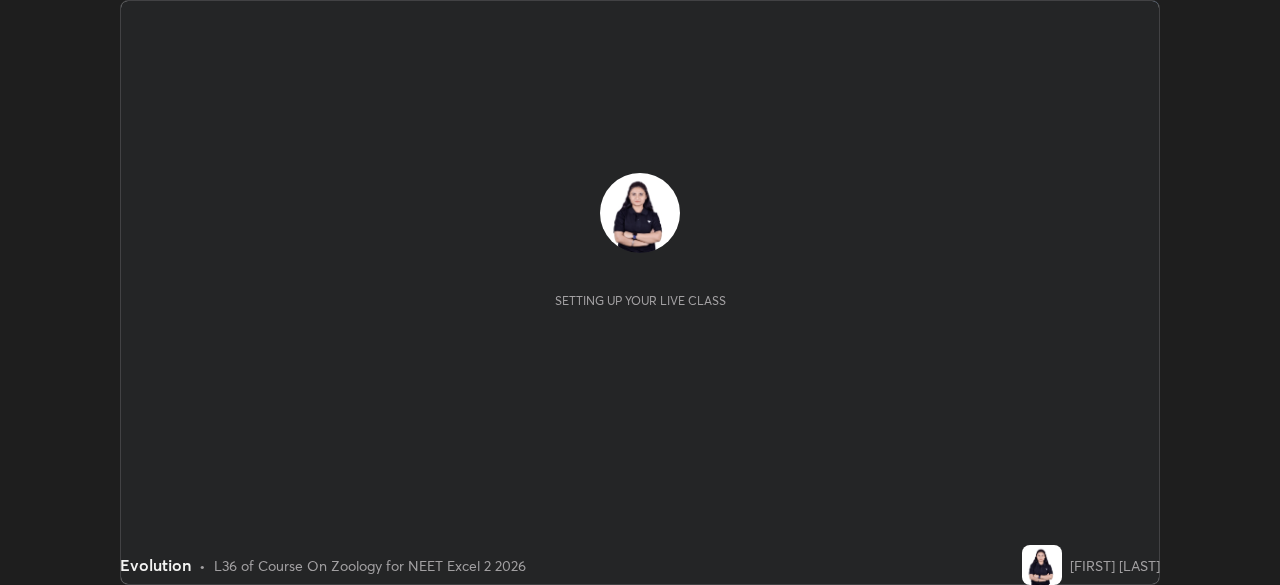 scroll, scrollTop: 0, scrollLeft: 0, axis: both 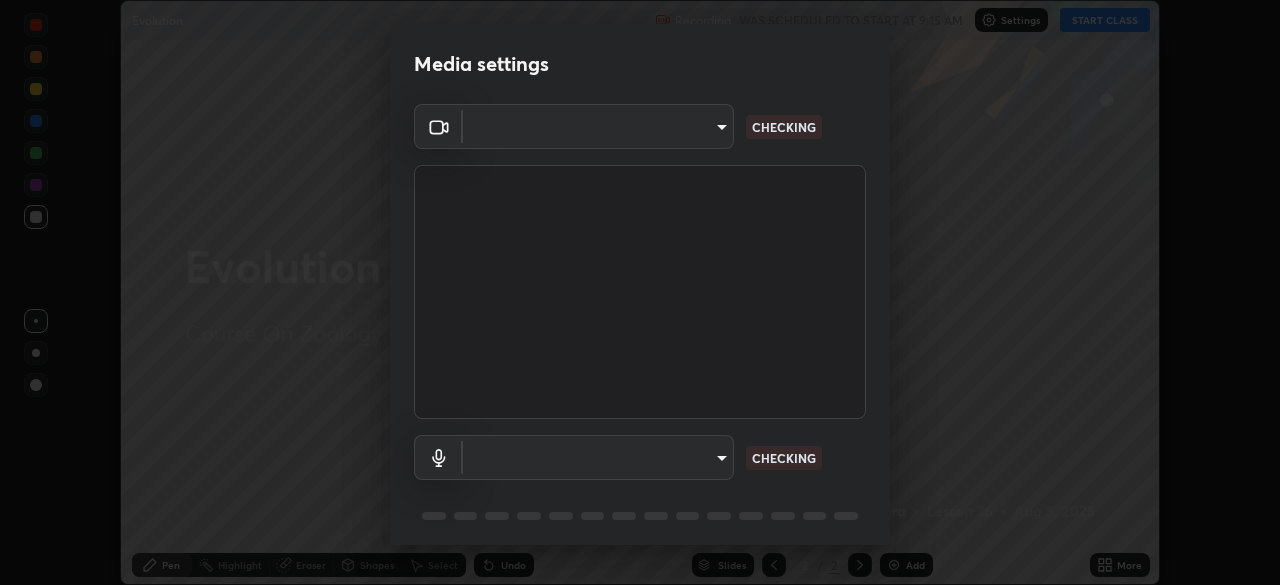 type on "8eb8a9b94d543390f1bf6c46f2de83bcb95ddf8c53c718d69585ea9f7ba8e57b" 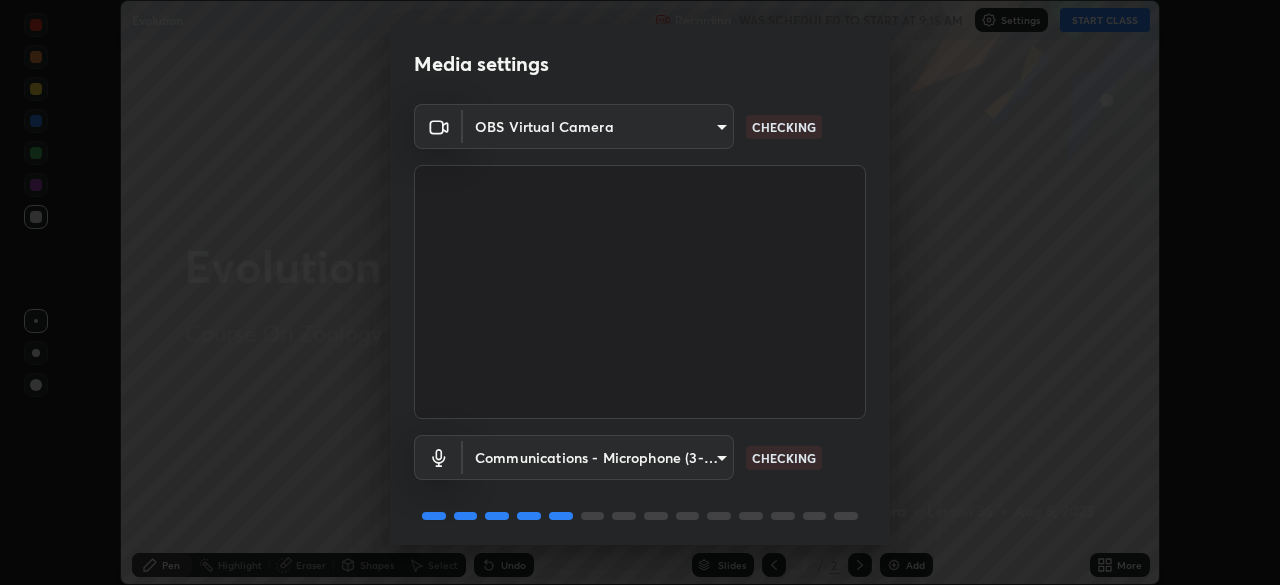 scroll, scrollTop: 71, scrollLeft: 0, axis: vertical 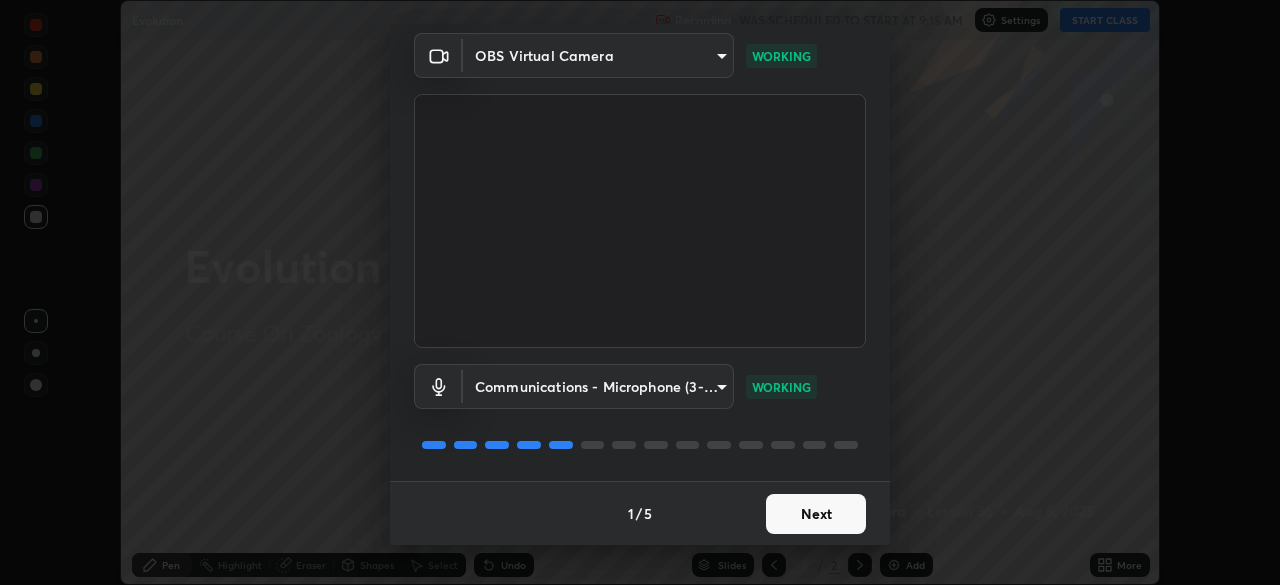 click on "Next" at bounding box center [816, 514] 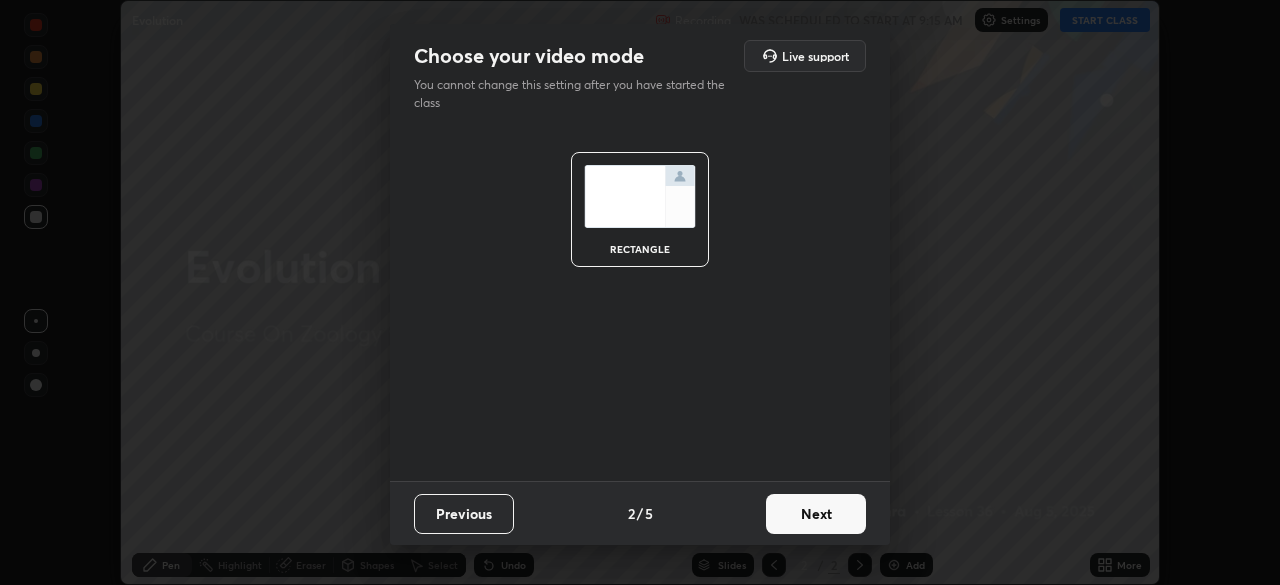 scroll, scrollTop: 0, scrollLeft: 0, axis: both 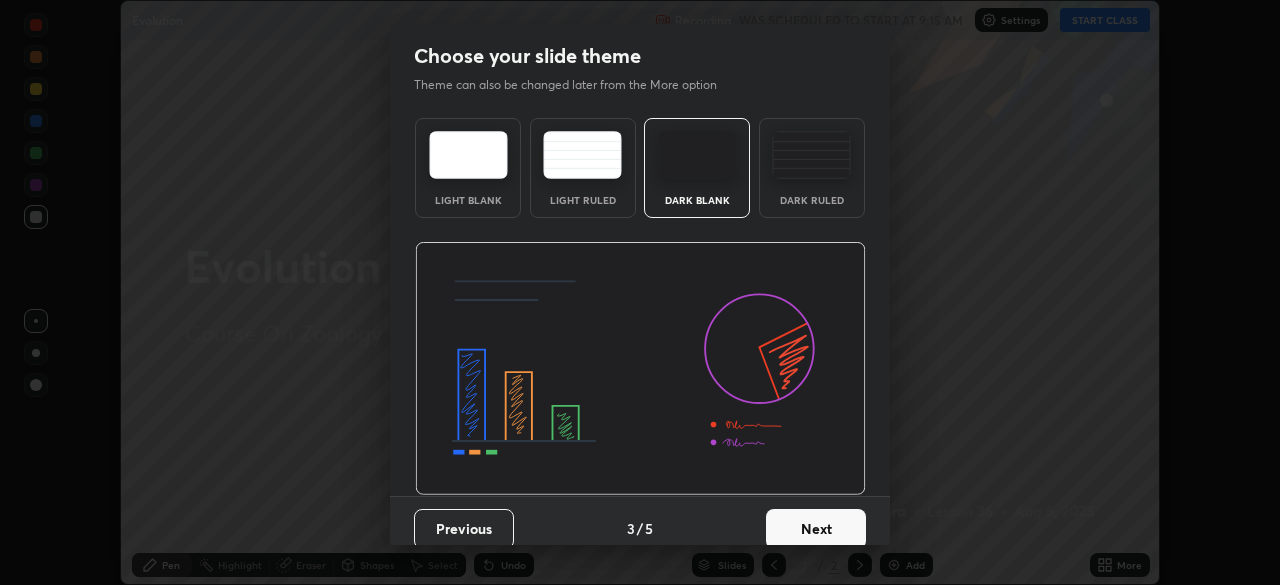 click on "Next" at bounding box center [816, 529] 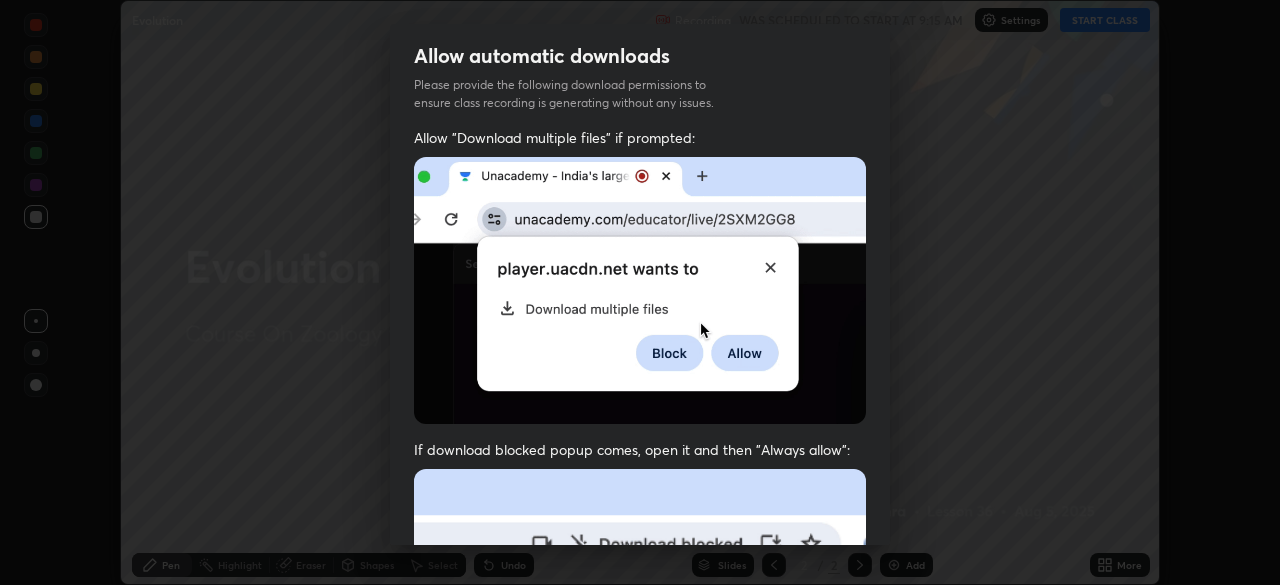 click at bounding box center [640, 687] 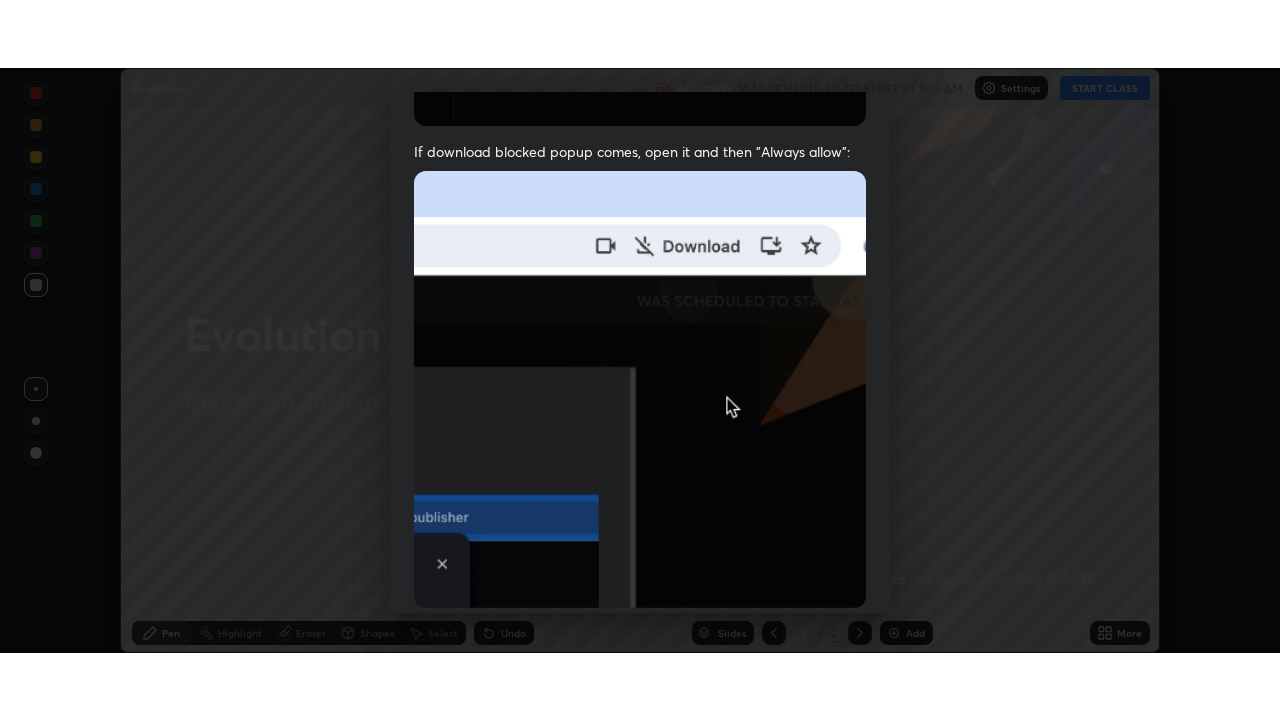 scroll, scrollTop: 479, scrollLeft: 0, axis: vertical 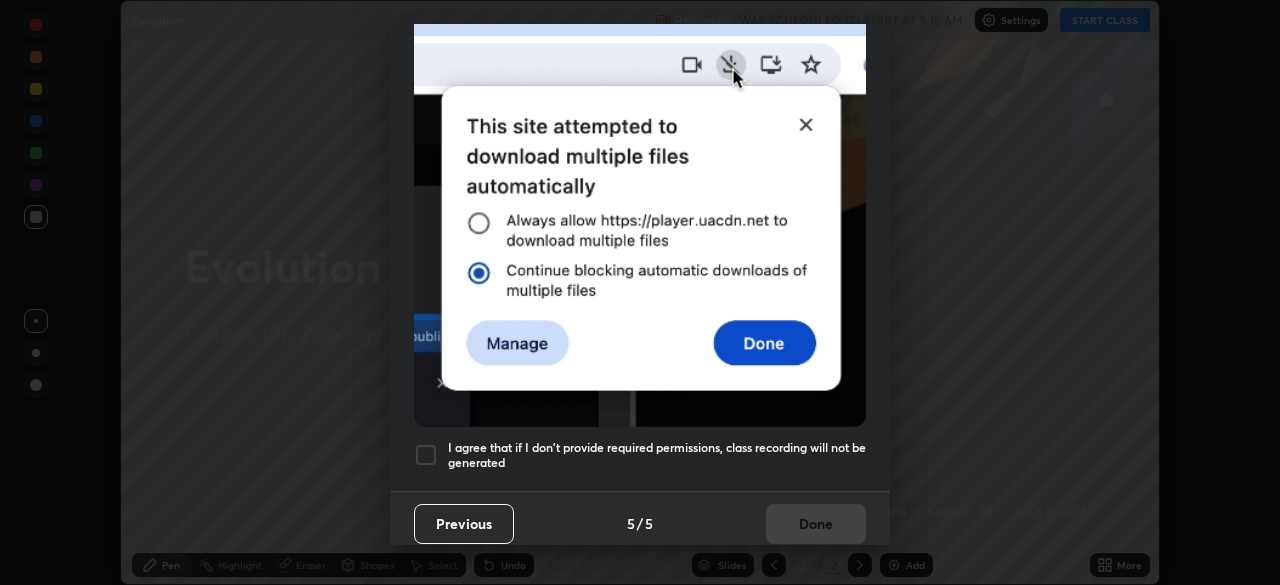click on "I agree that if I don't provide required permissions, class recording will not be generated" at bounding box center (657, 455) 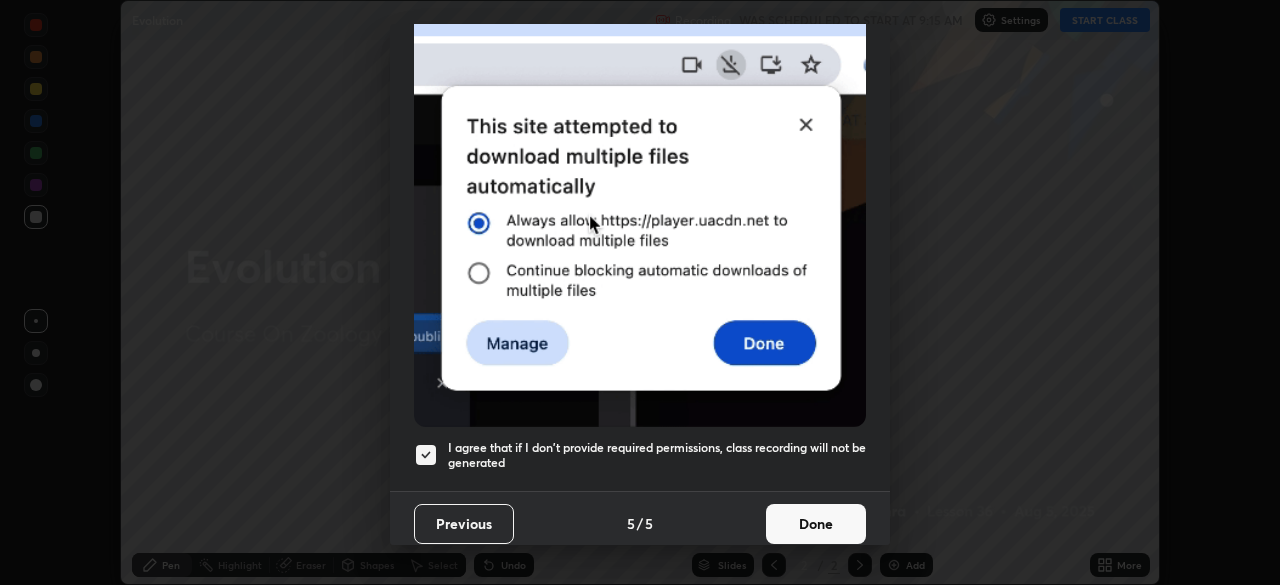 click on "Done" at bounding box center (816, 524) 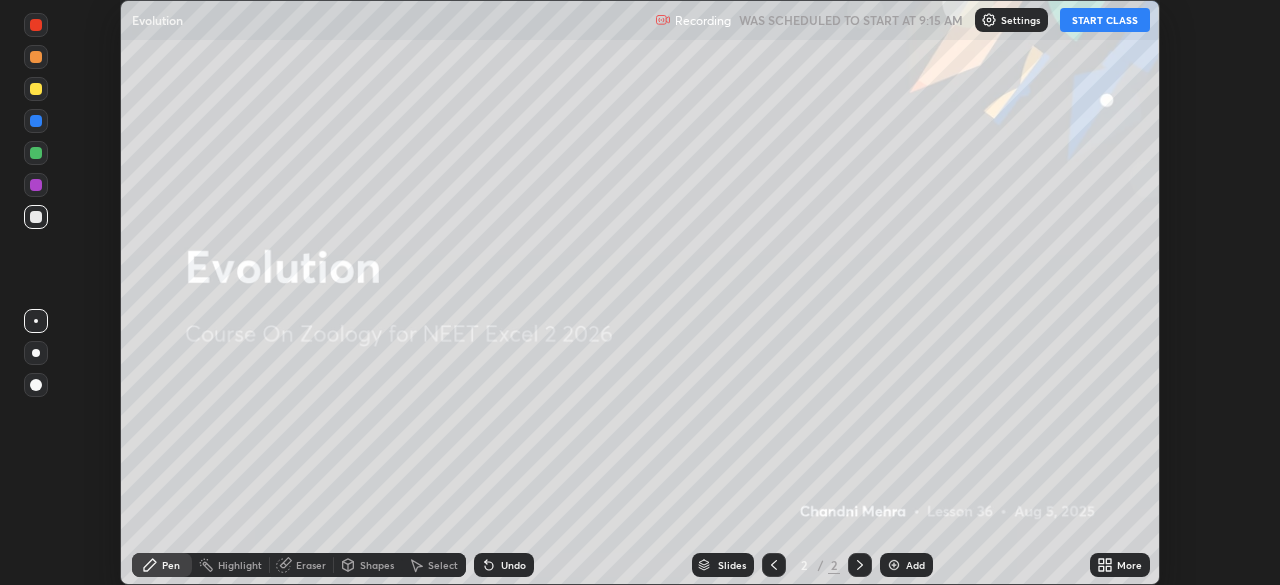 click on "START CLASS" at bounding box center (1105, 20) 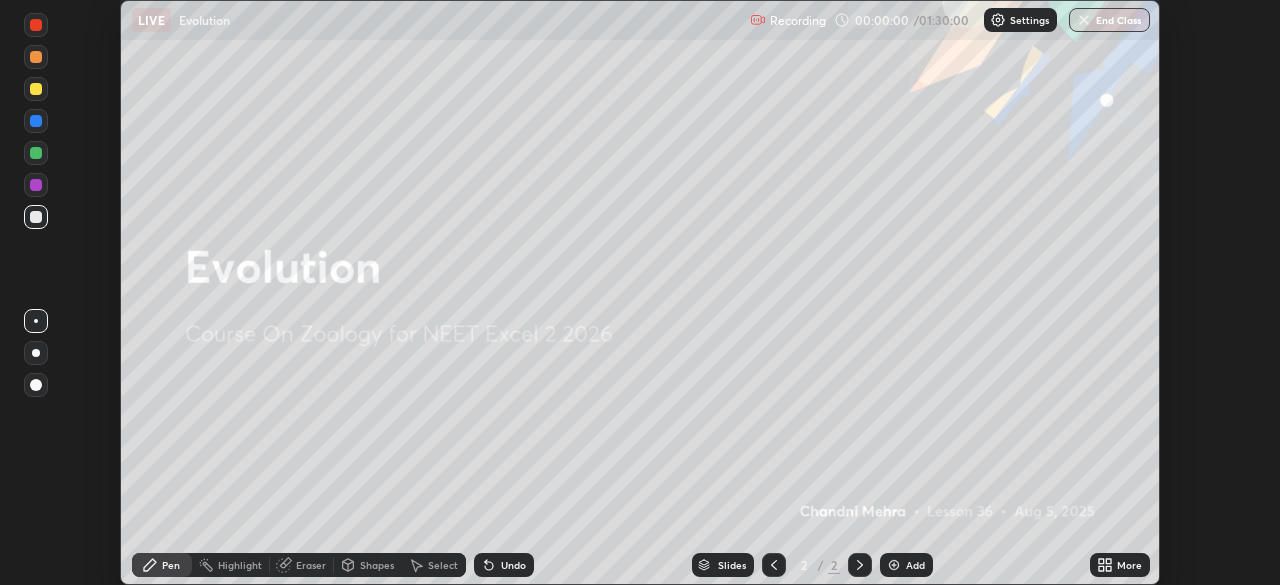 click 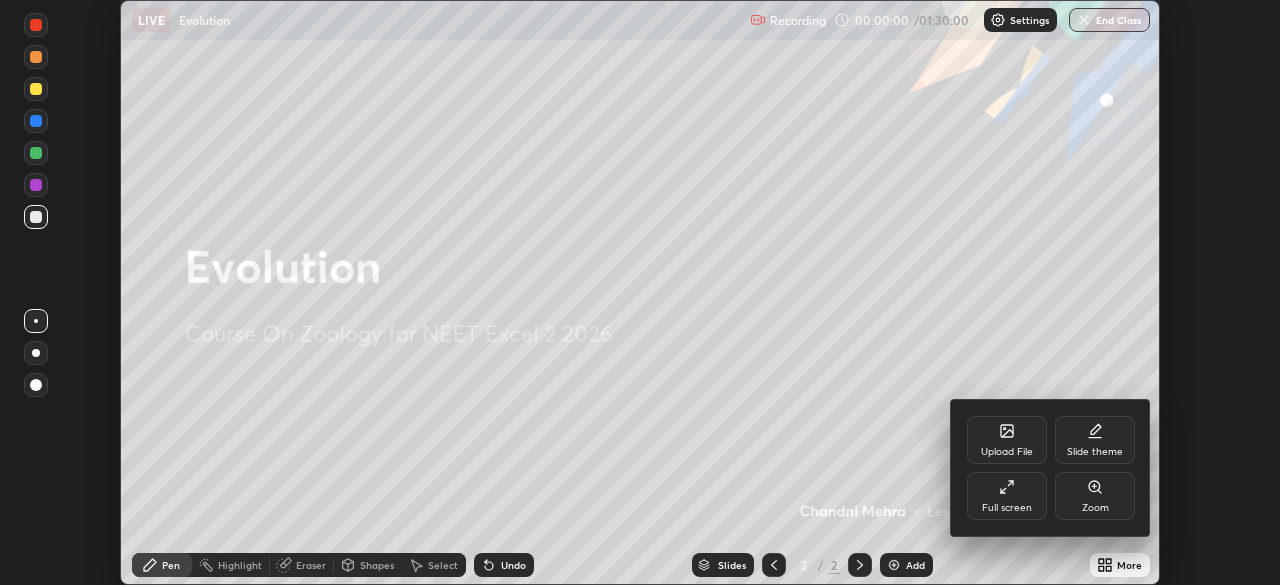 click 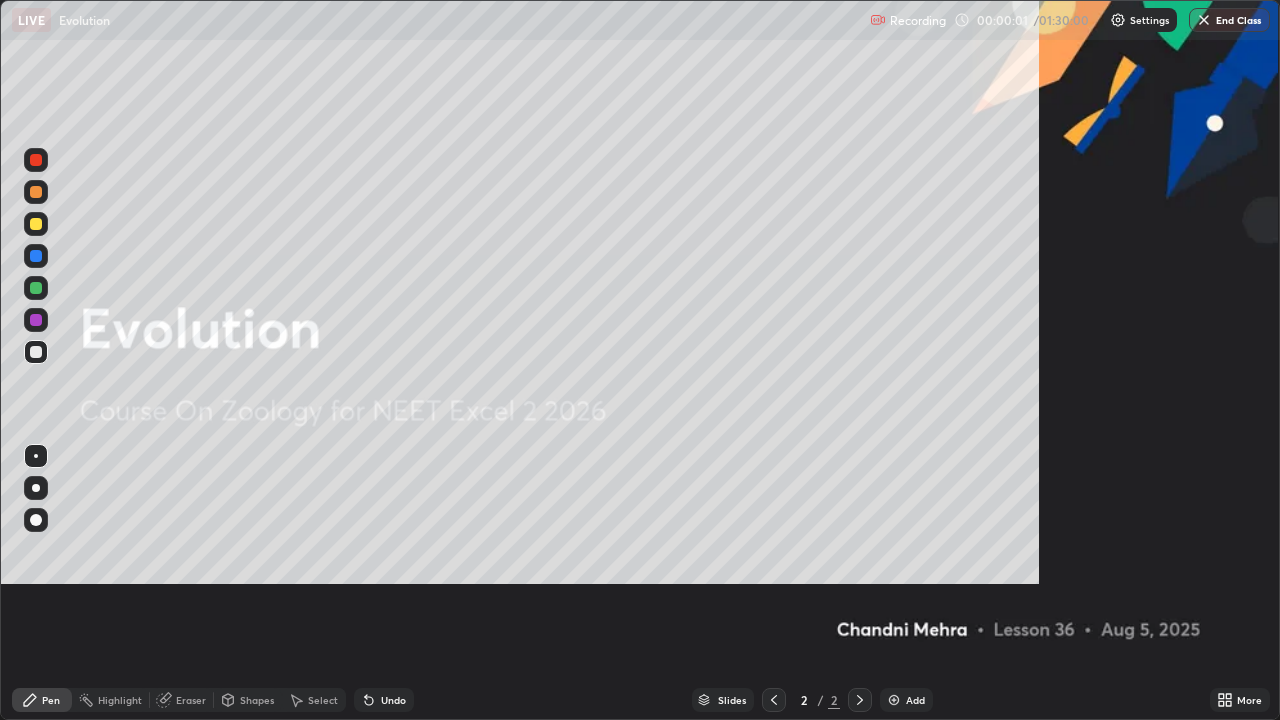 scroll, scrollTop: 99280, scrollLeft: 98720, axis: both 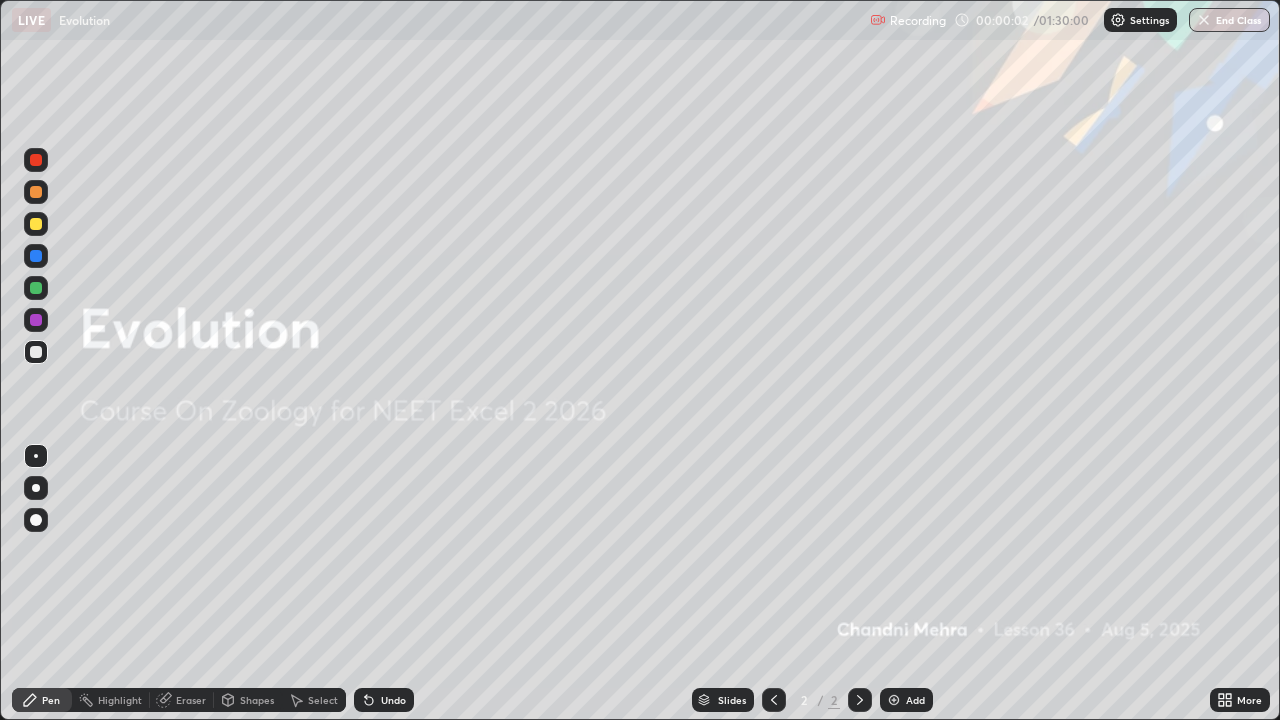 click at bounding box center [36, 488] 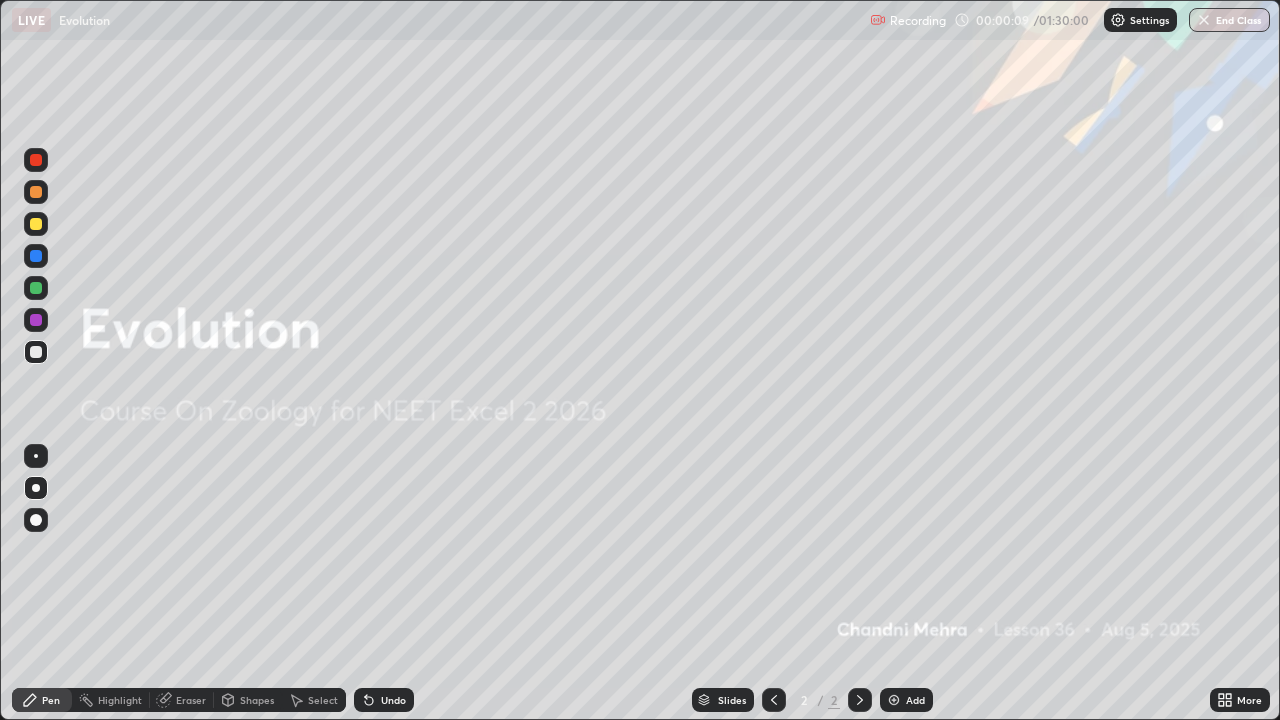 click at bounding box center [894, 700] 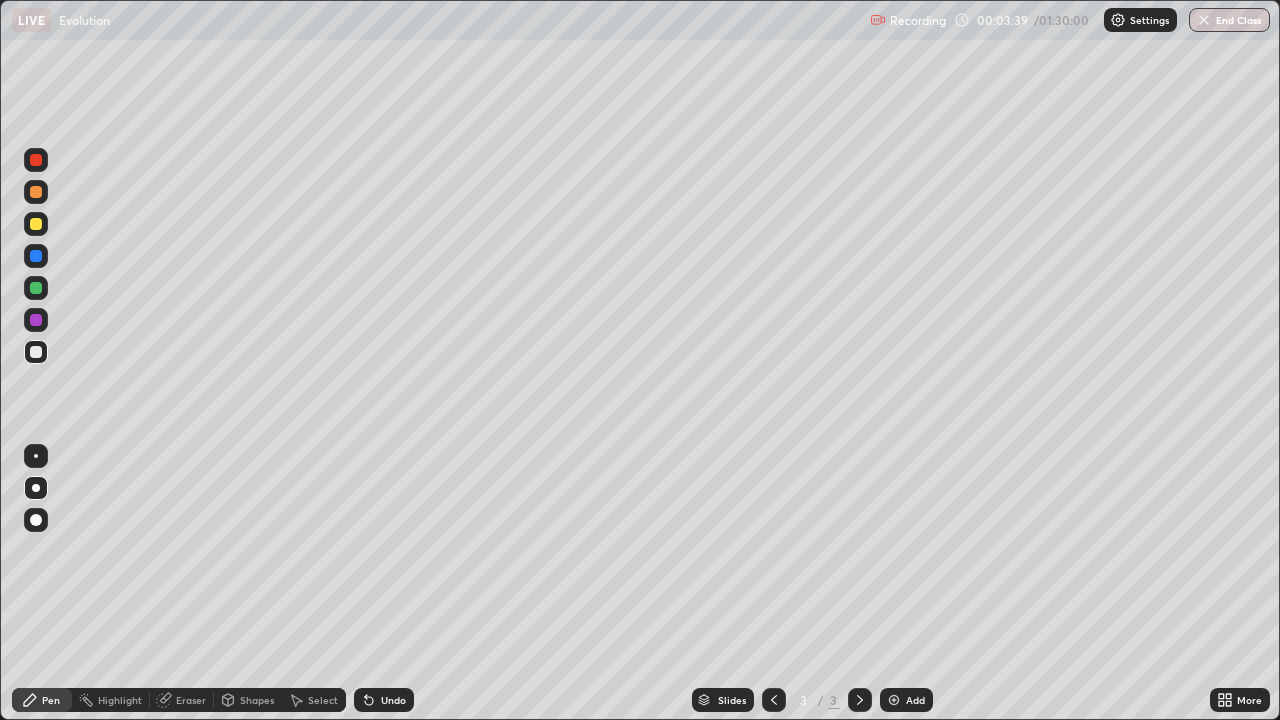 click on "Undo" at bounding box center (384, 700) 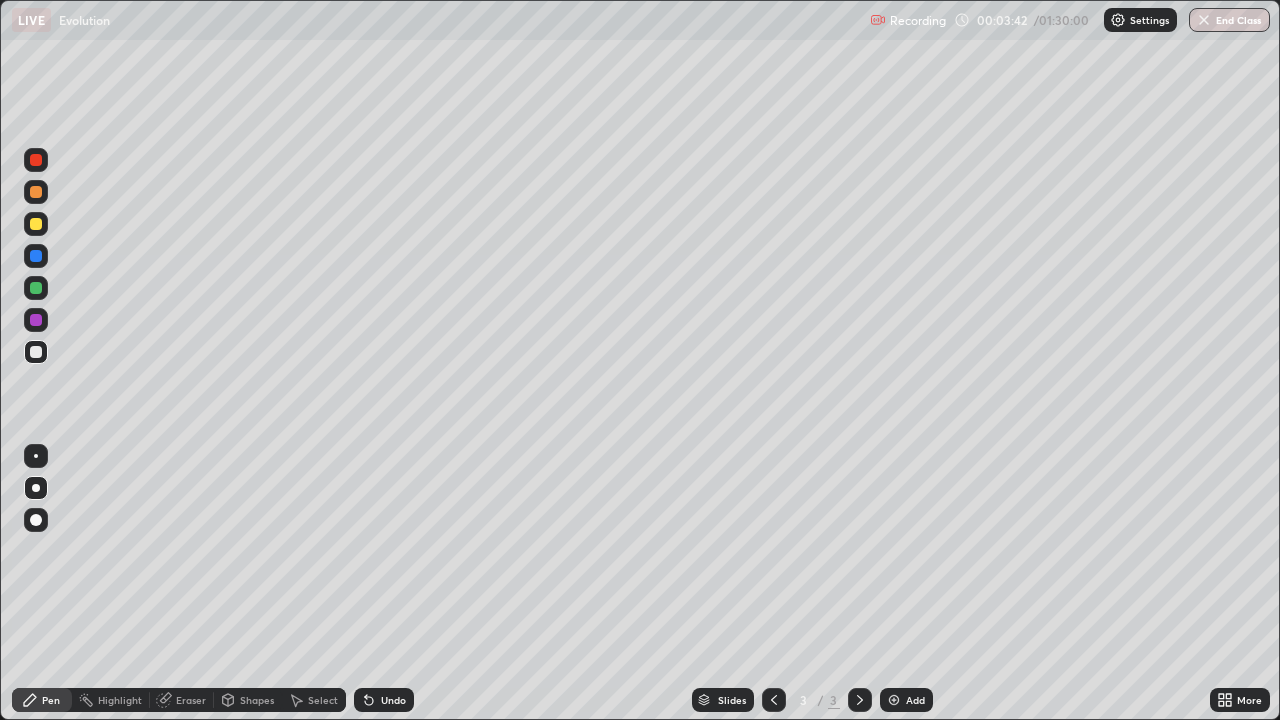 click on "Undo" at bounding box center [393, 700] 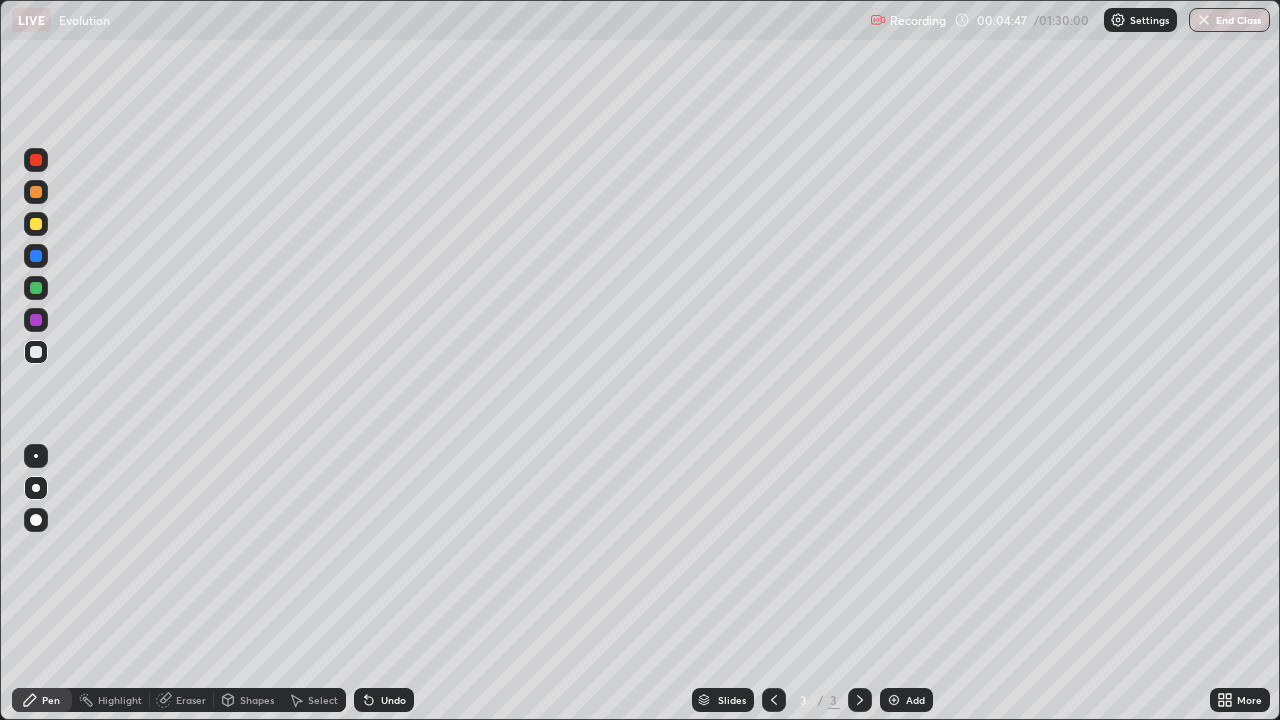 click on "Undo" at bounding box center [393, 700] 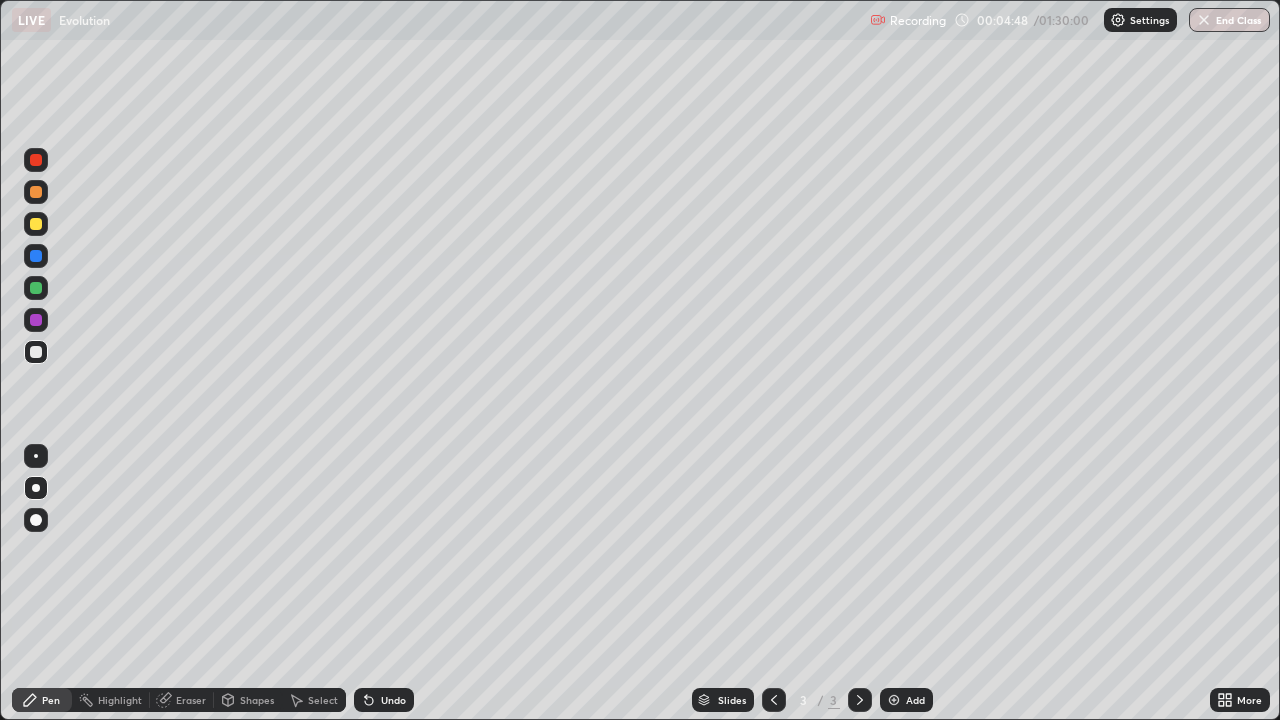 click on "Undo" at bounding box center (384, 700) 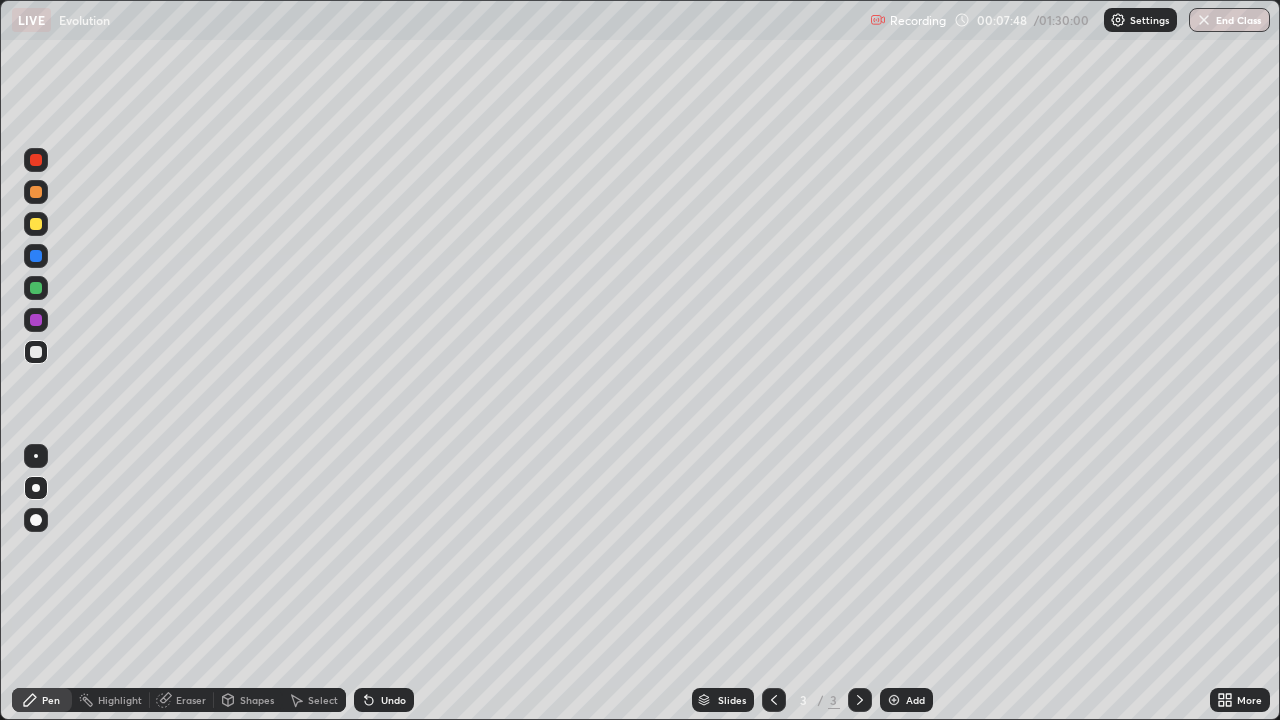 click at bounding box center (36, 224) 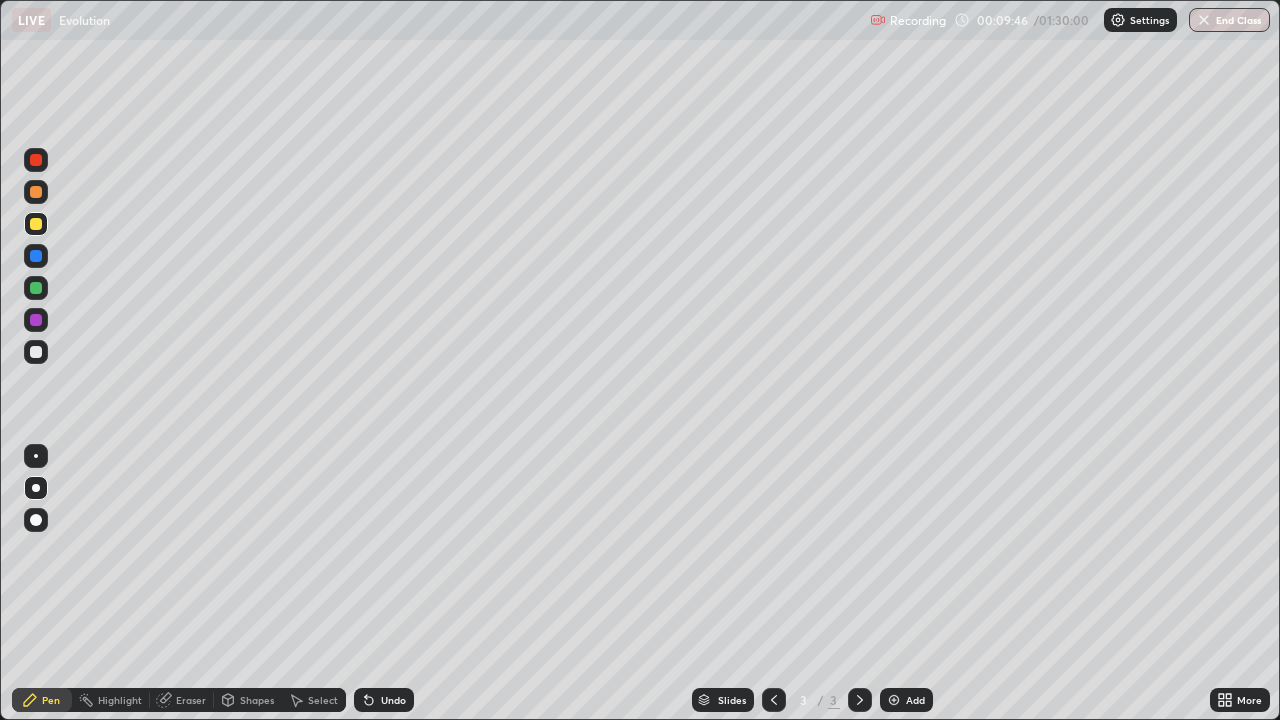 click on "Add" at bounding box center [906, 700] 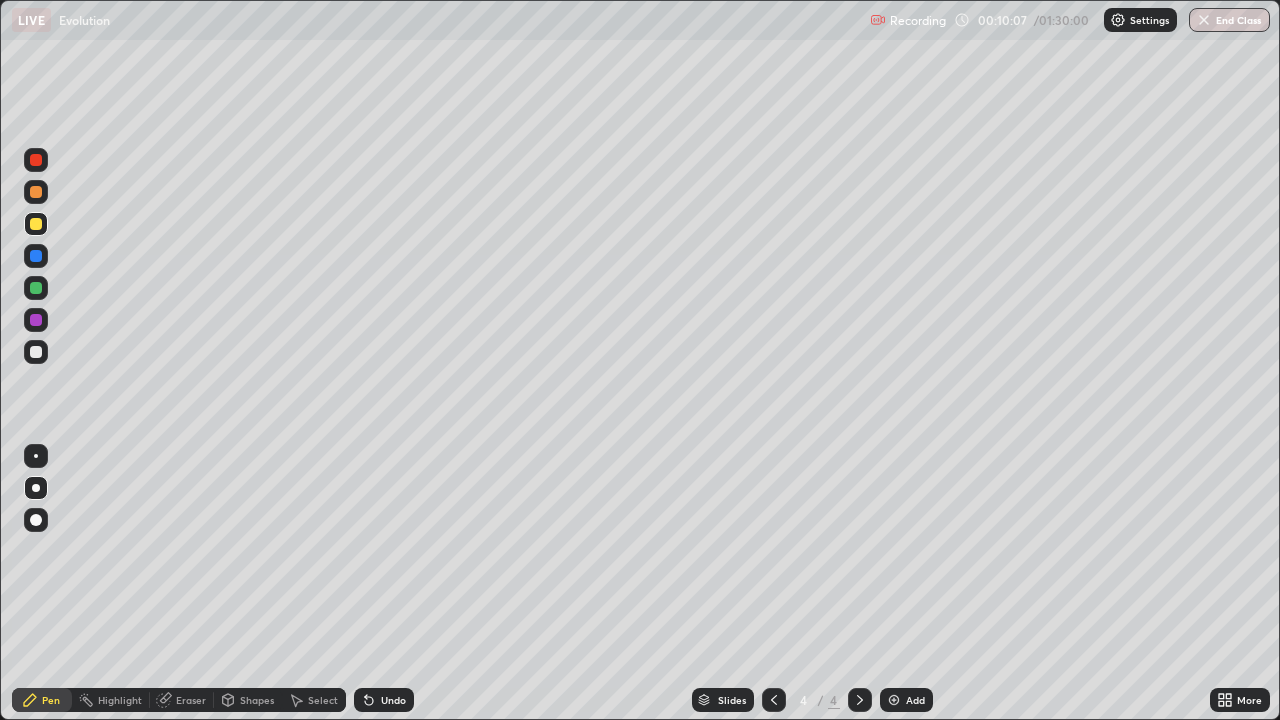 click on "Undo" at bounding box center [384, 700] 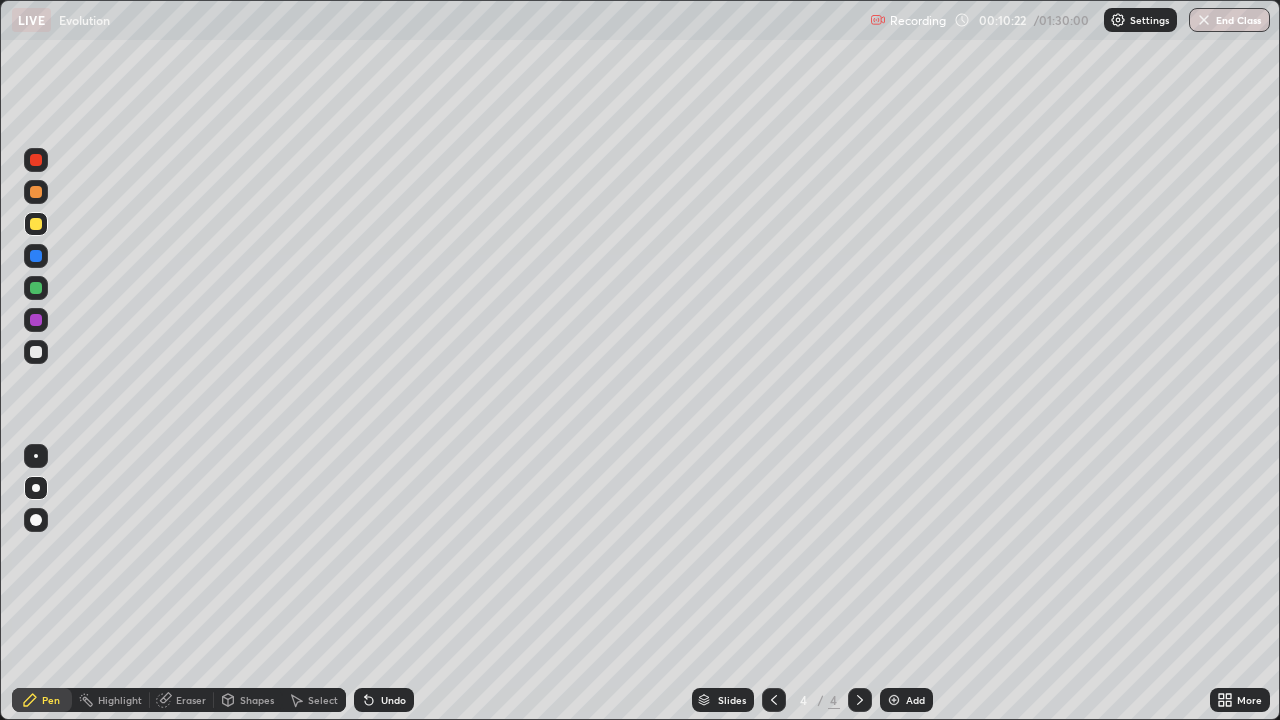 click at bounding box center [36, 352] 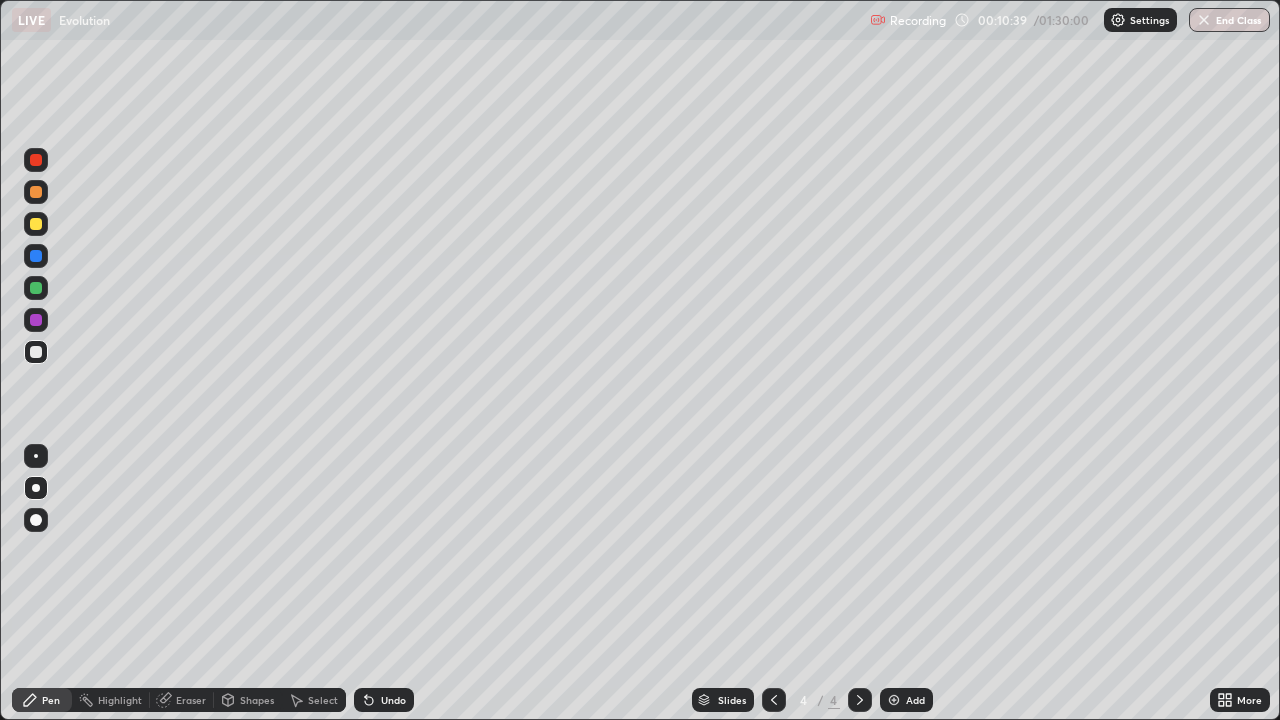click at bounding box center [36, 160] 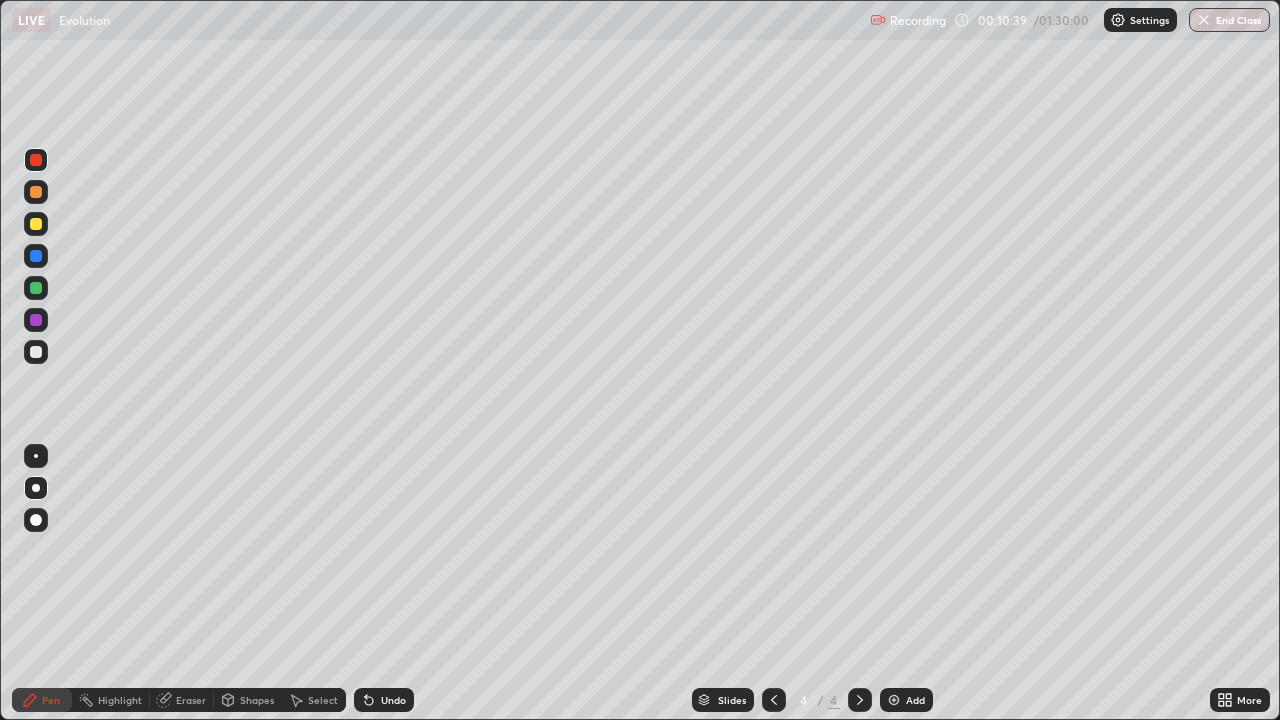 click at bounding box center (36, 520) 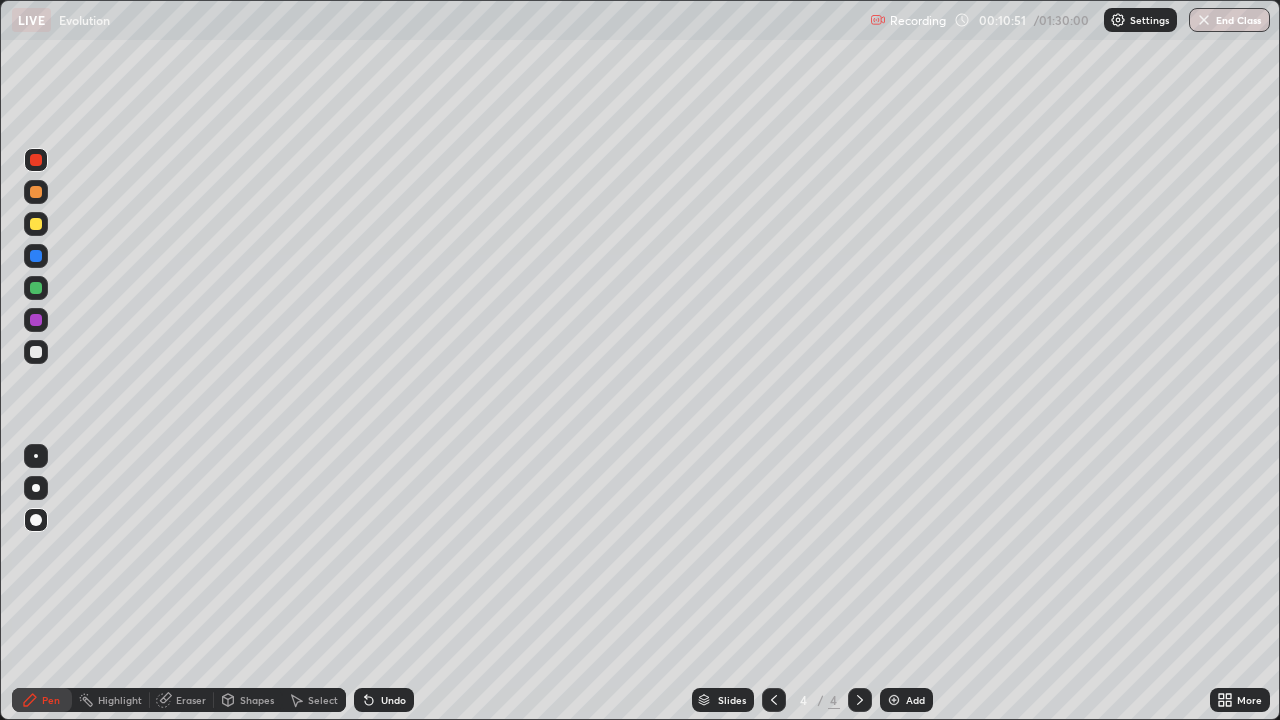 click at bounding box center [36, 256] 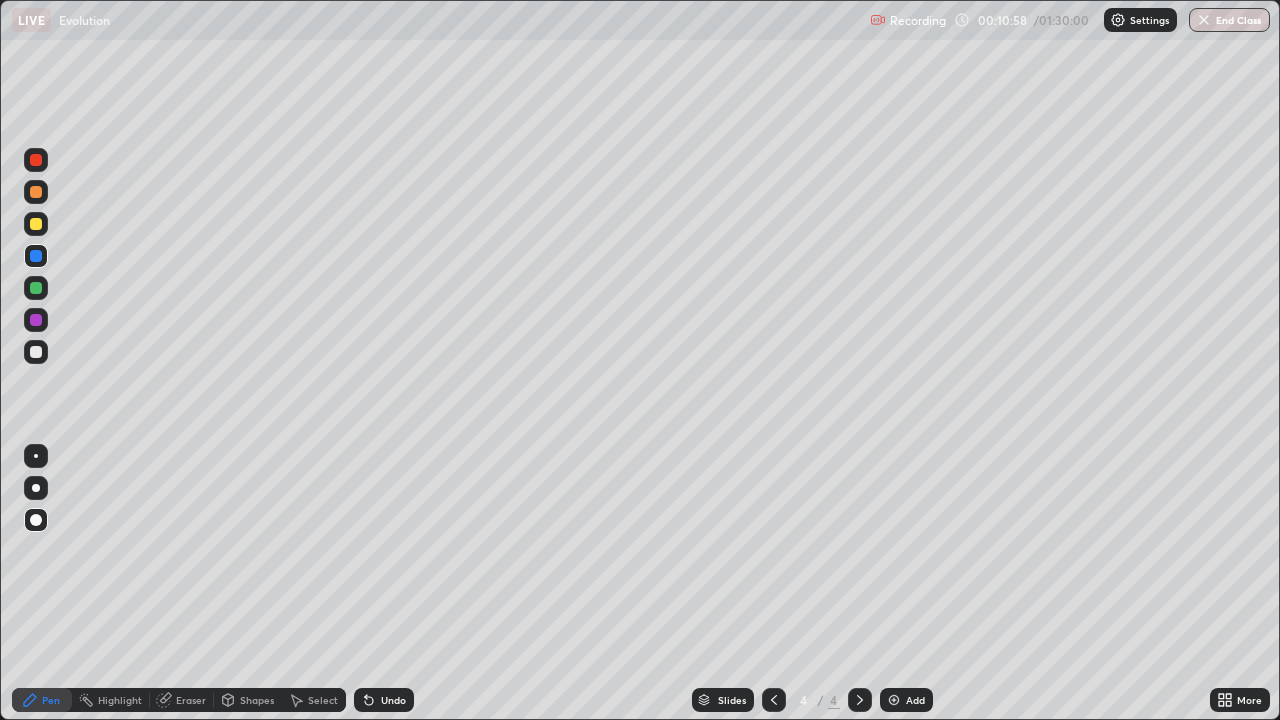 click at bounding box center [36, 288] 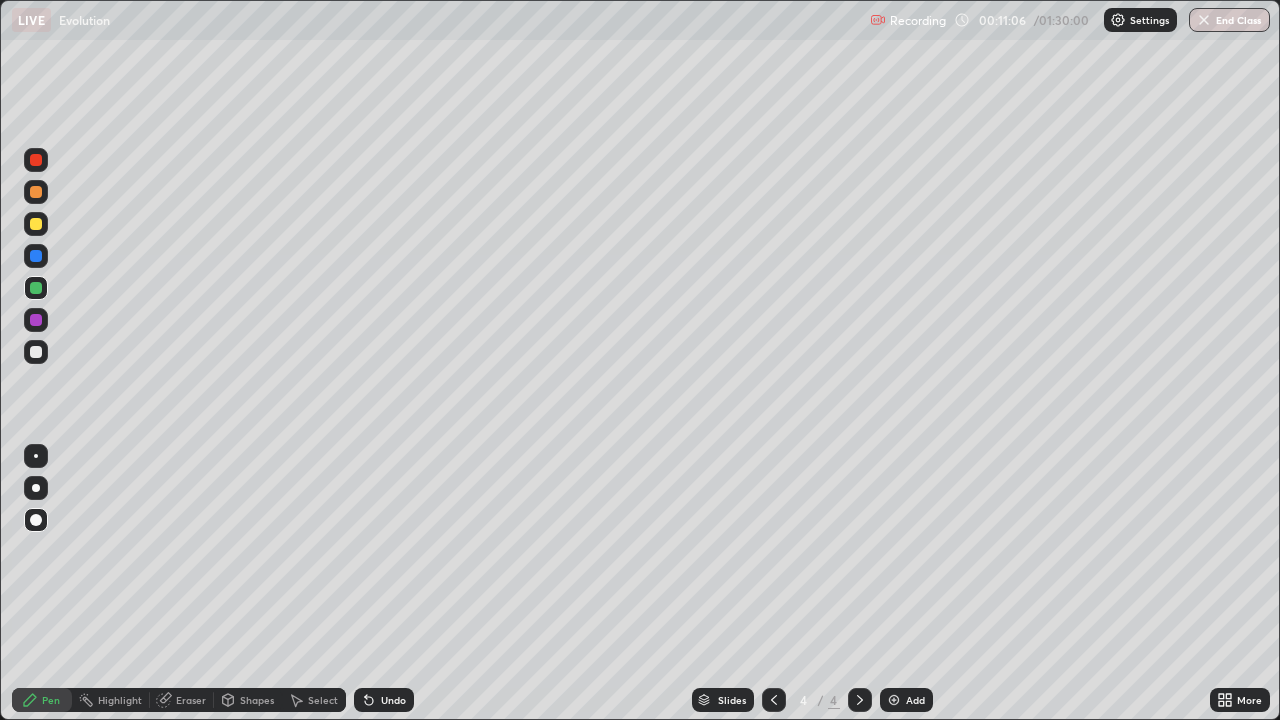 click at bounding box center [36, 352] 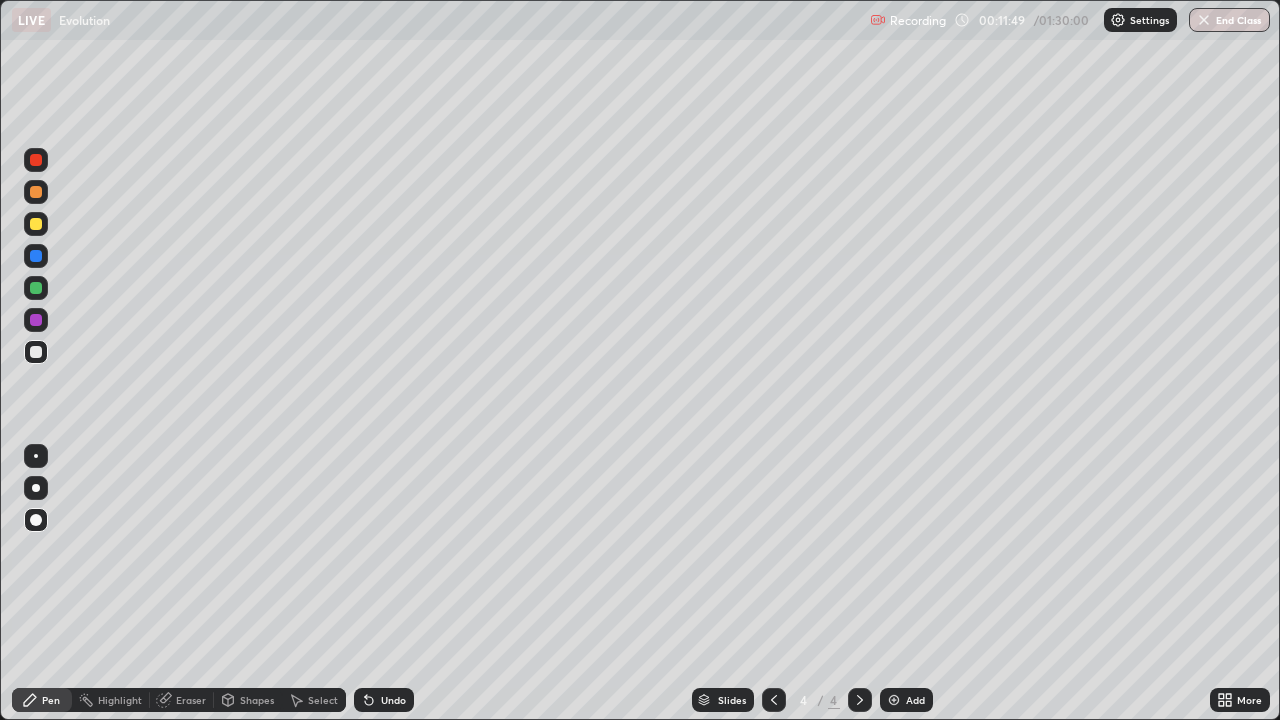 click on "Undo" at bounding box center [384, 700] 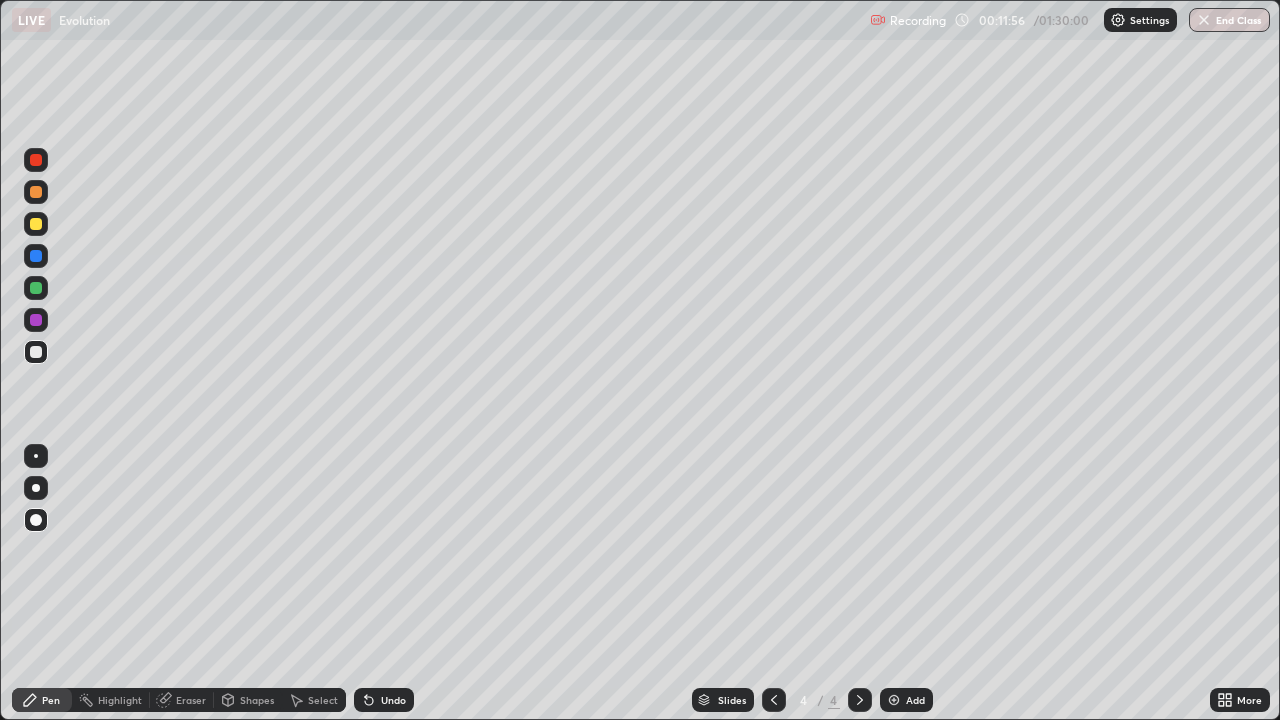 click at bounding box center [36, 256] 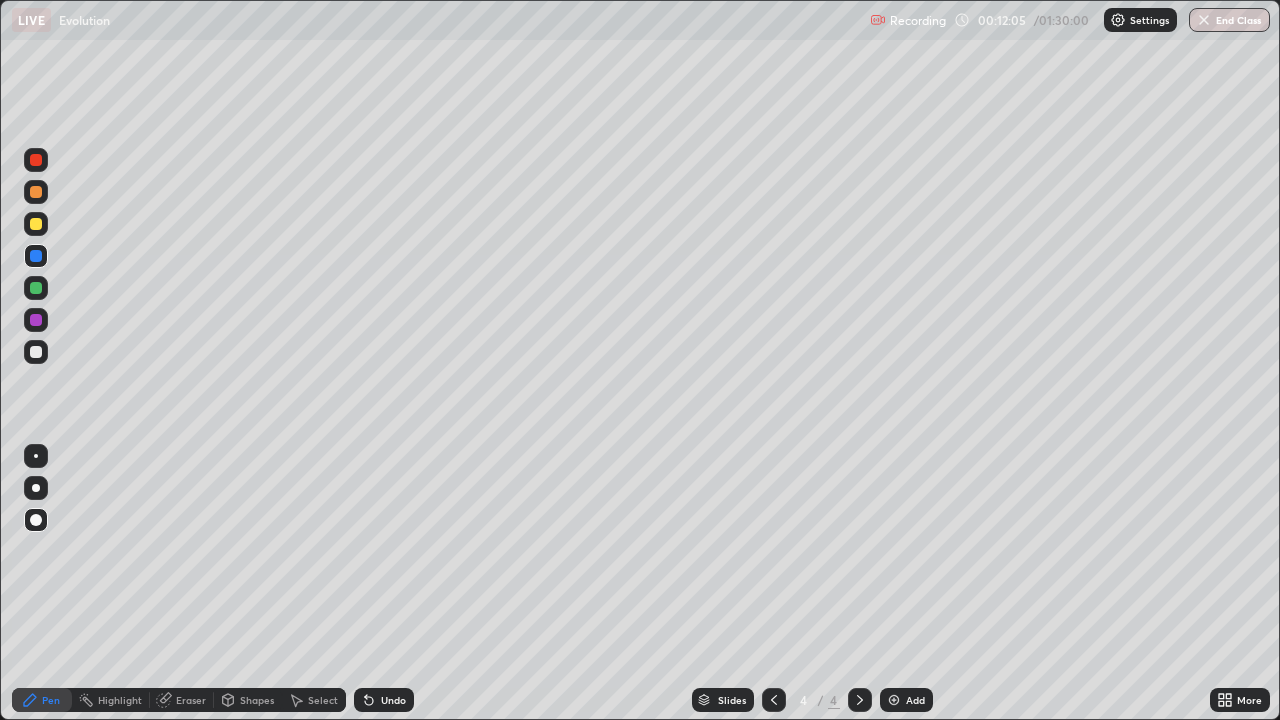 click at bounding box center (36, 160) 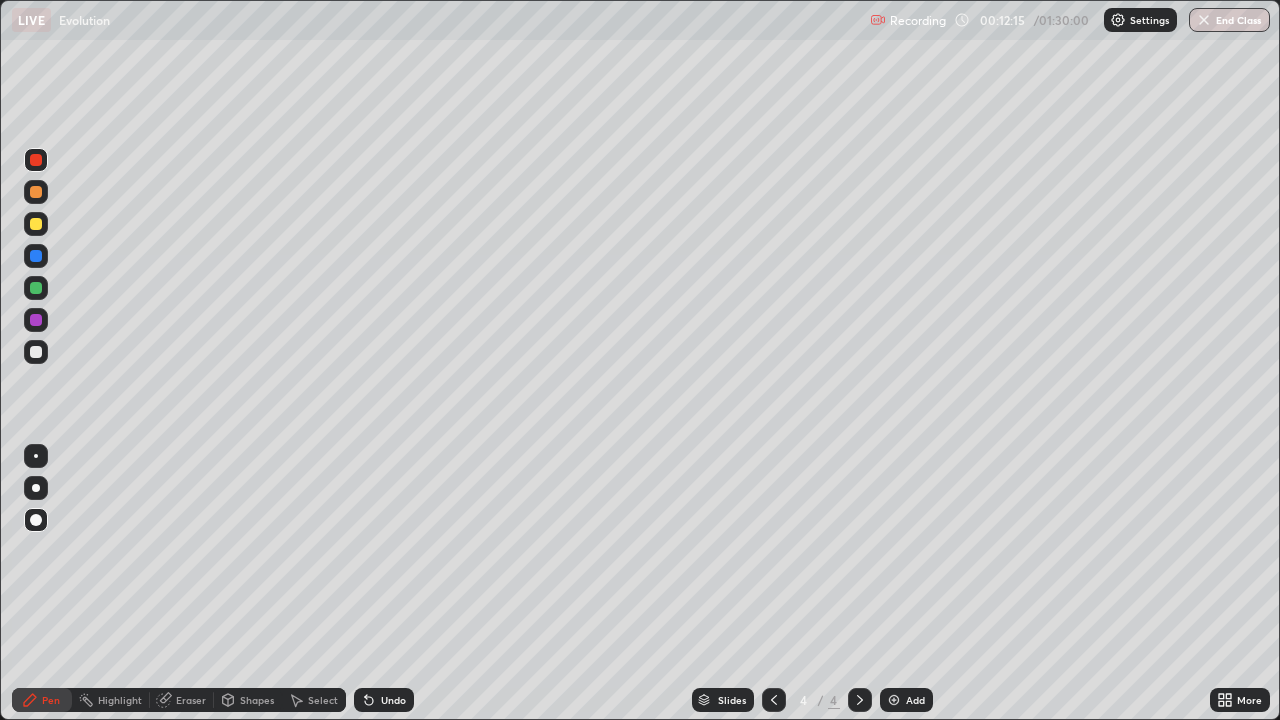 click at bounding box center [36, 288] 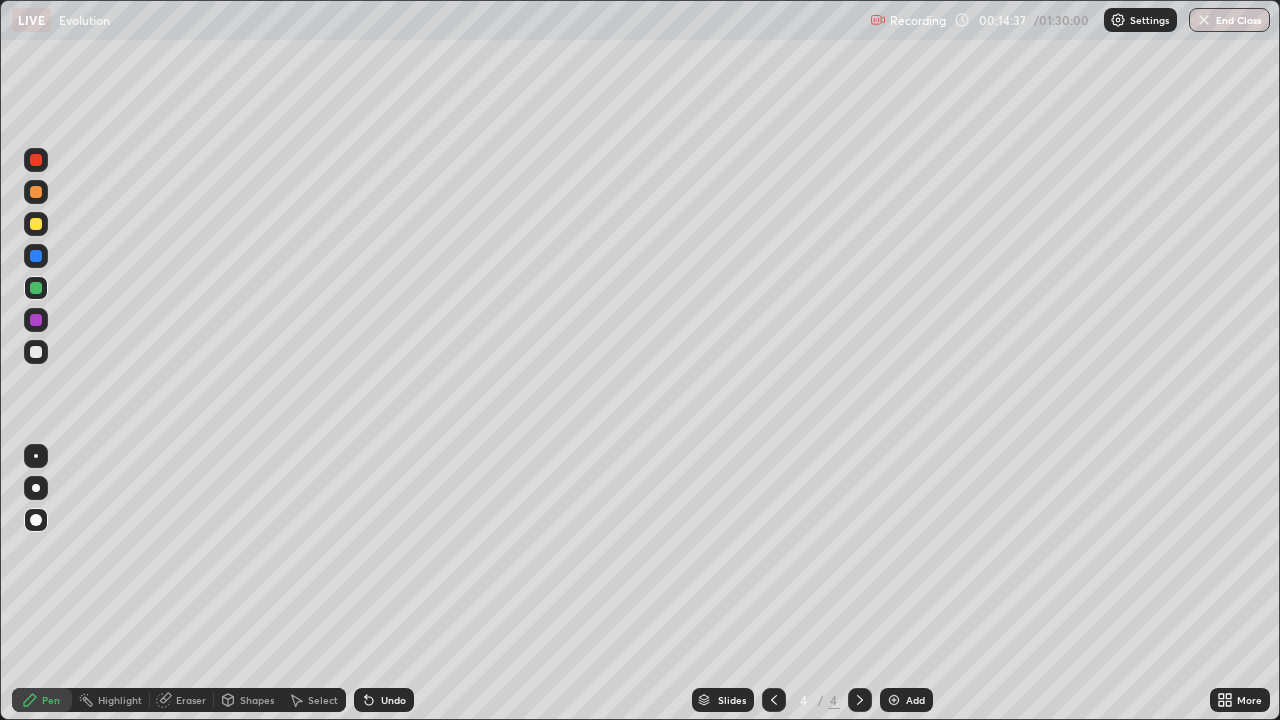 click at bounding box center (36, 352) 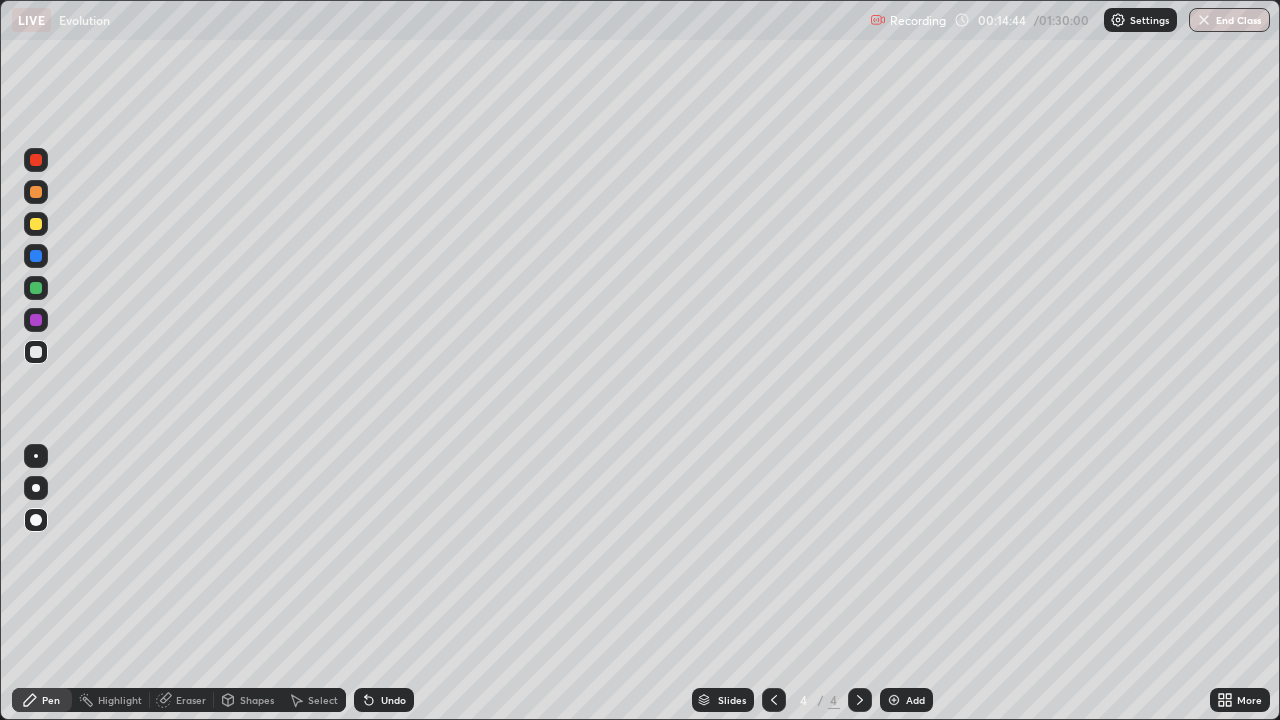 click at bounding box center (36, 488) 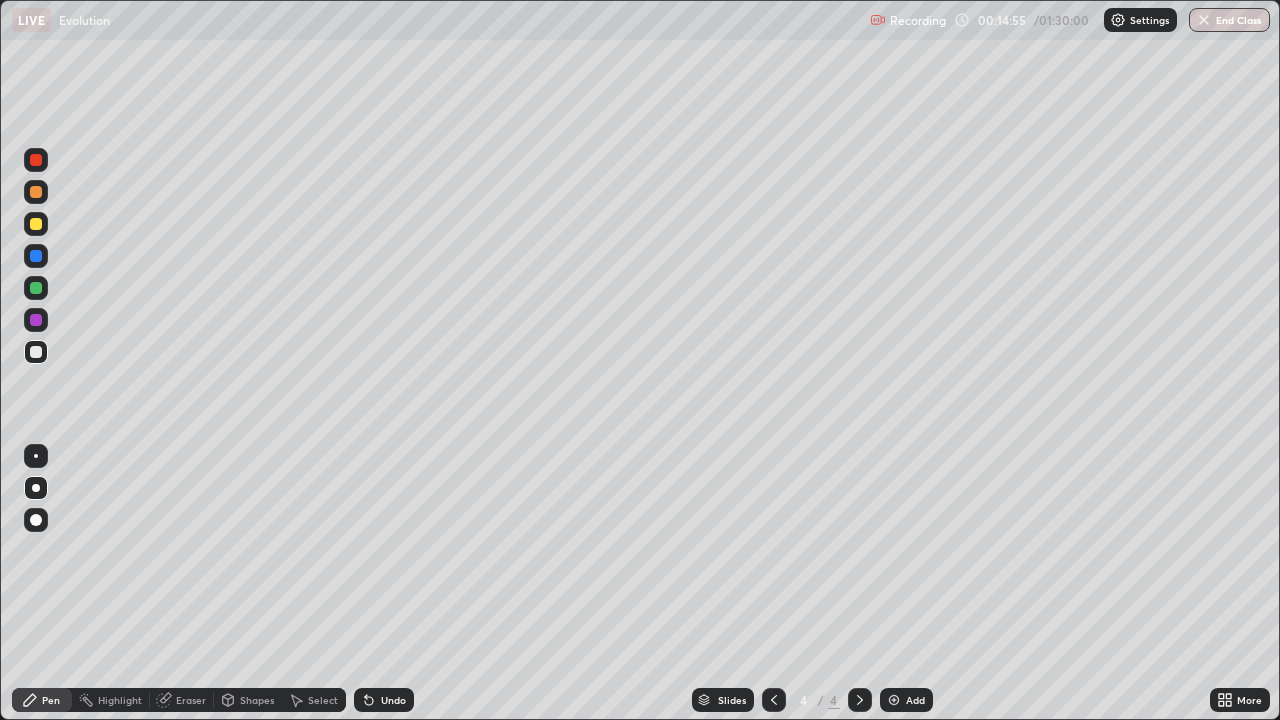 click 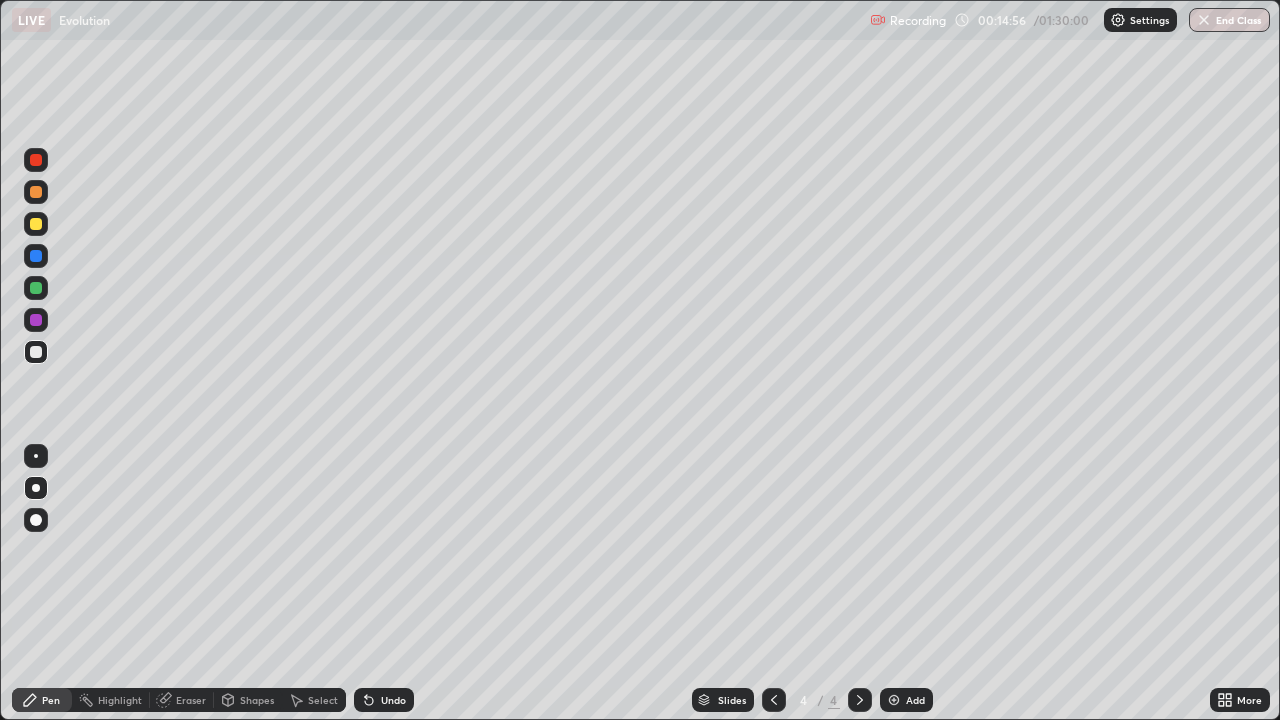click 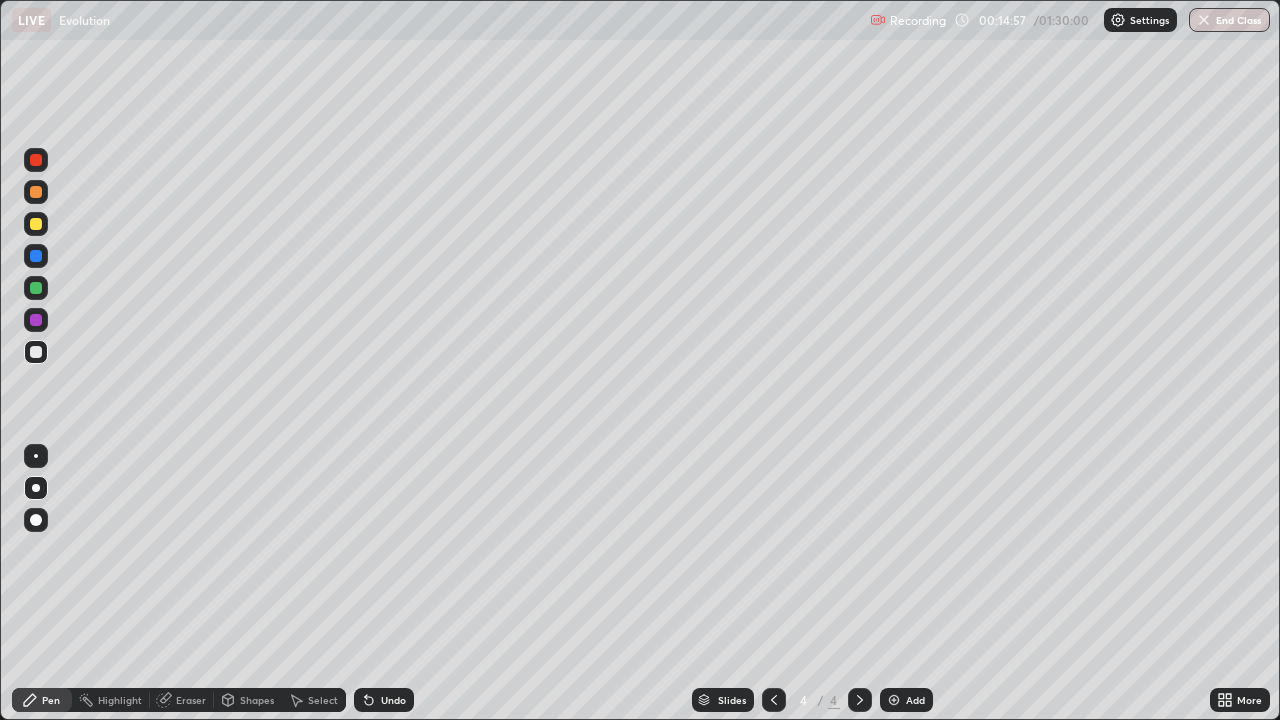 click on "Undo" at bounding box center (380, 700) 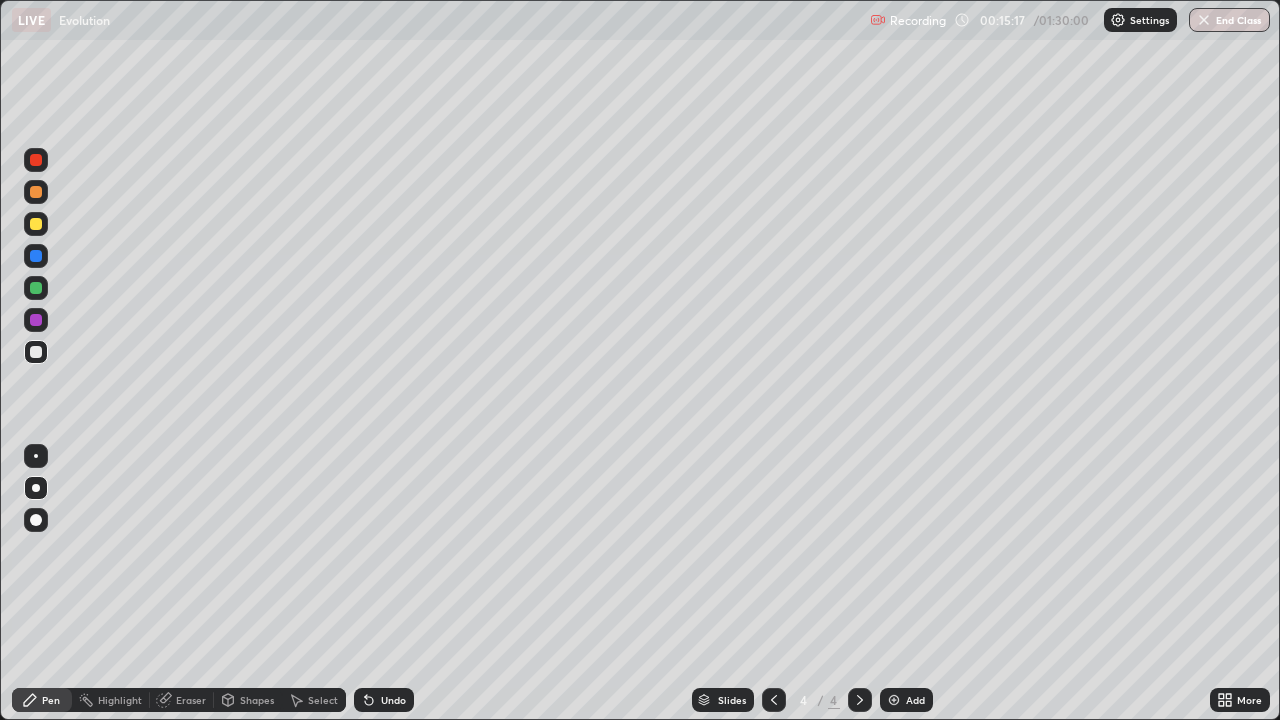 click on "Undo" at bounding box center (384, 700) 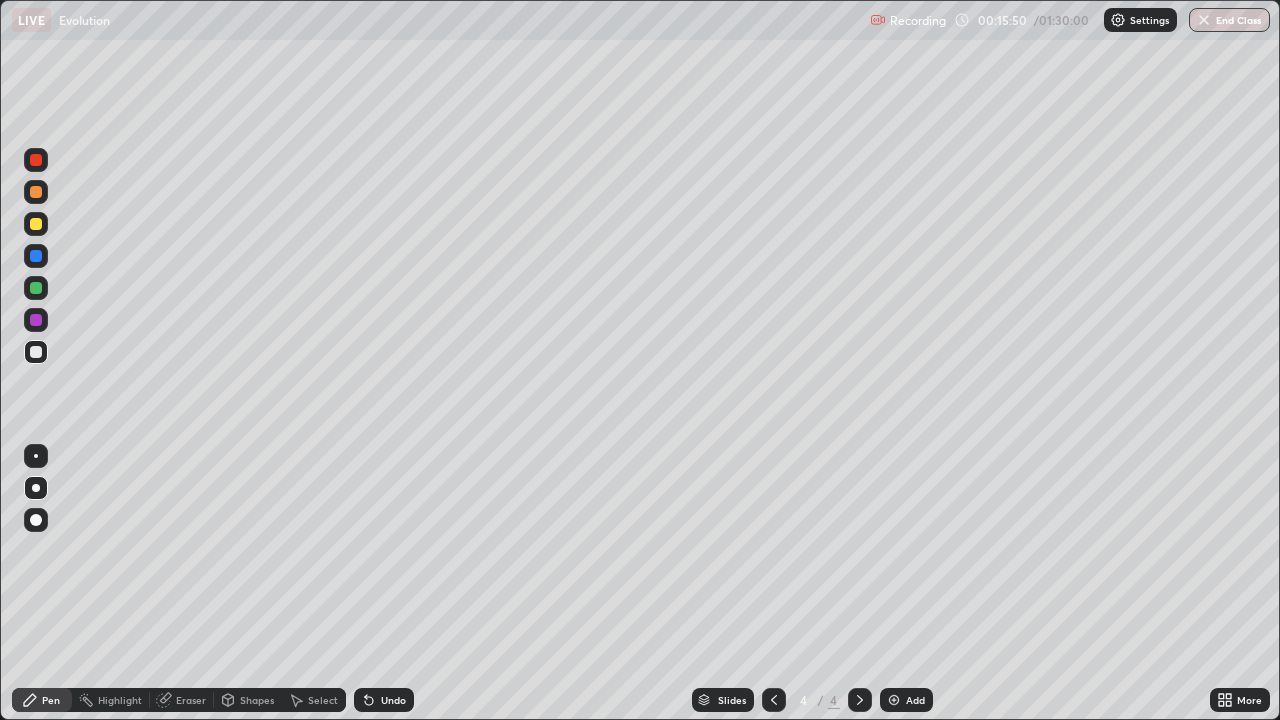 click at bounding box center (36, 288) 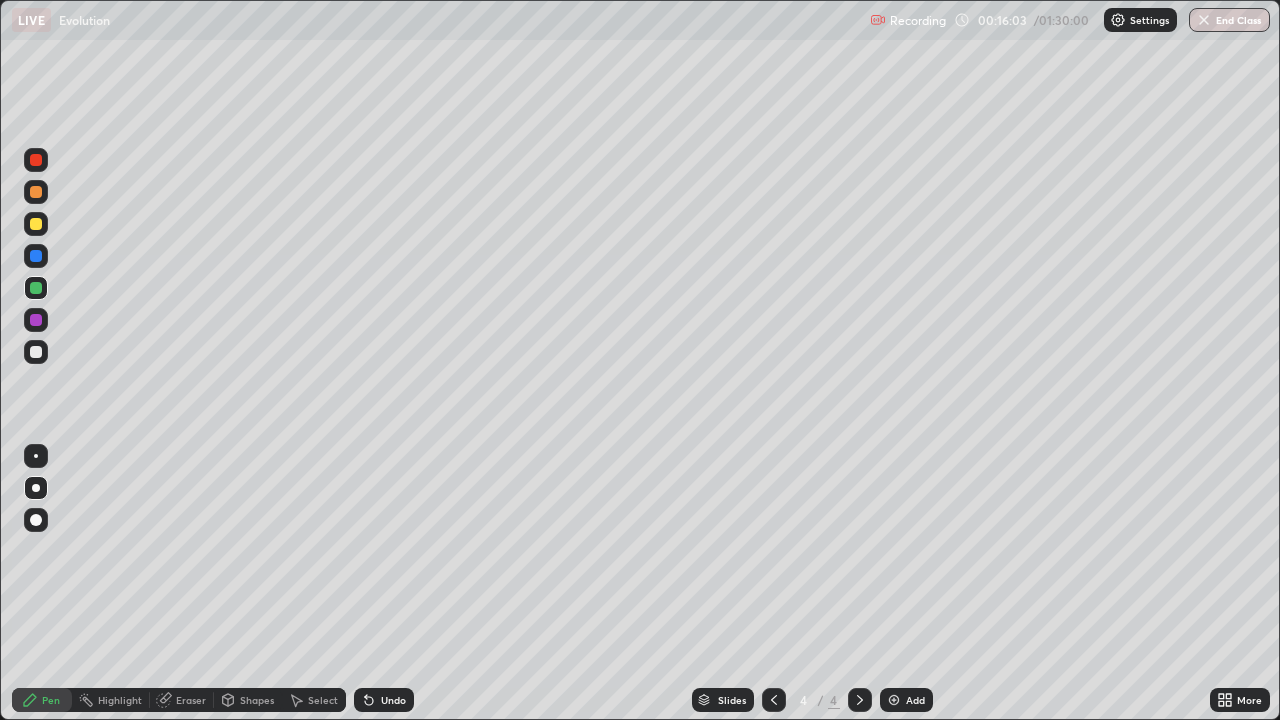 click 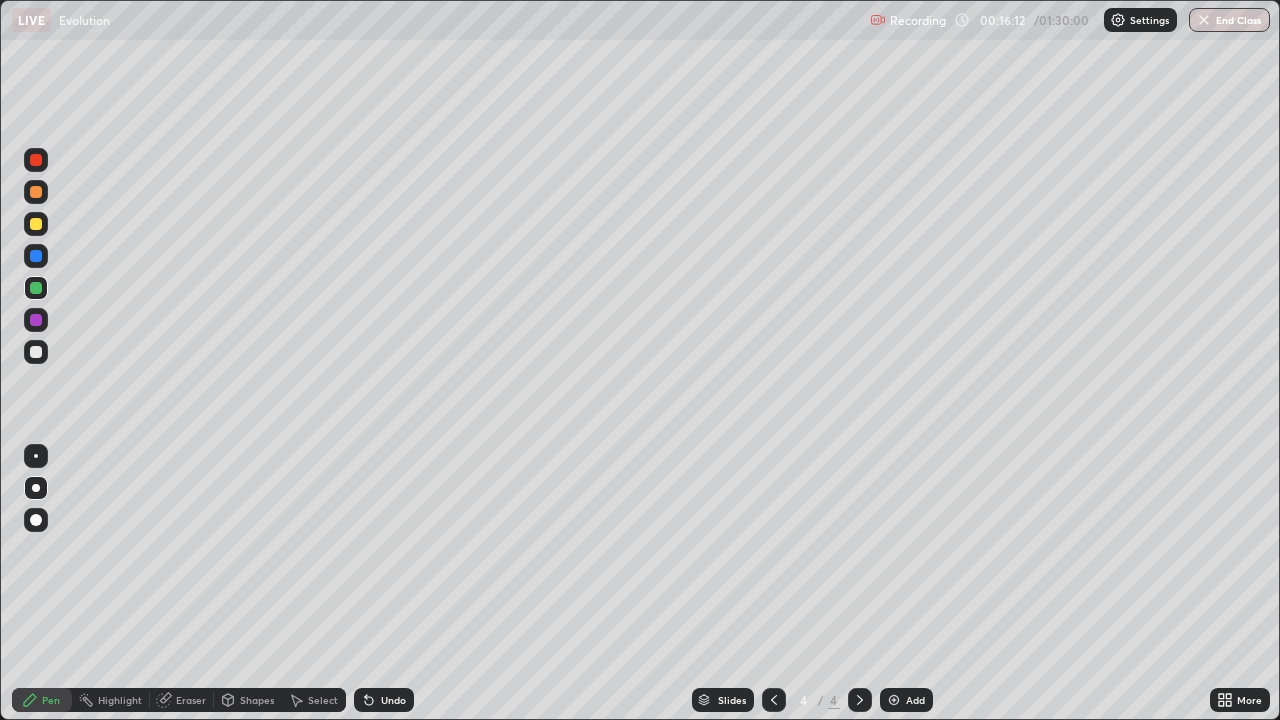 click on "Undo" at bounding box center [393, 700] 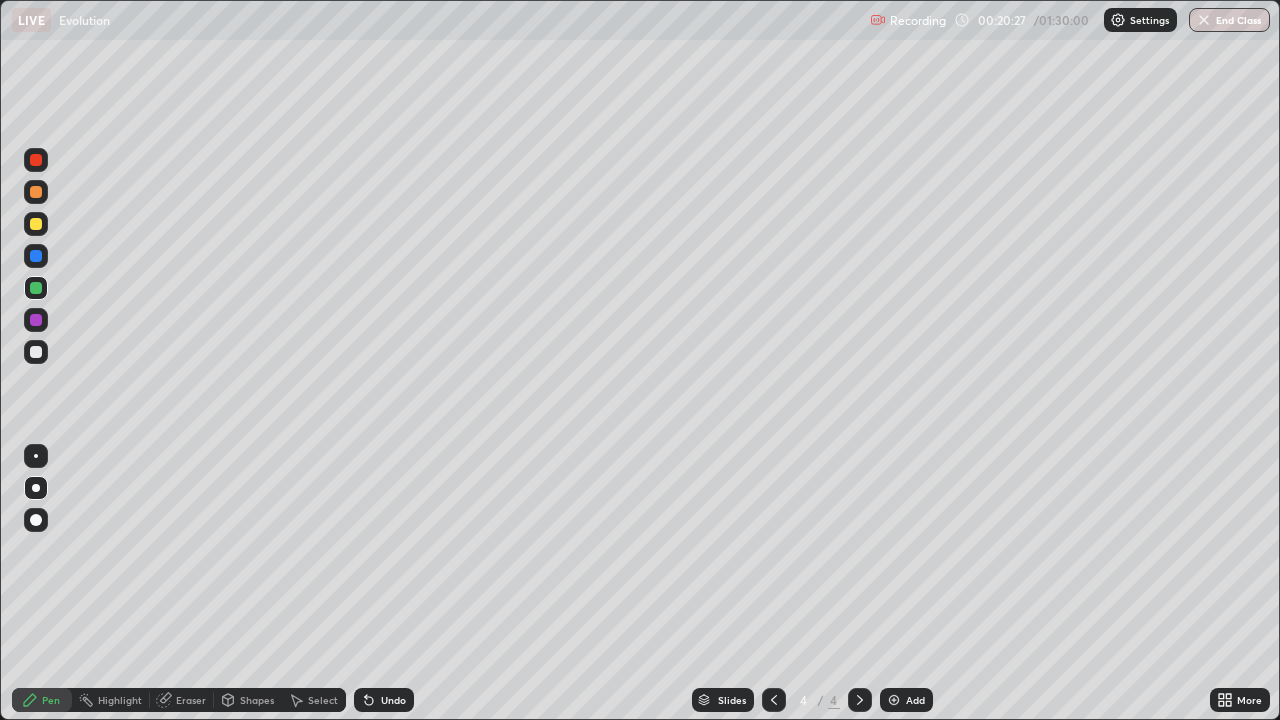 click on "Add" at bounding box center [915, 700] 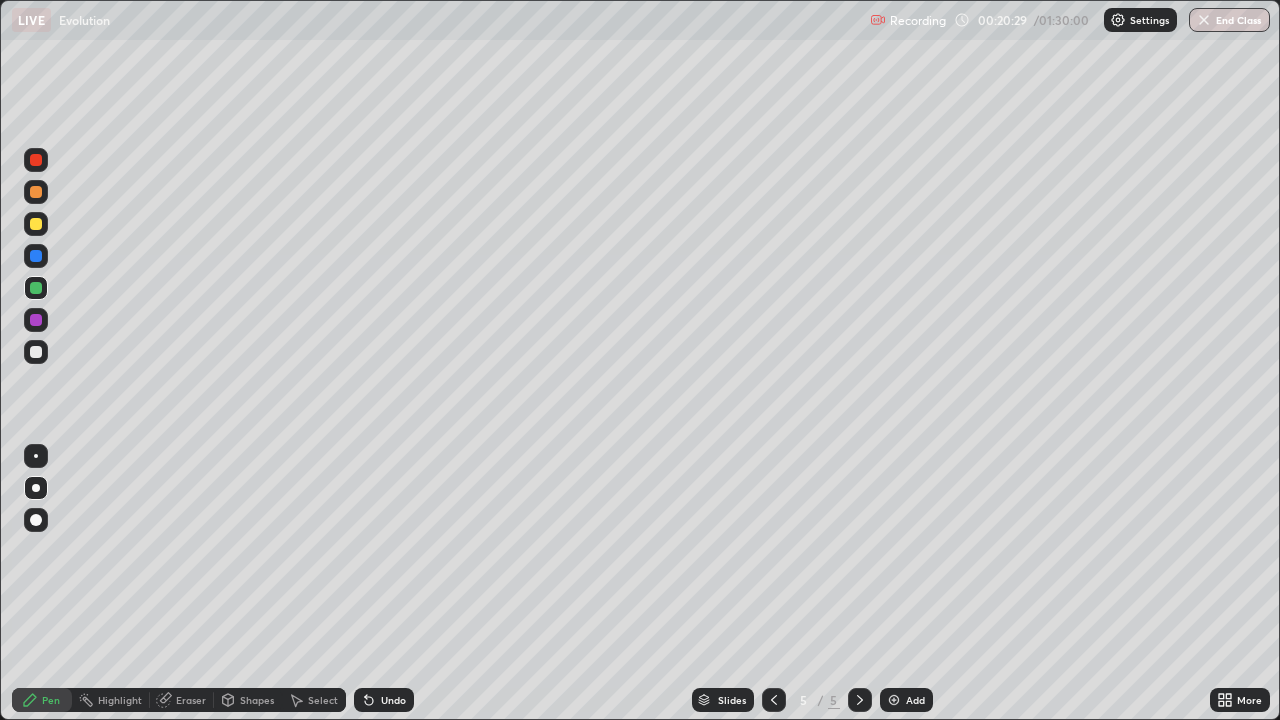 click at bounding box center [774, 700] 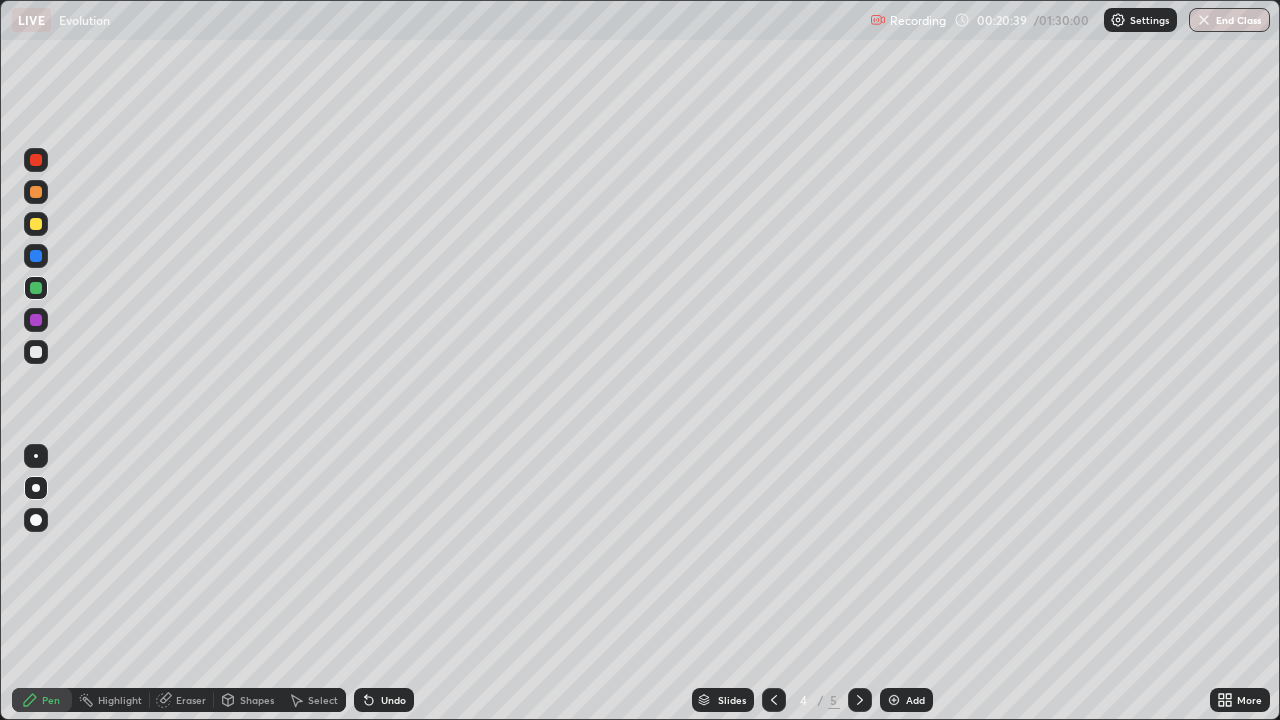 click at bounding box center (36, 256) 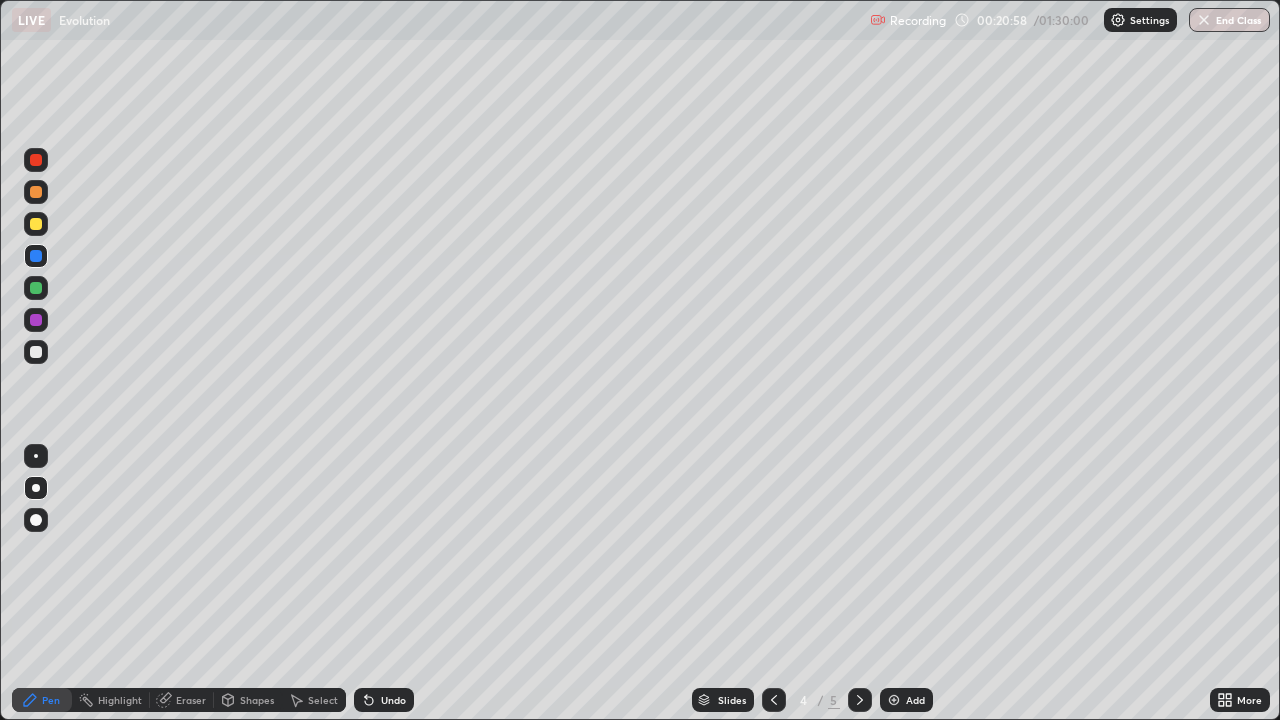 click 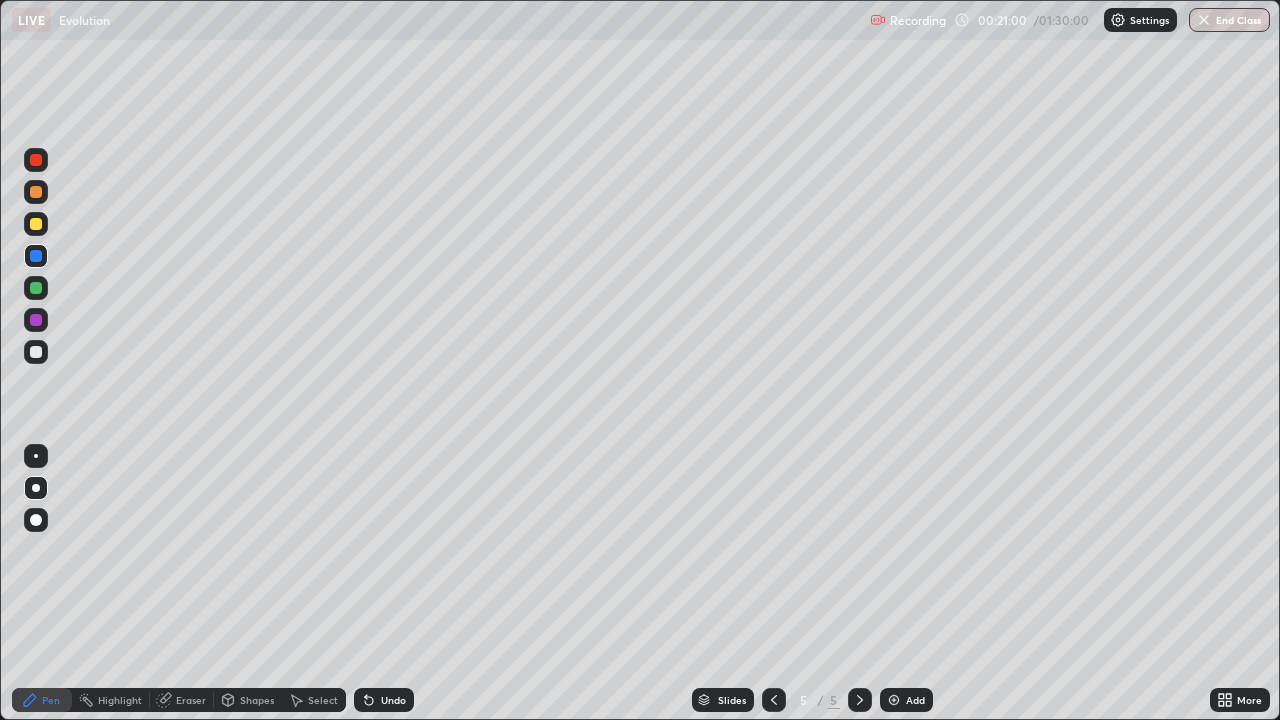 click at bounding box center (36, 352) 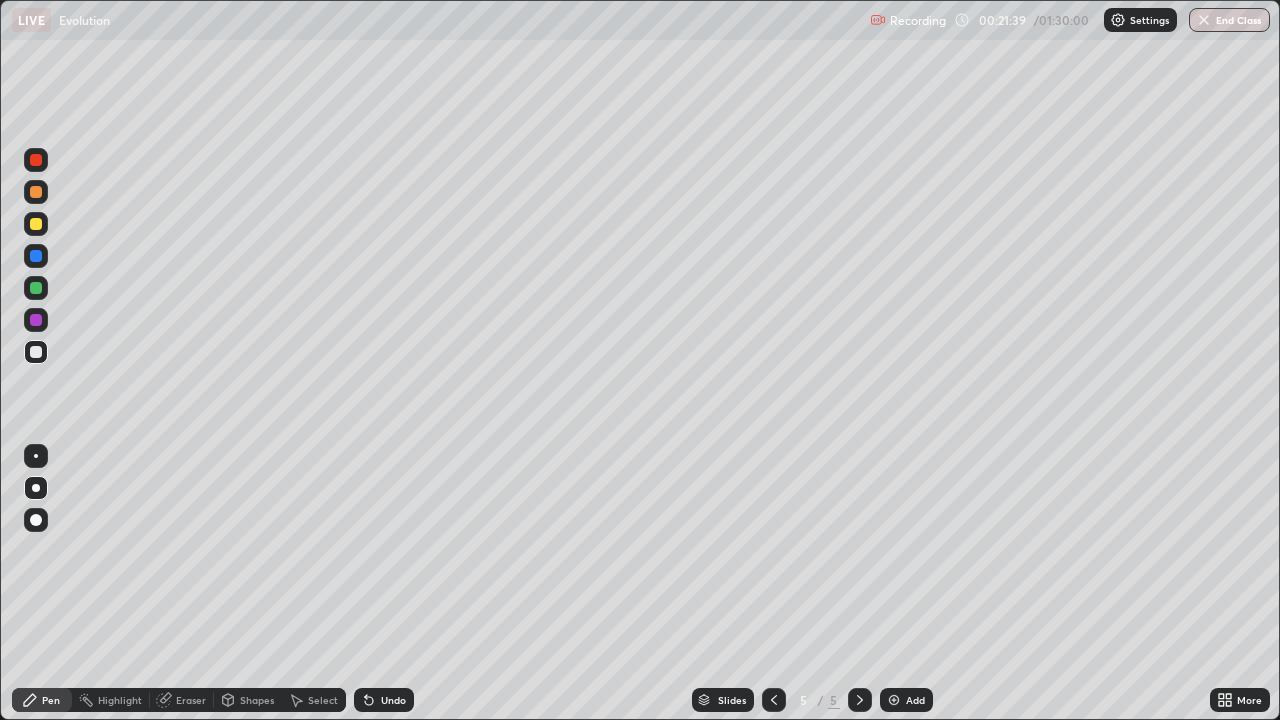 click on "Undo" at bounding box center (384, 700) 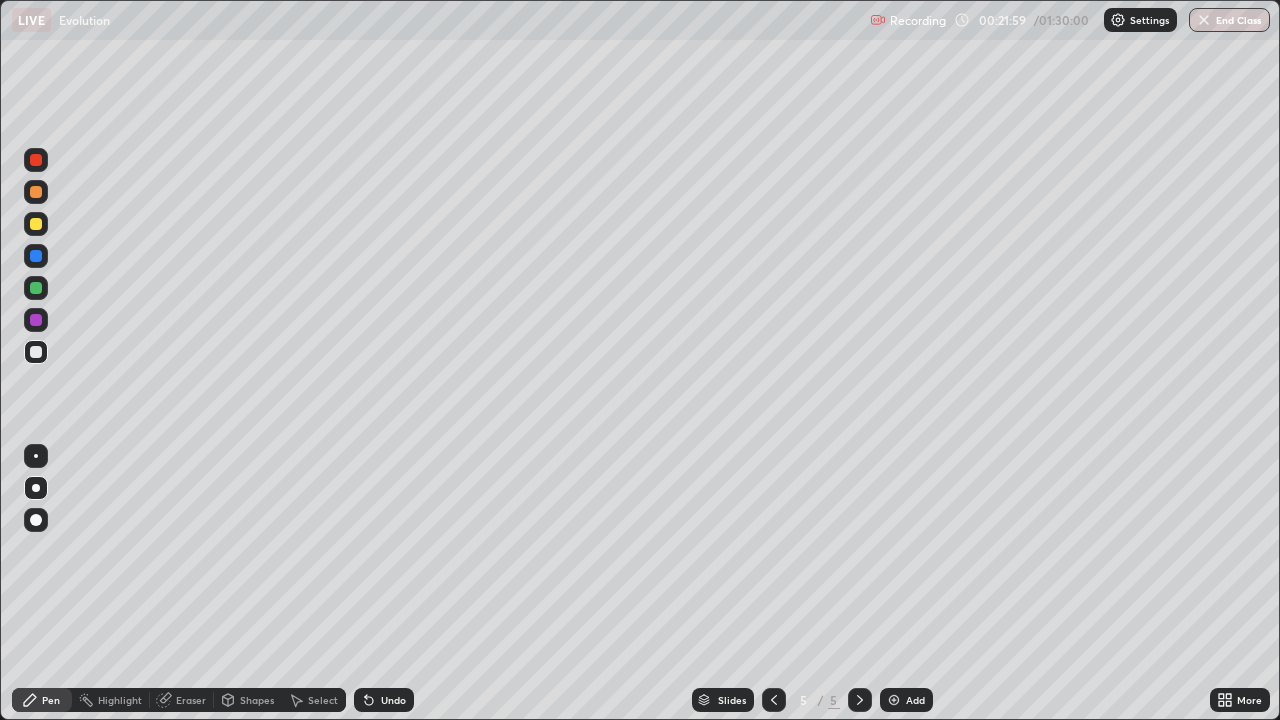 click on "Undo" at bounding box center [393, 700] 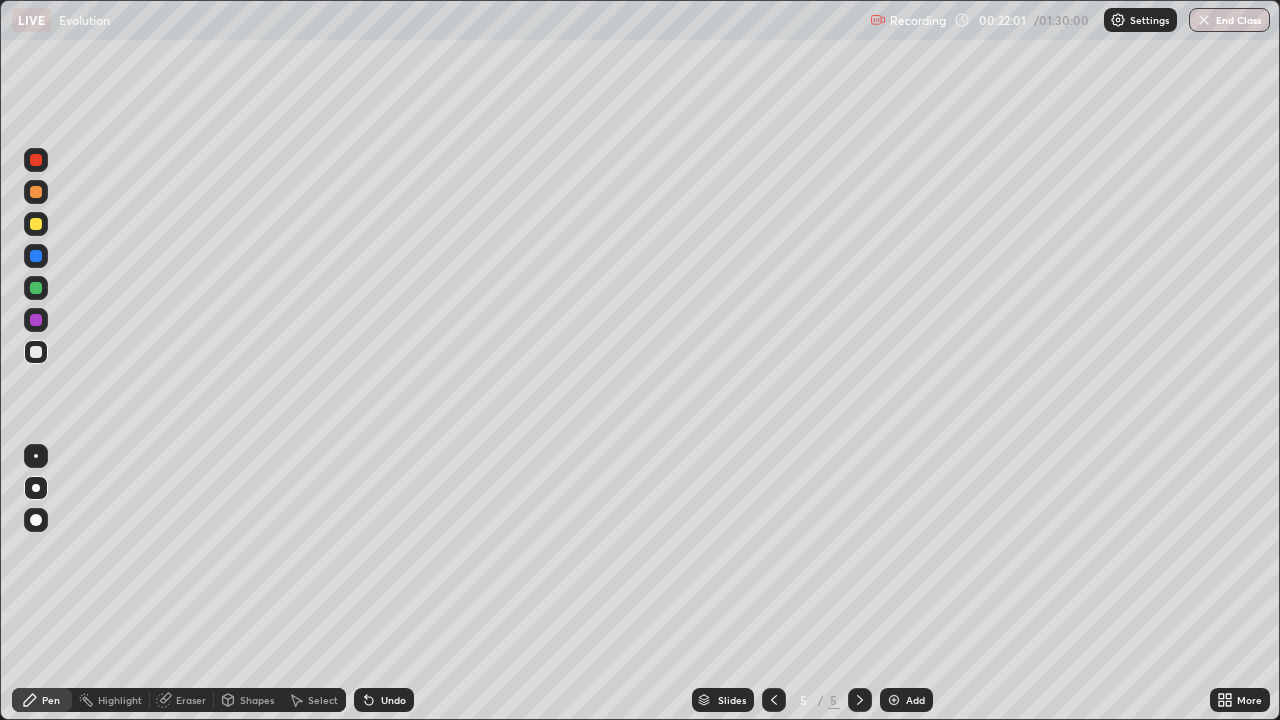 click on "Undo" at bounding box center (384, 700) 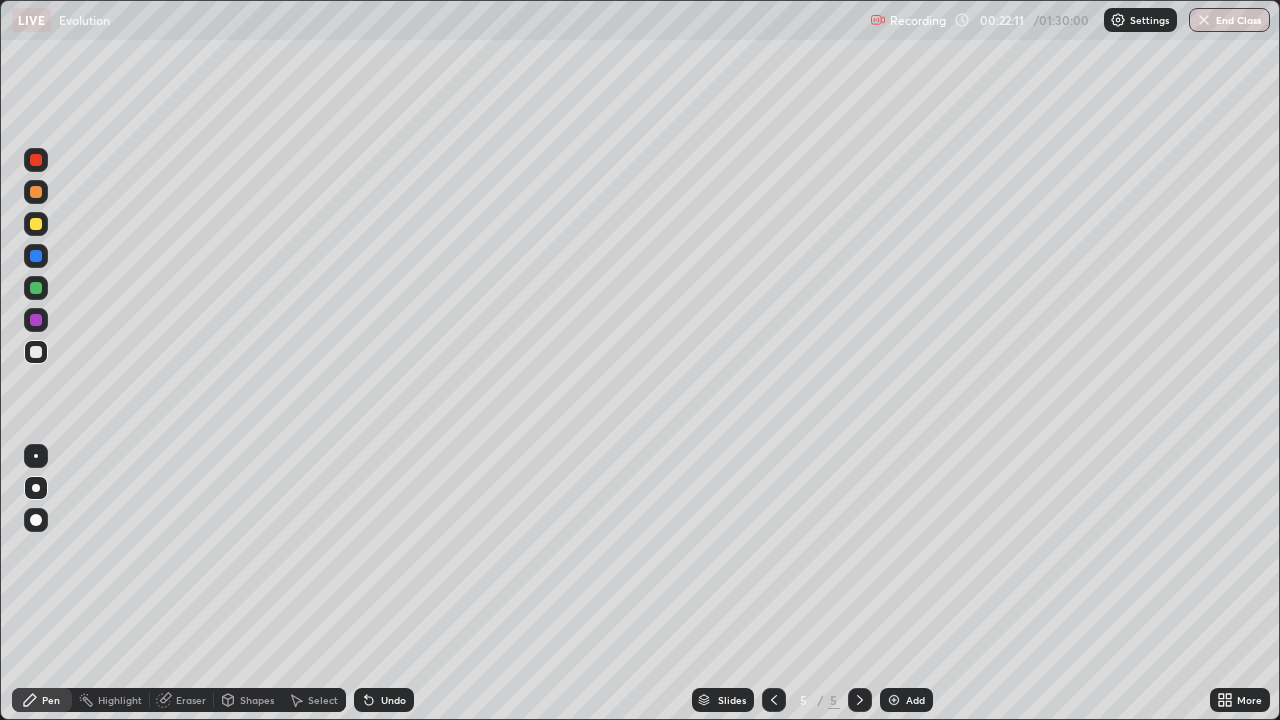 click on "Undo" at bounding box center (393, 700) 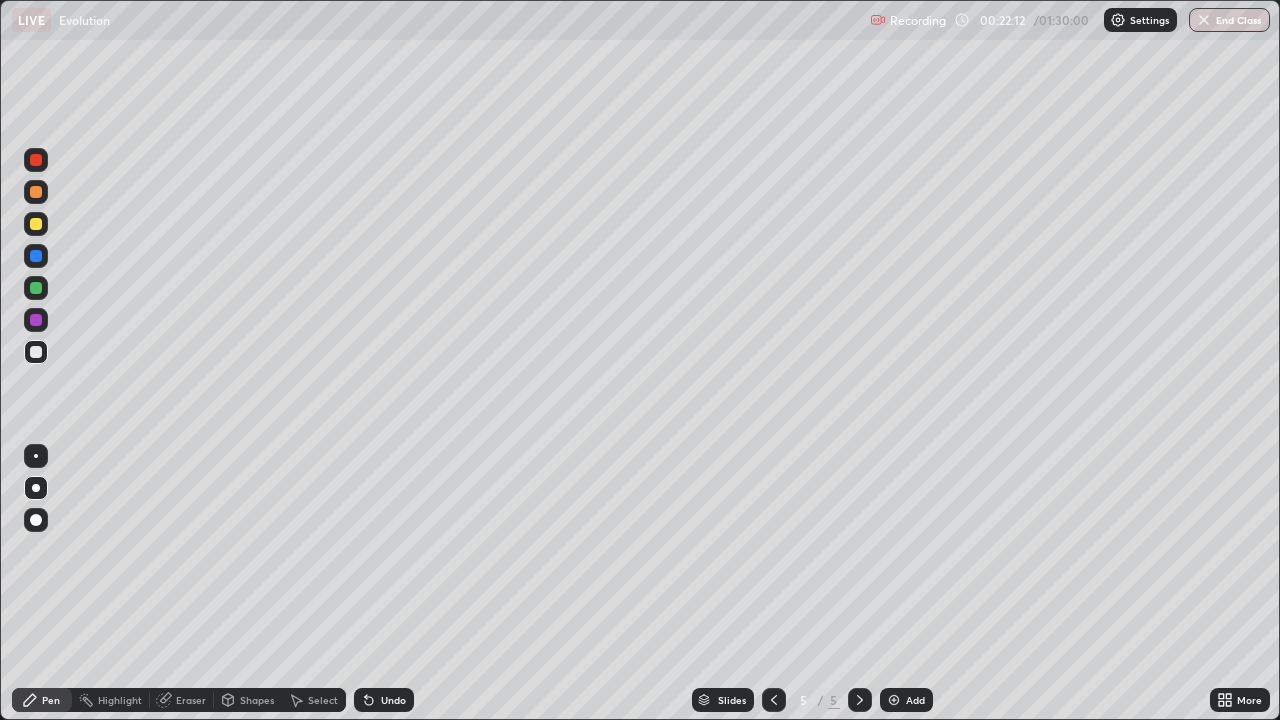 click on "Undo" at bounding box center (393, 700) 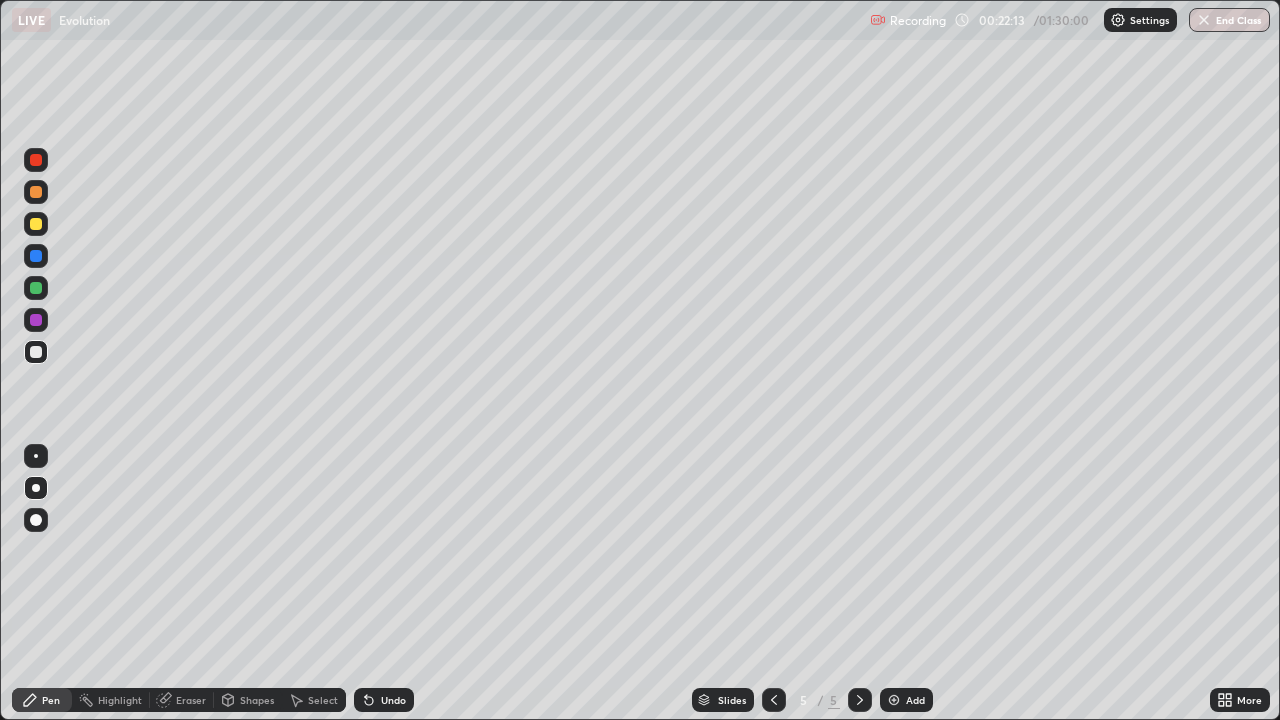 click on "Undo" at bounding box center [384, 700] 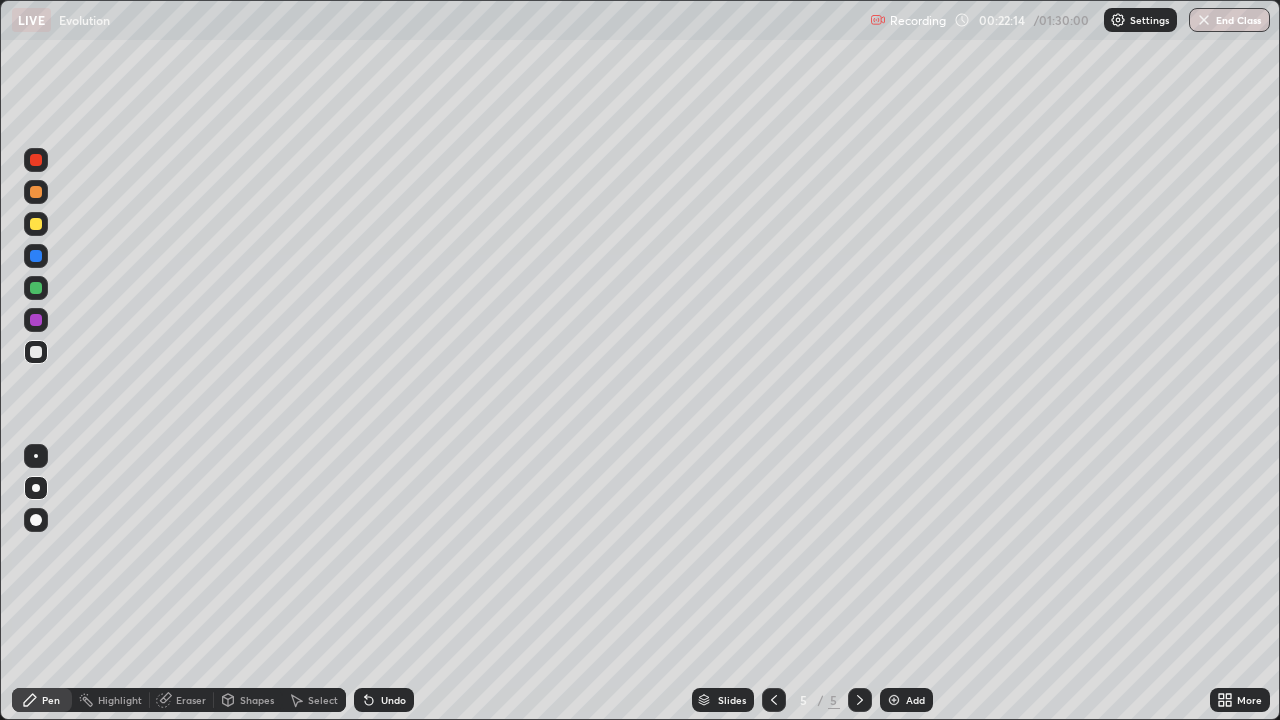 click 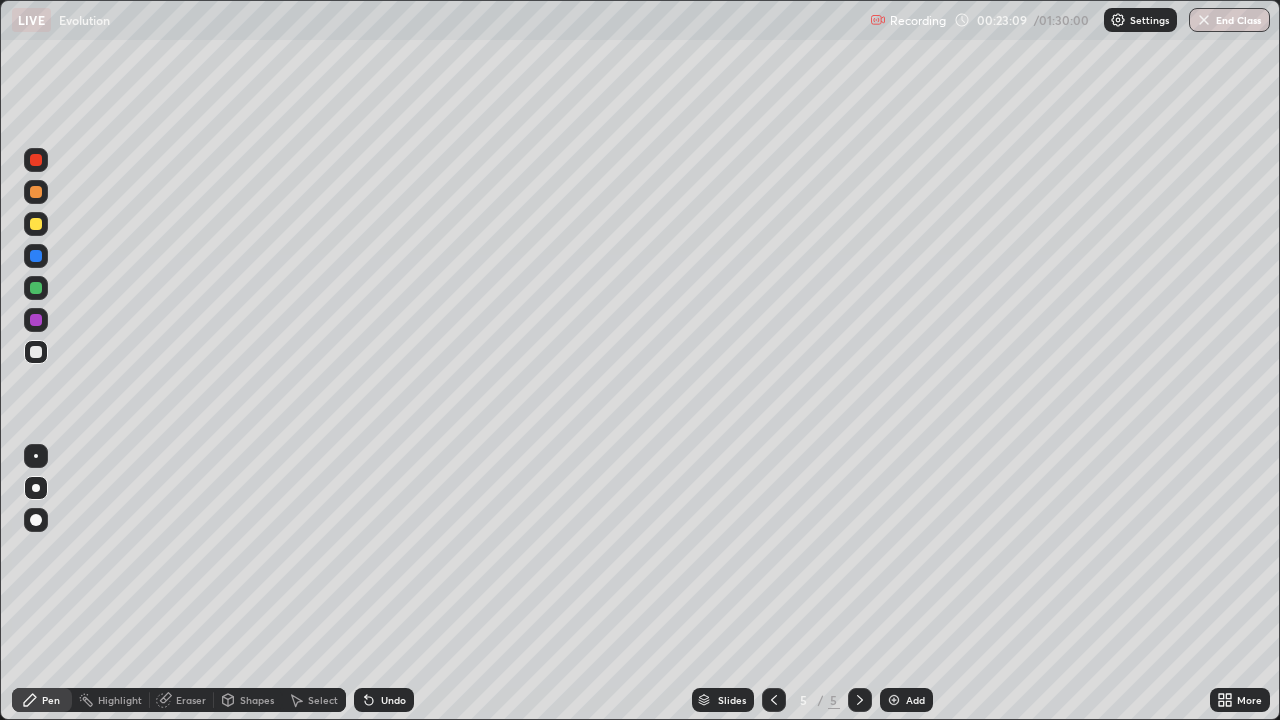 click at bounding box center (36, 224) 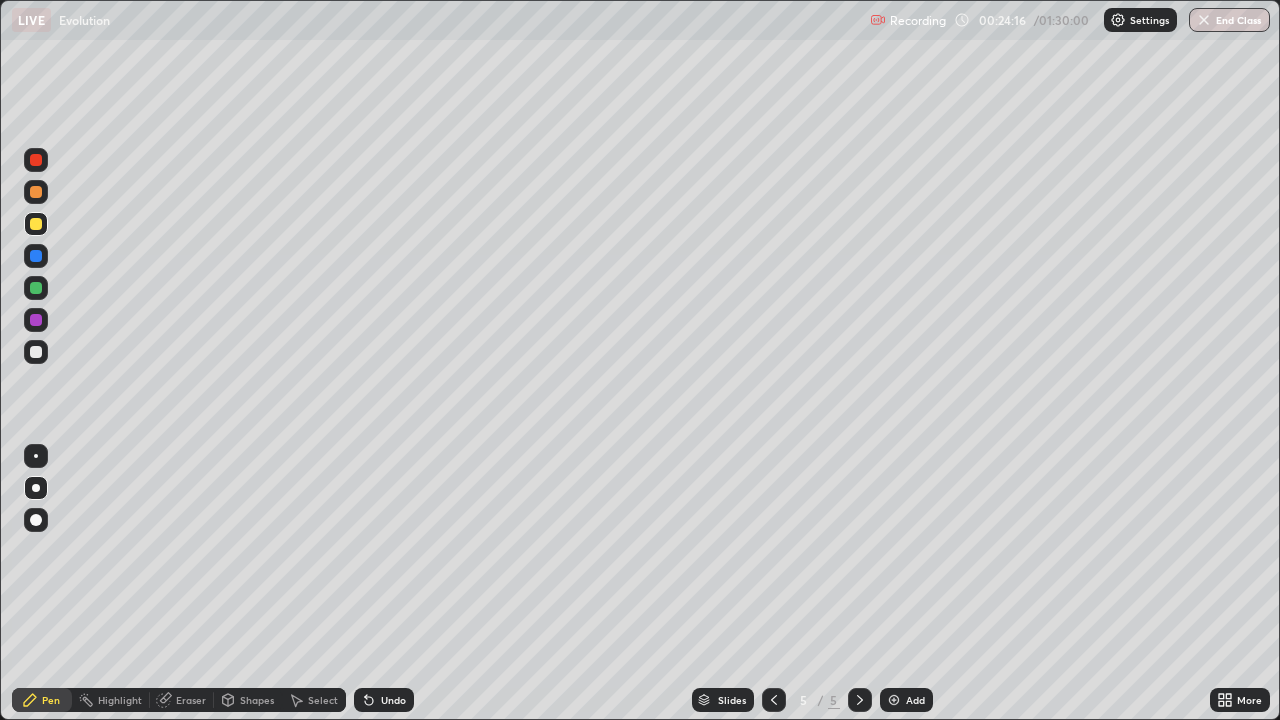 click at bounding box center [36, 320] 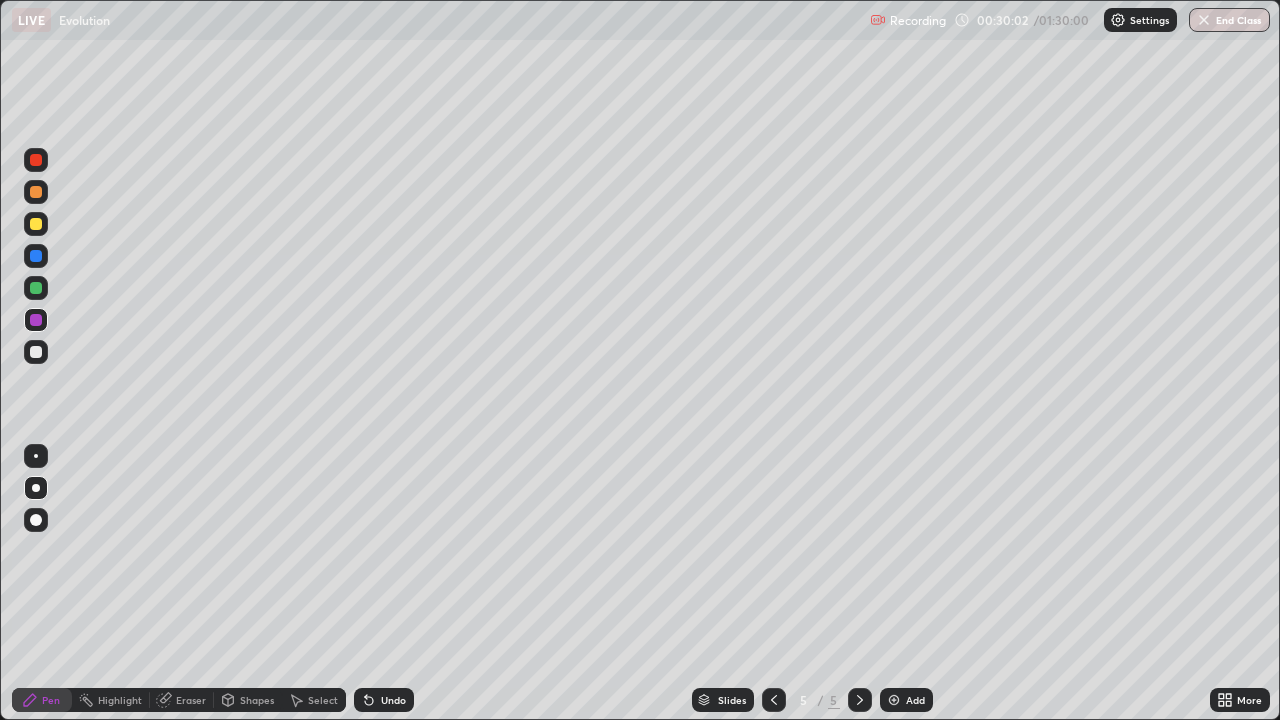 click on "Add" at bounding box center (906, 700) 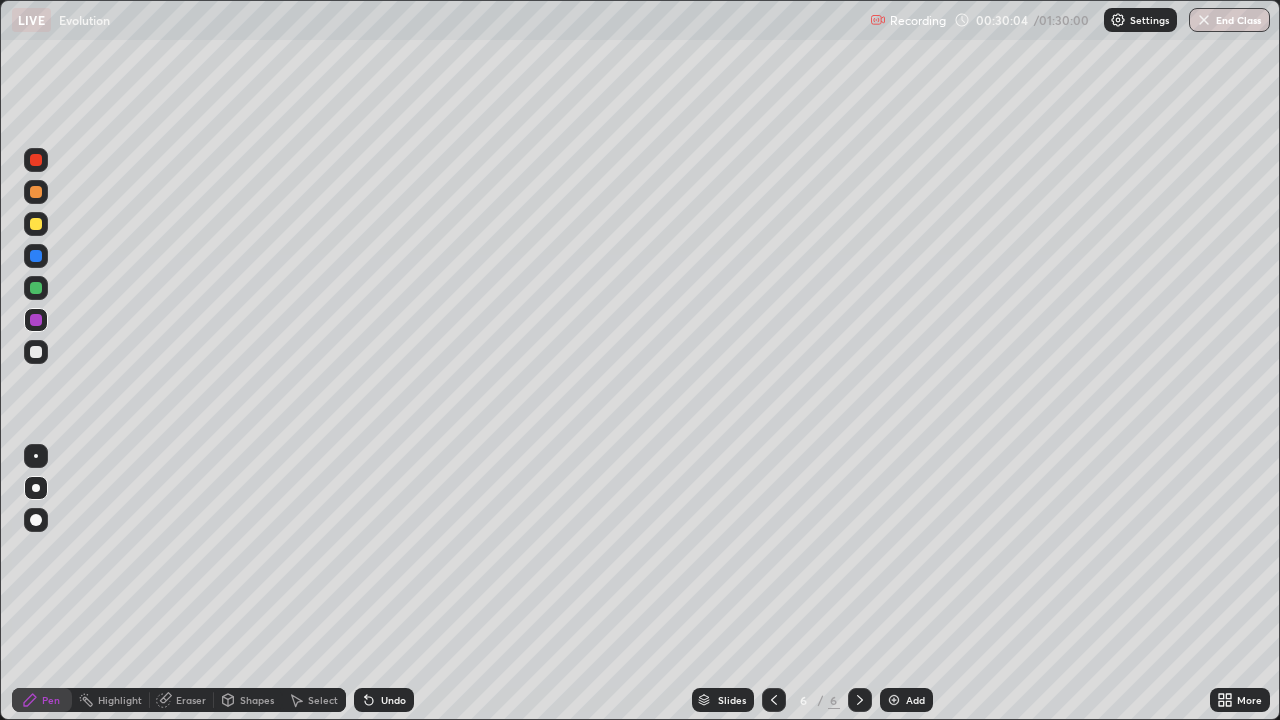 click 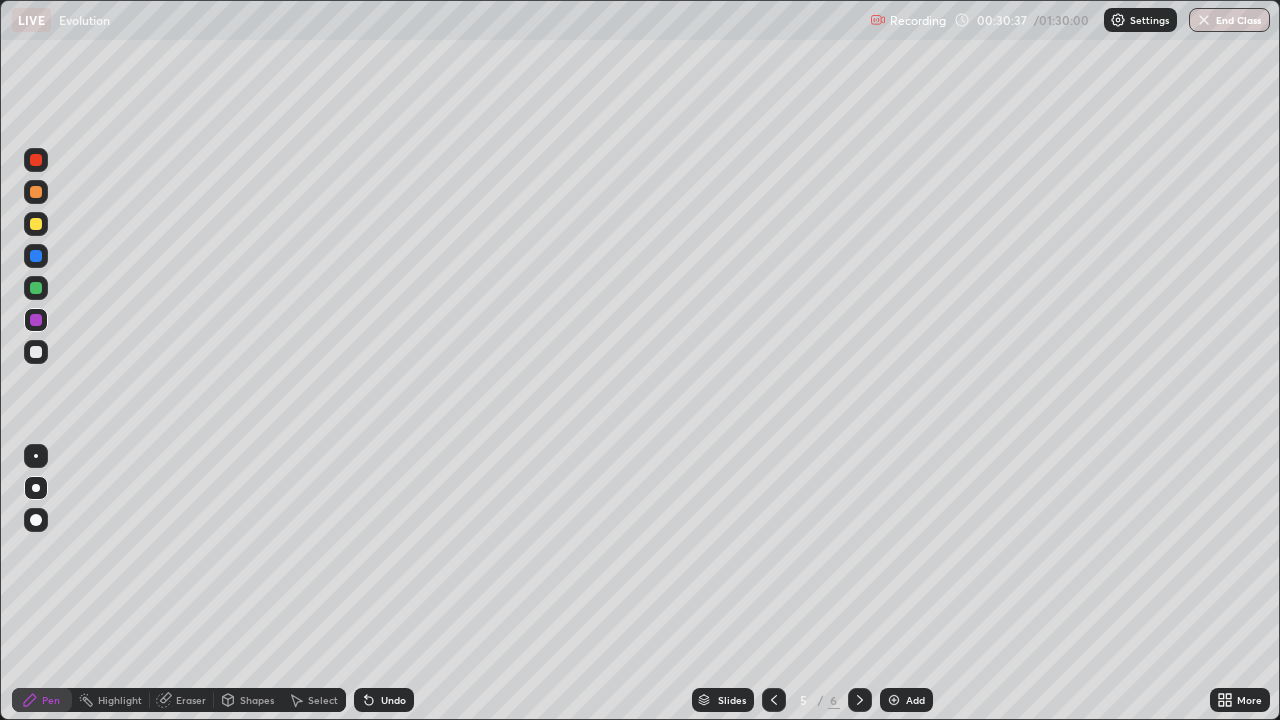 click 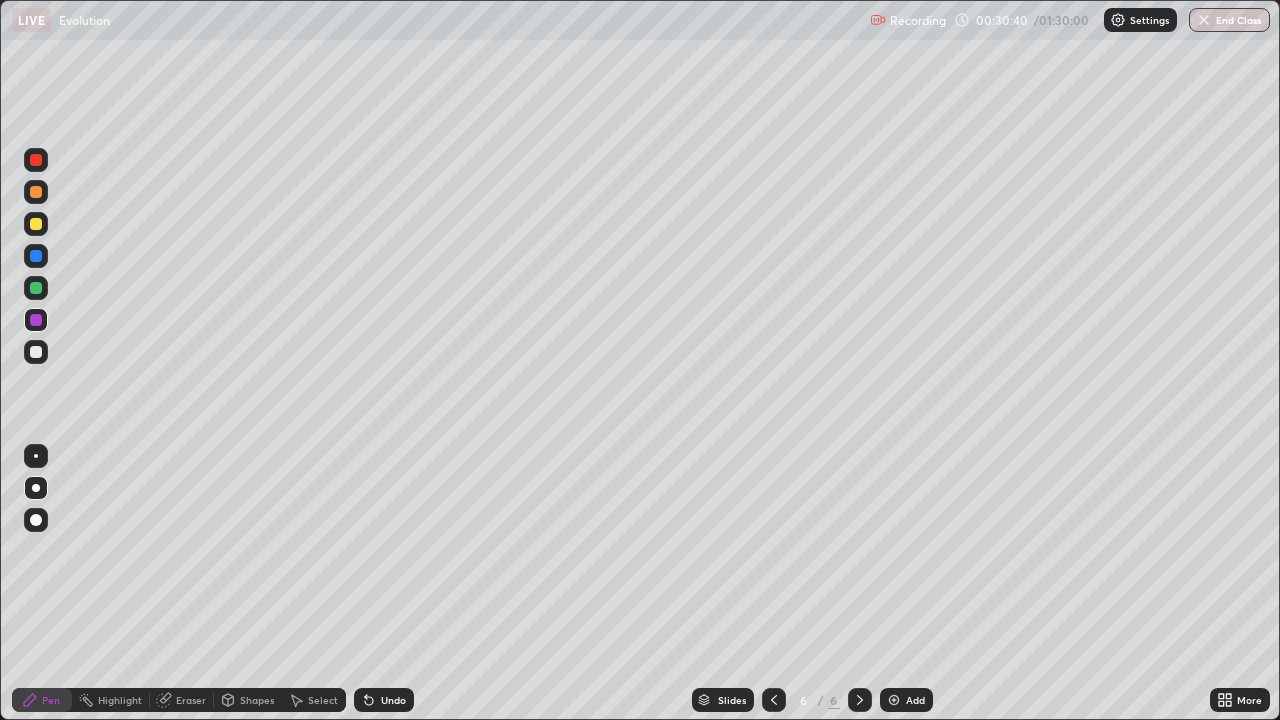 click at bounding box center [36, 288] 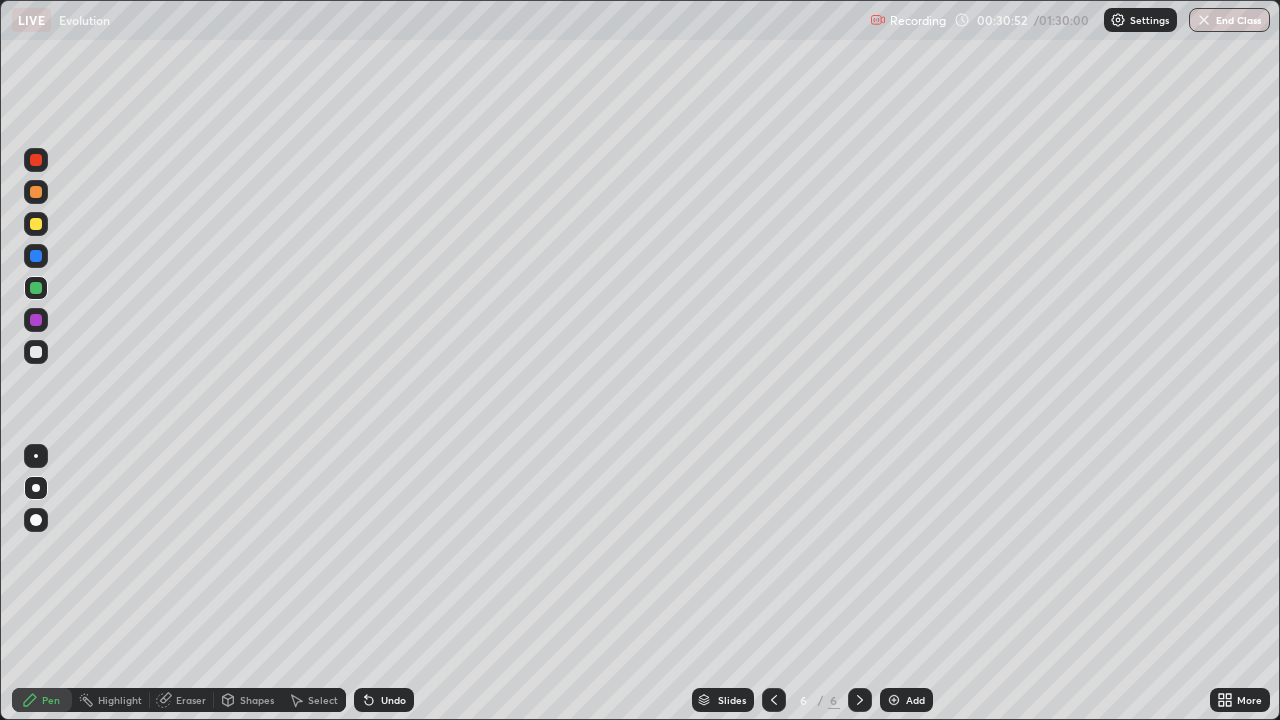 click at bounding box center (36, 352) 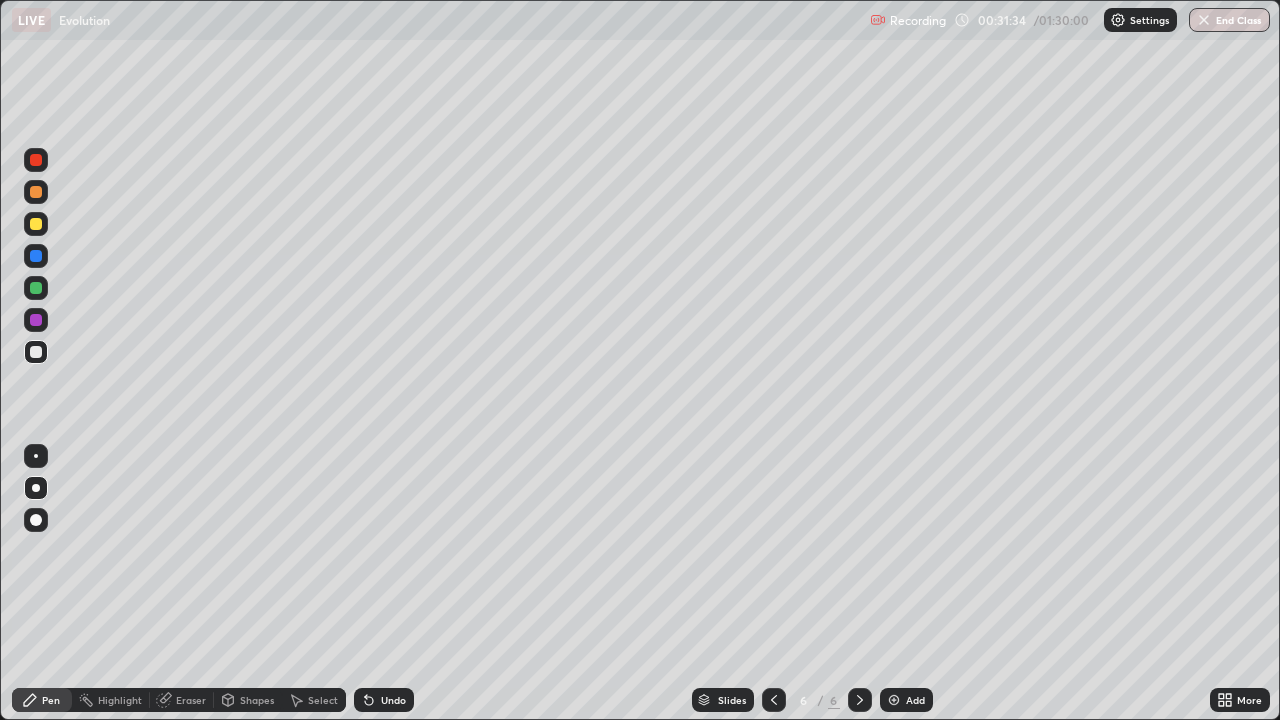 click 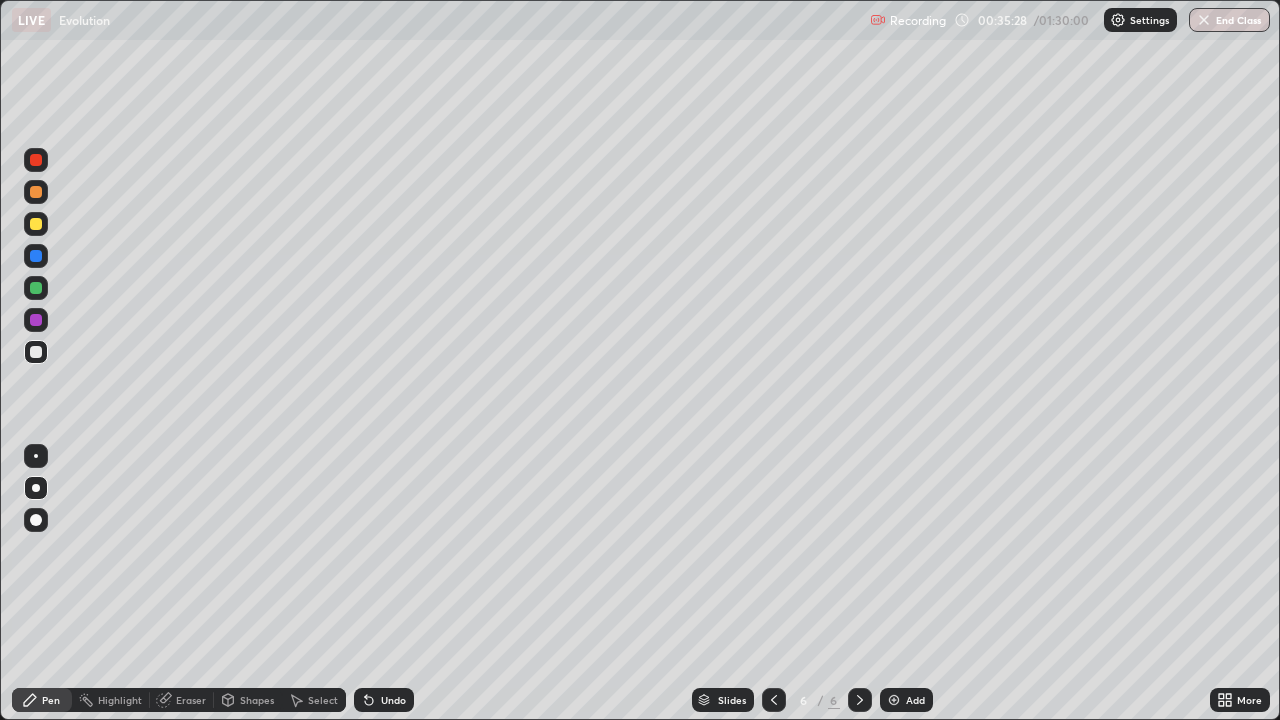click on "Undo" at bounding box center [384, 700] 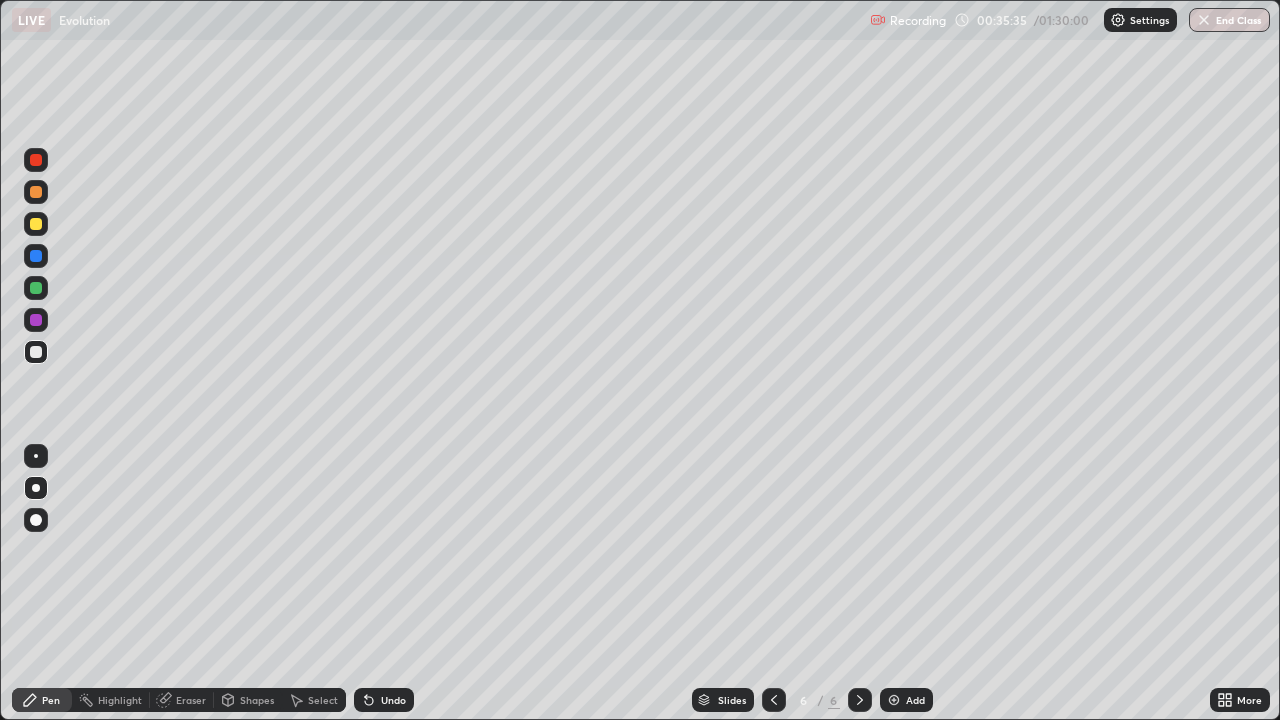 click 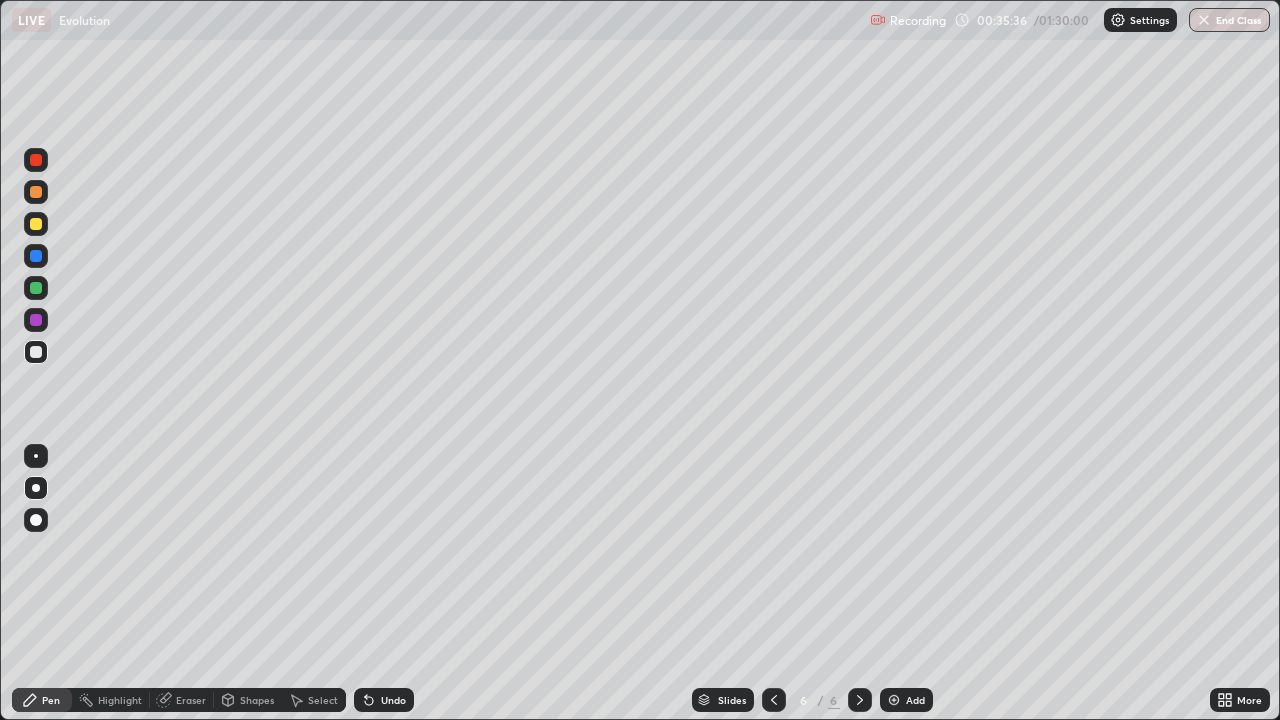 click 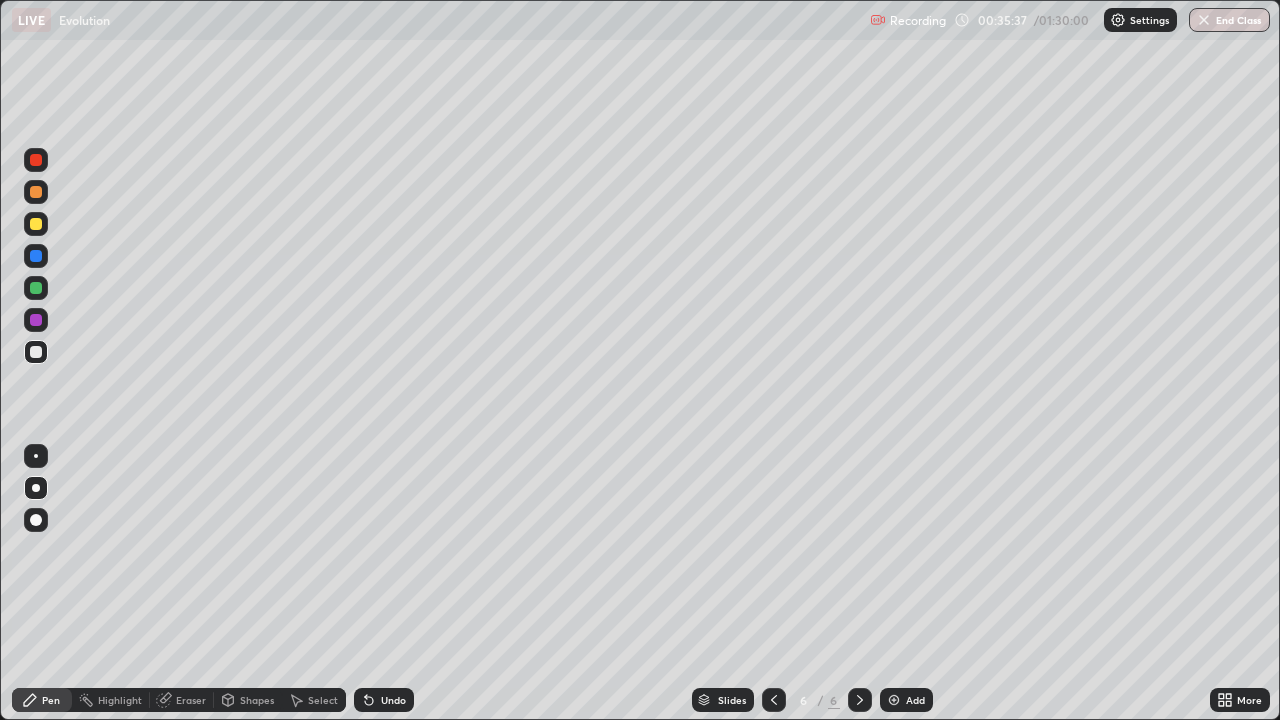 click on "Undo" at bounding box center [384, 700] 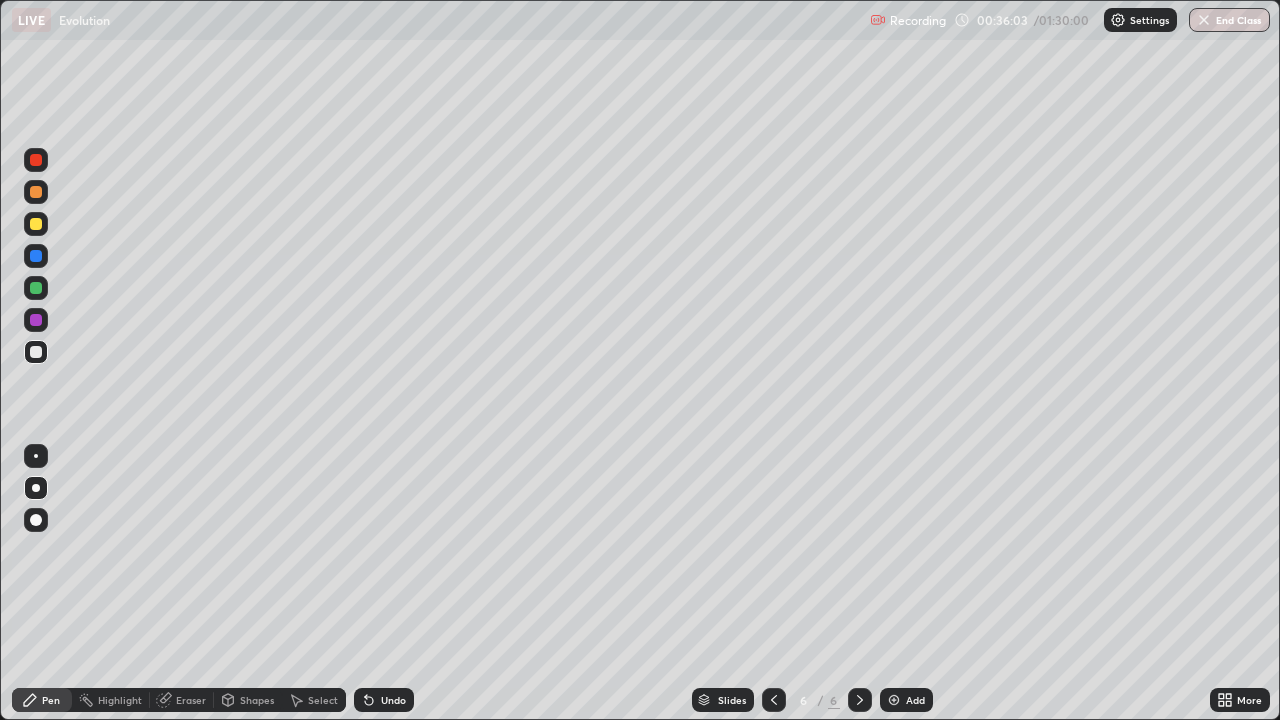 click at bounding box center [36, 320] 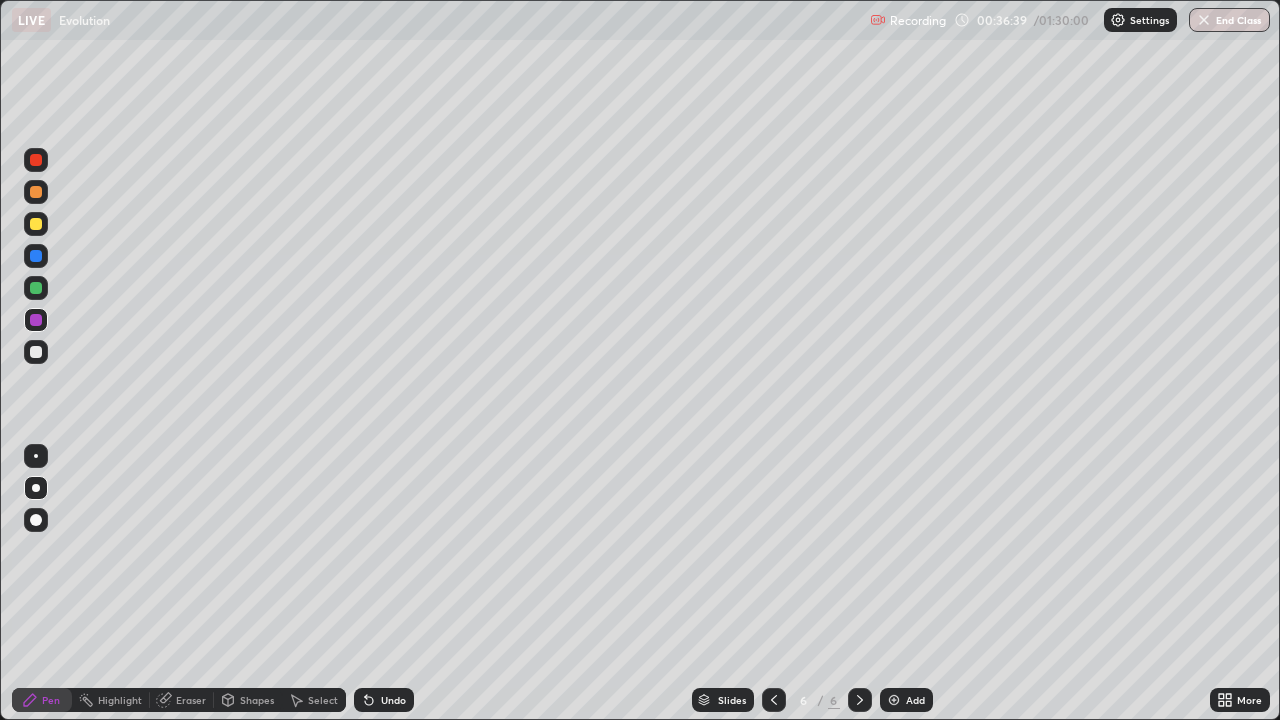 click 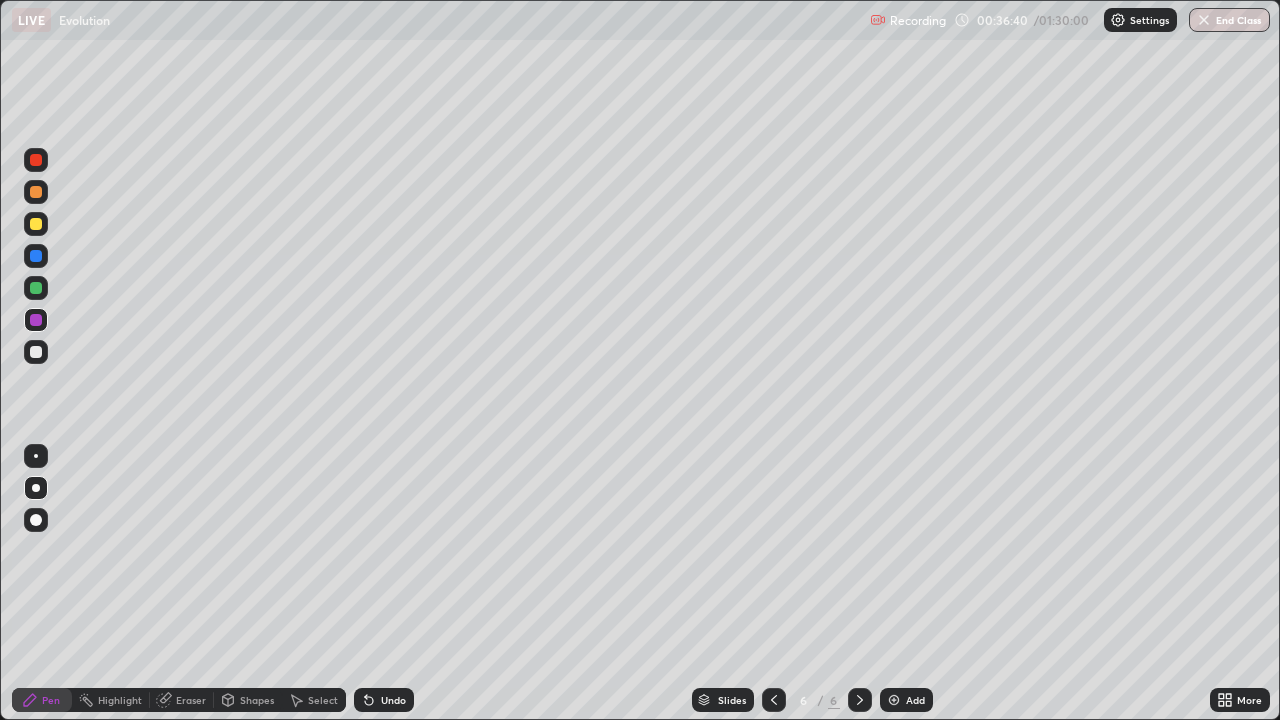 click 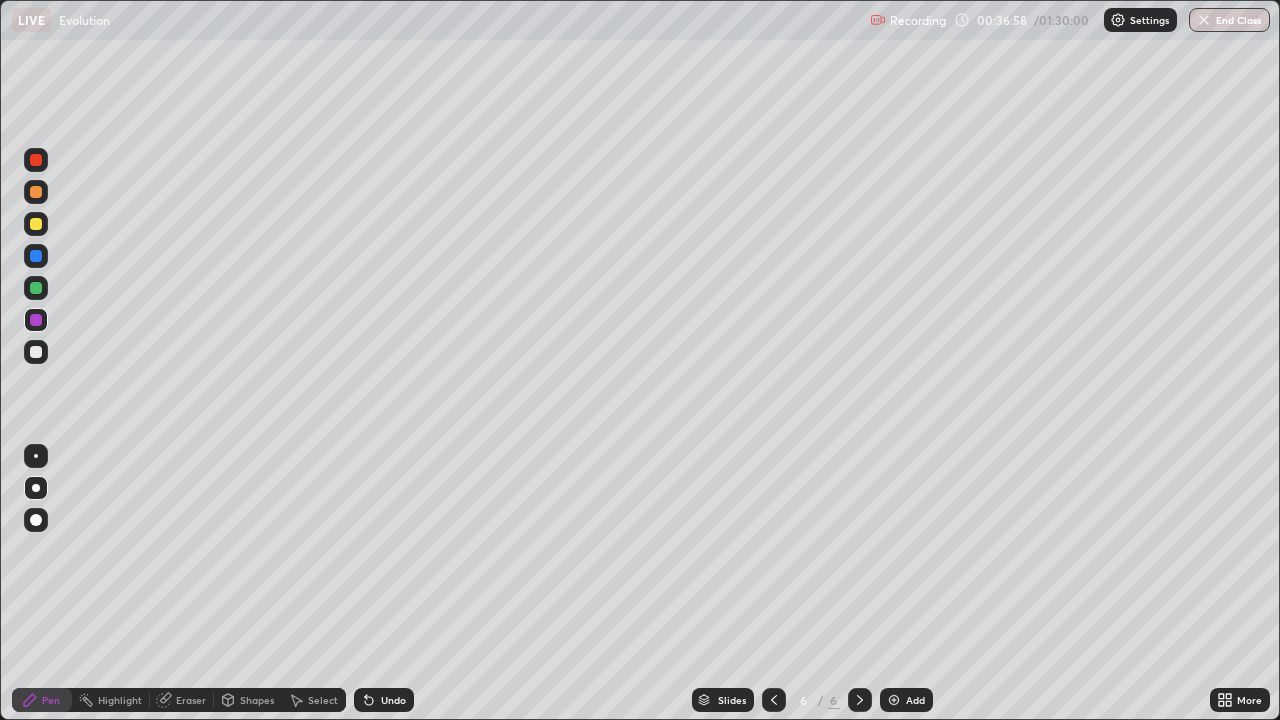 click 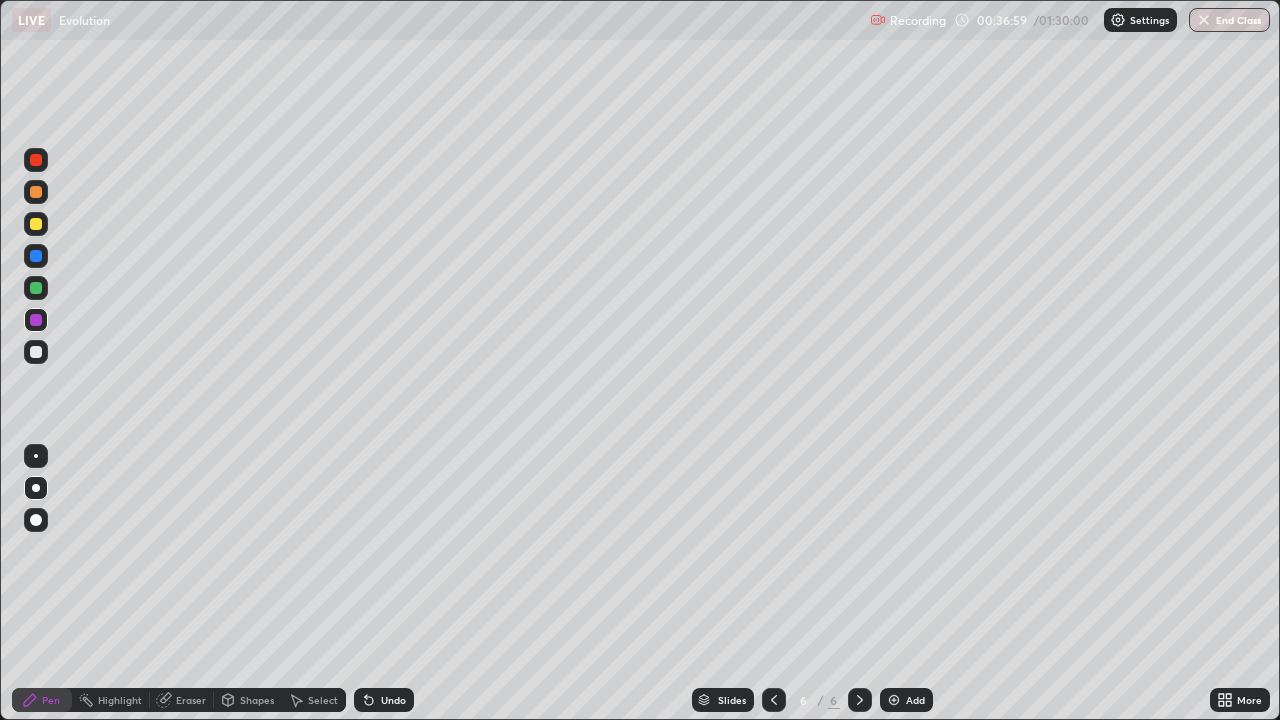click 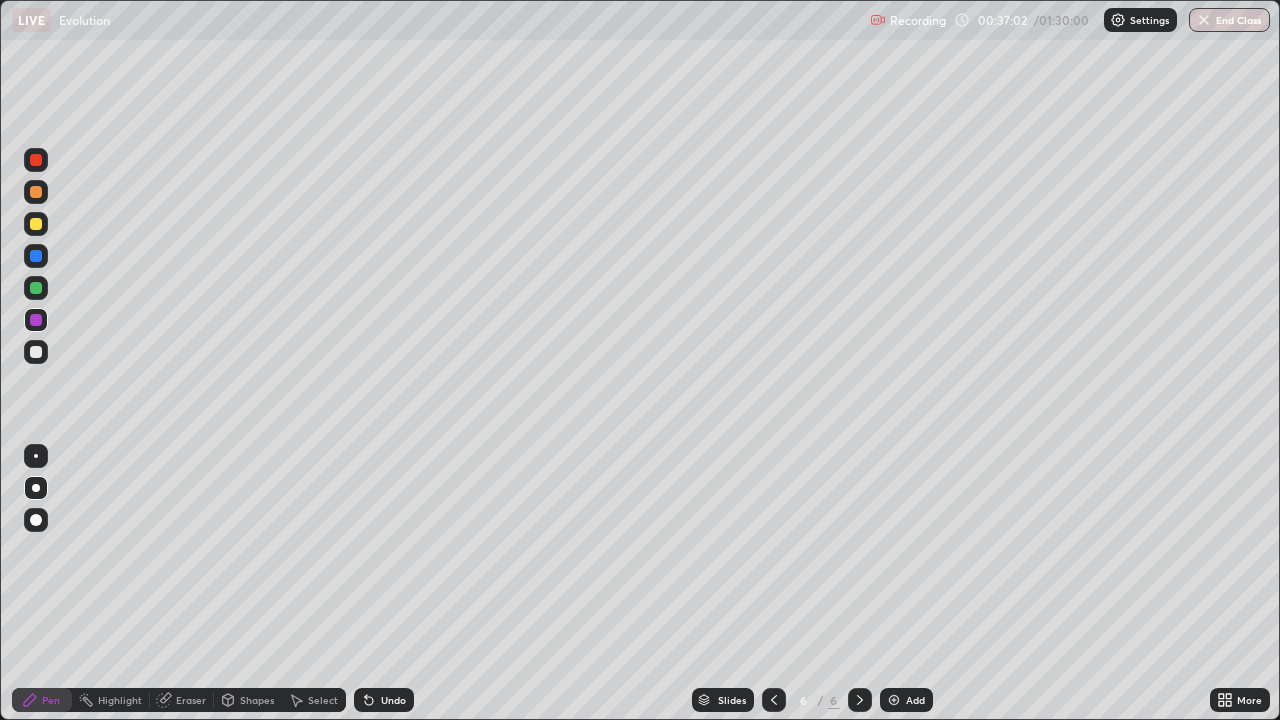 click 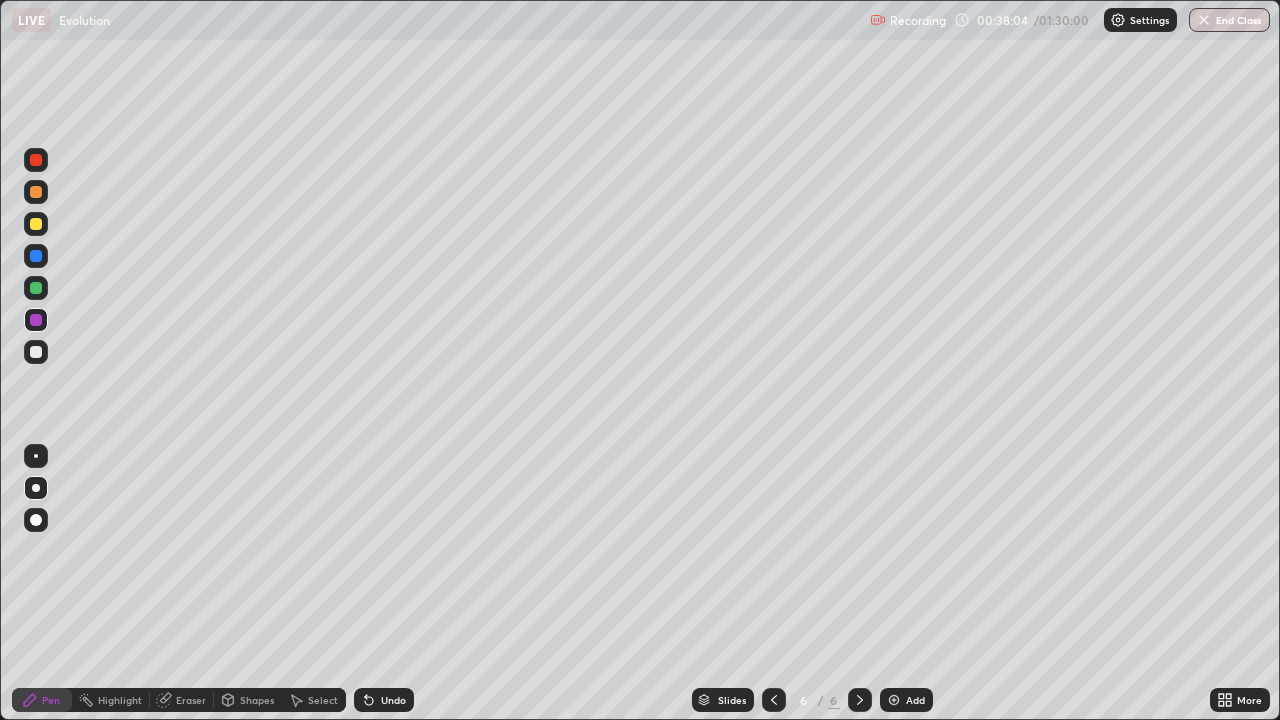 click on "Undo" at bounding box center (384, 700) 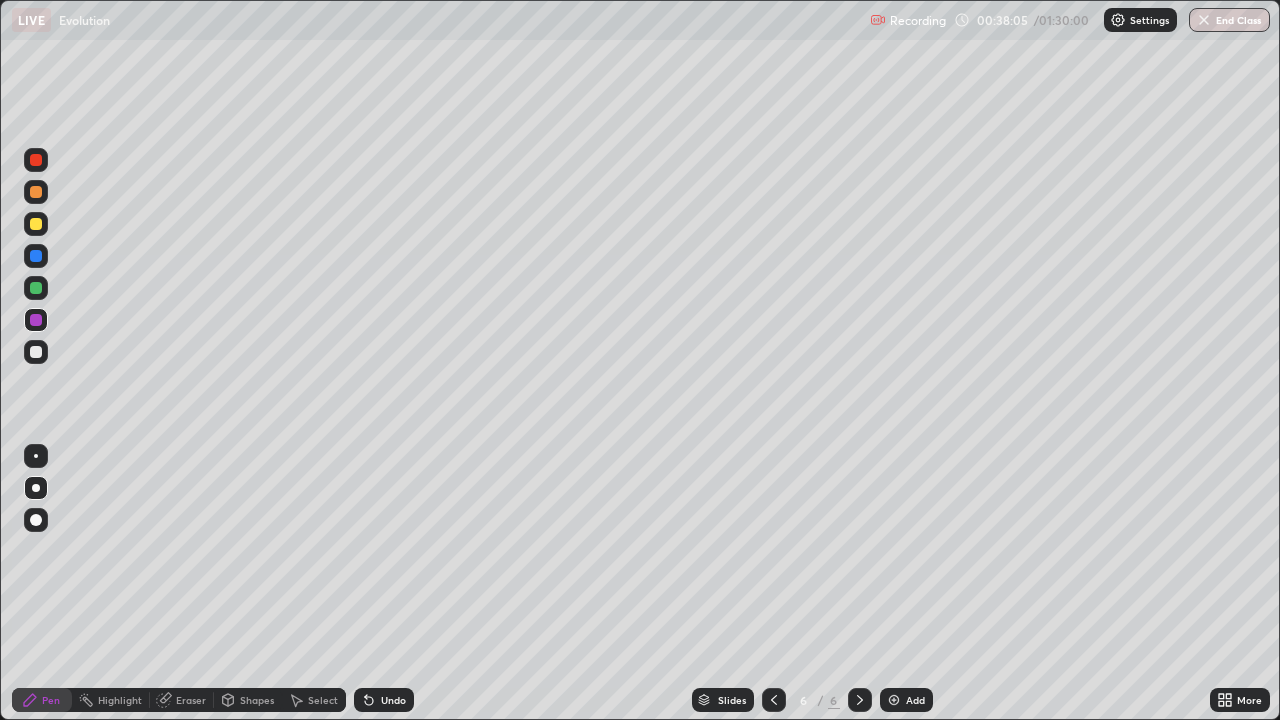 click on "Undo" at bounding box center [384, 700] 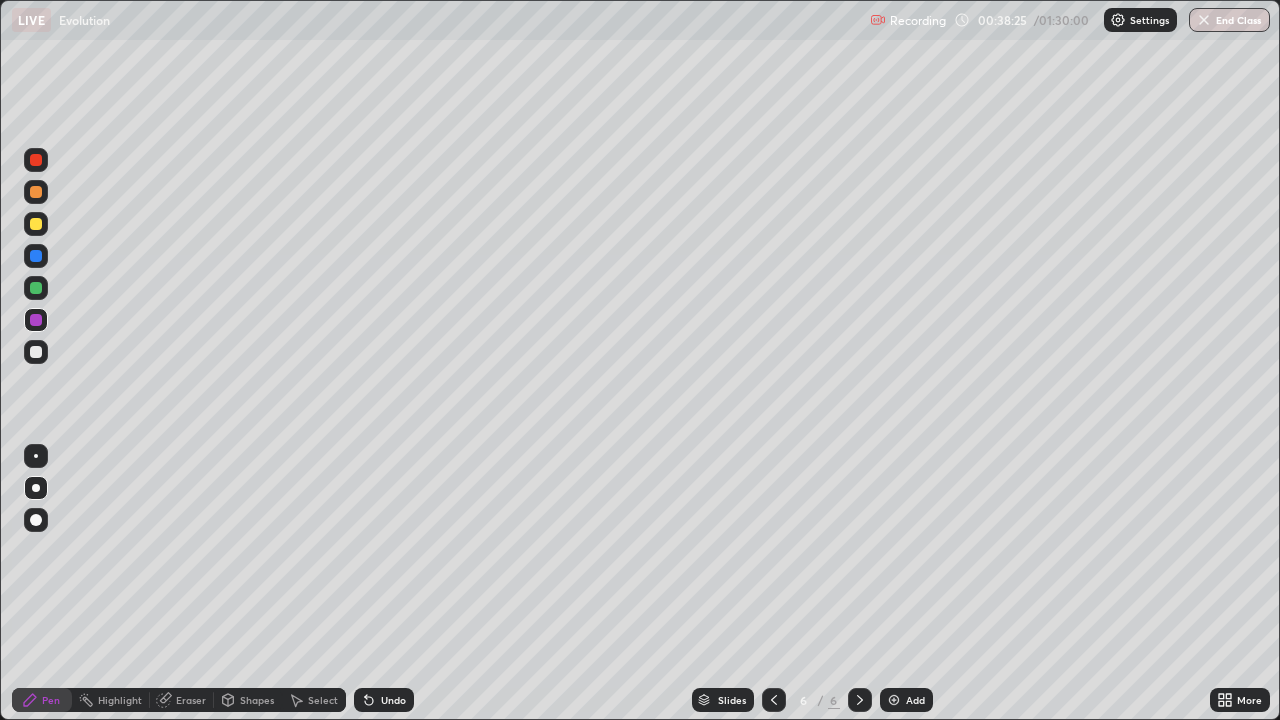 click on "Undo" at bounding box center [384, 700] 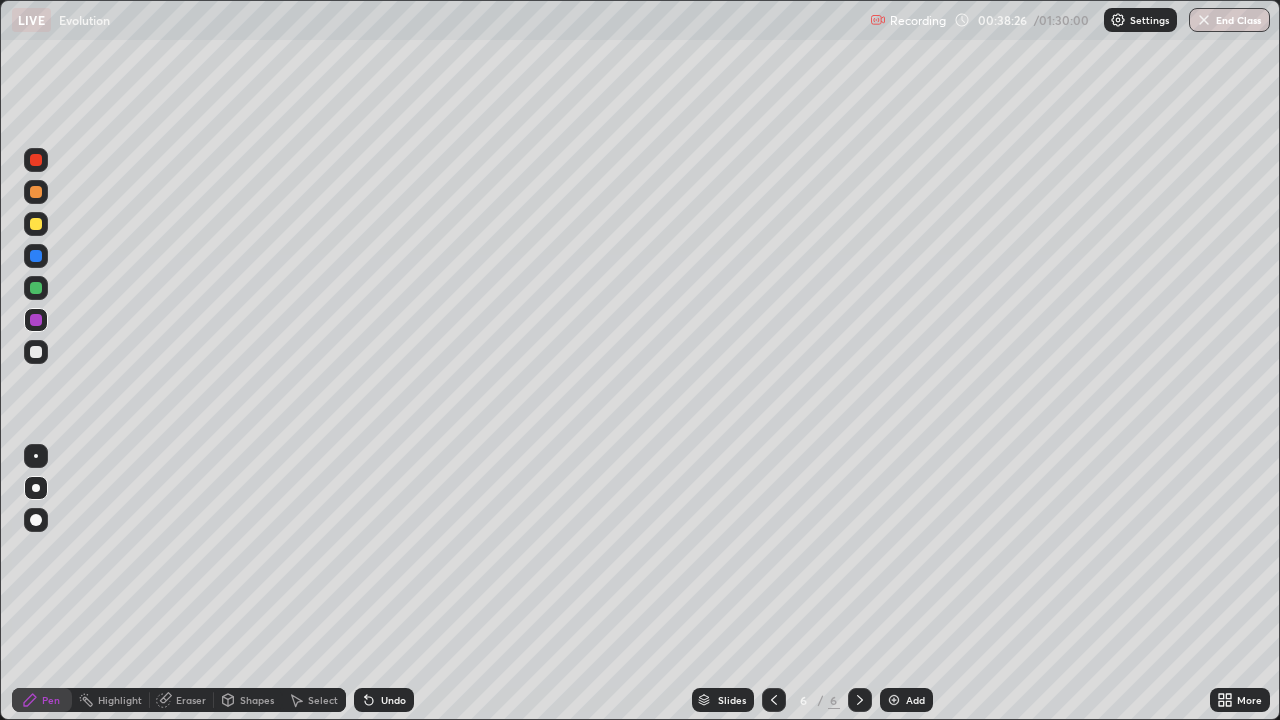 click on "Undo" at bounding box center [384, 700] 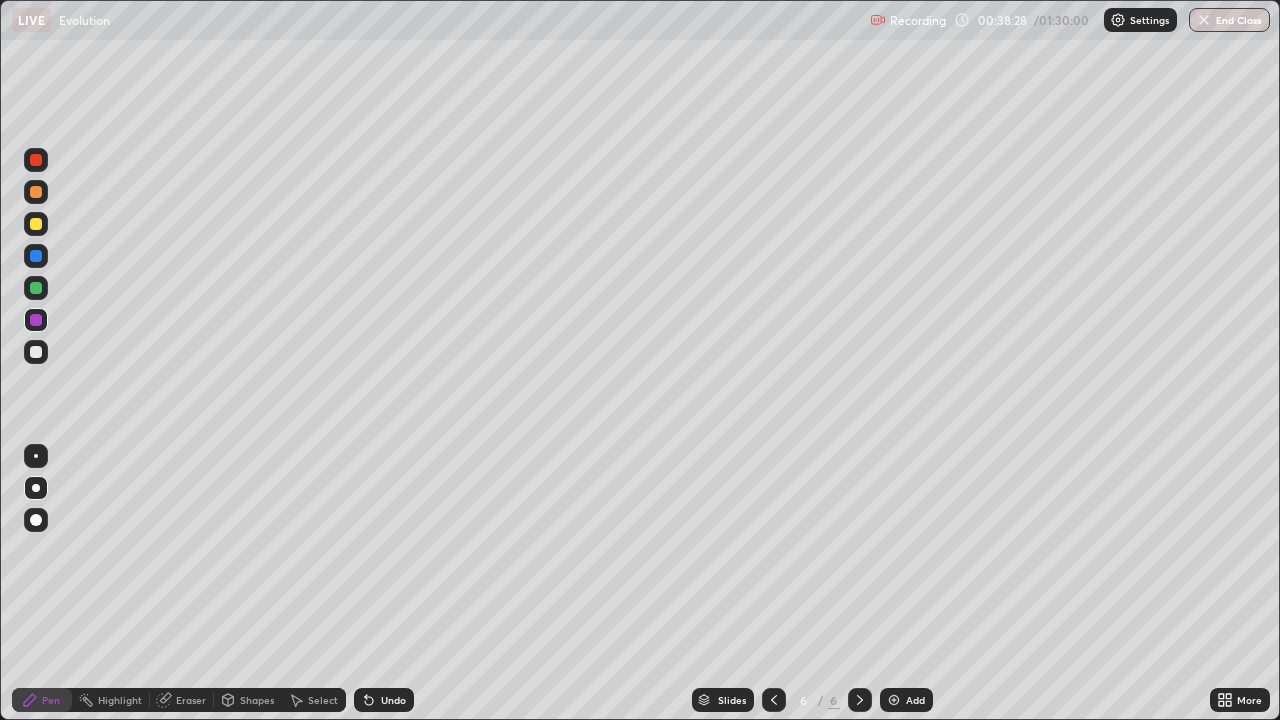 click on "Undo" at bounding box center [384, 700] 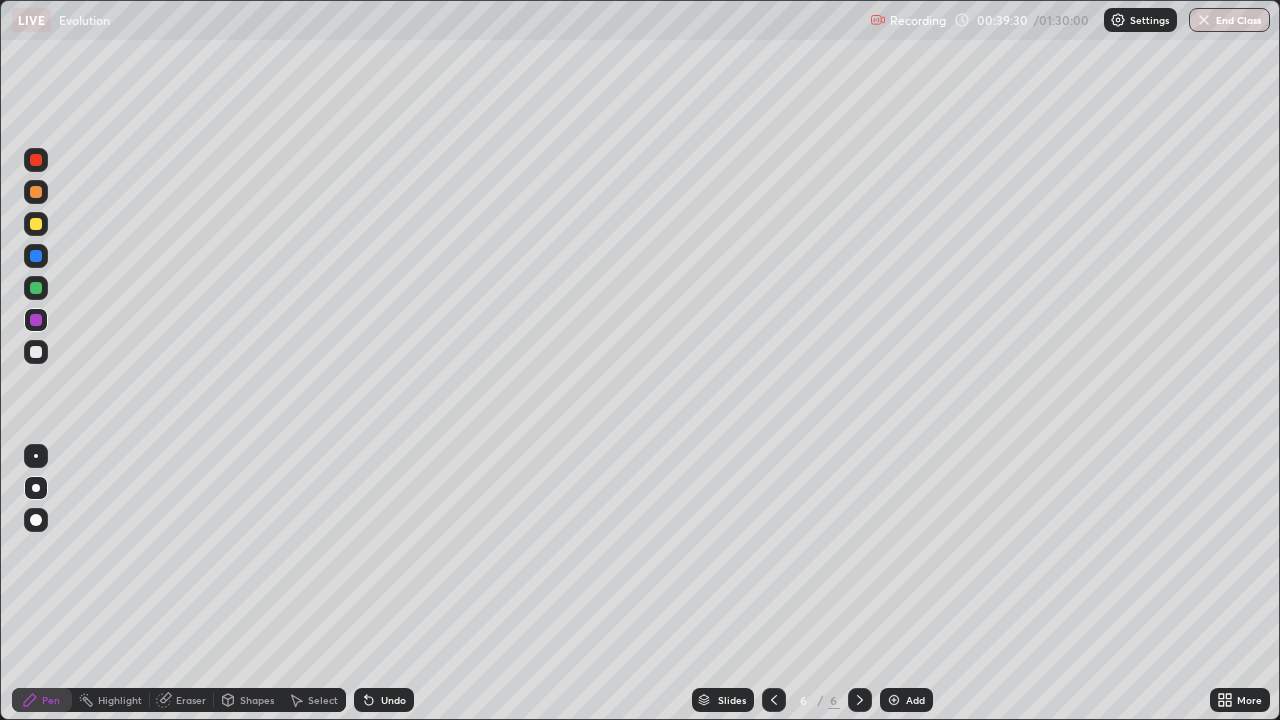 click on "Eraser" at bounding box center (191, 700) 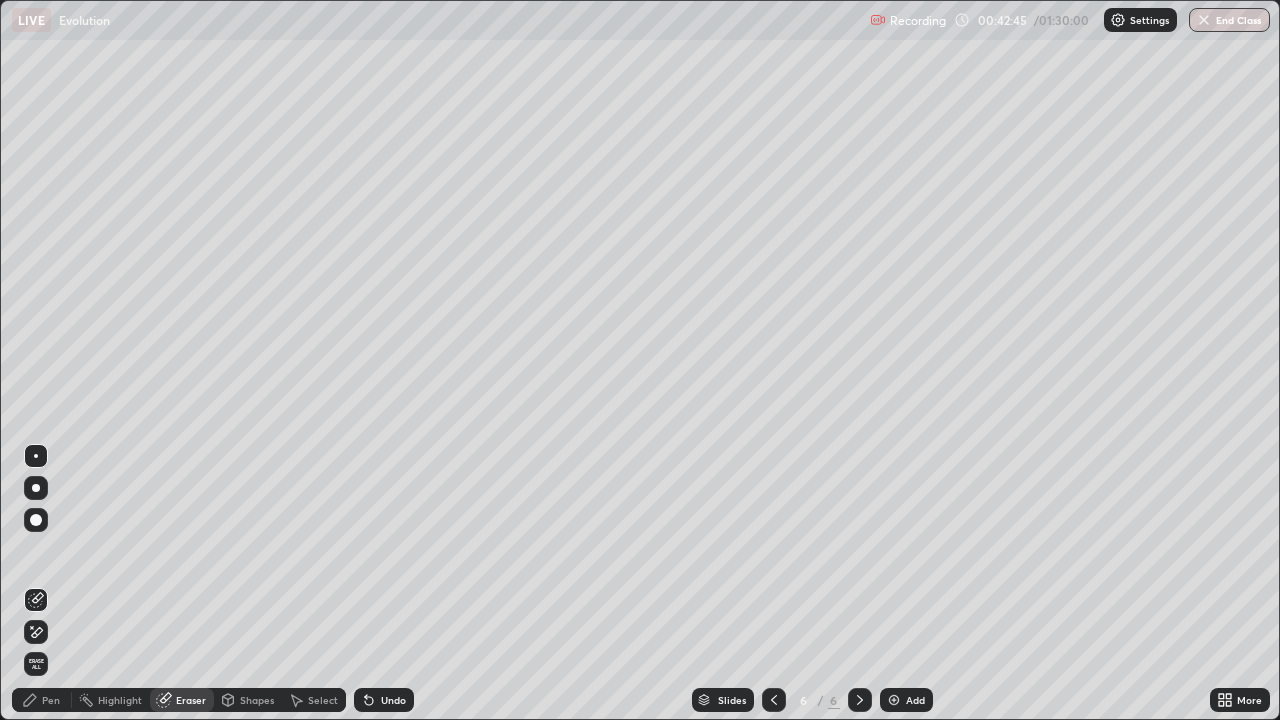 click on "Pen" at bounding box center [51, 700] 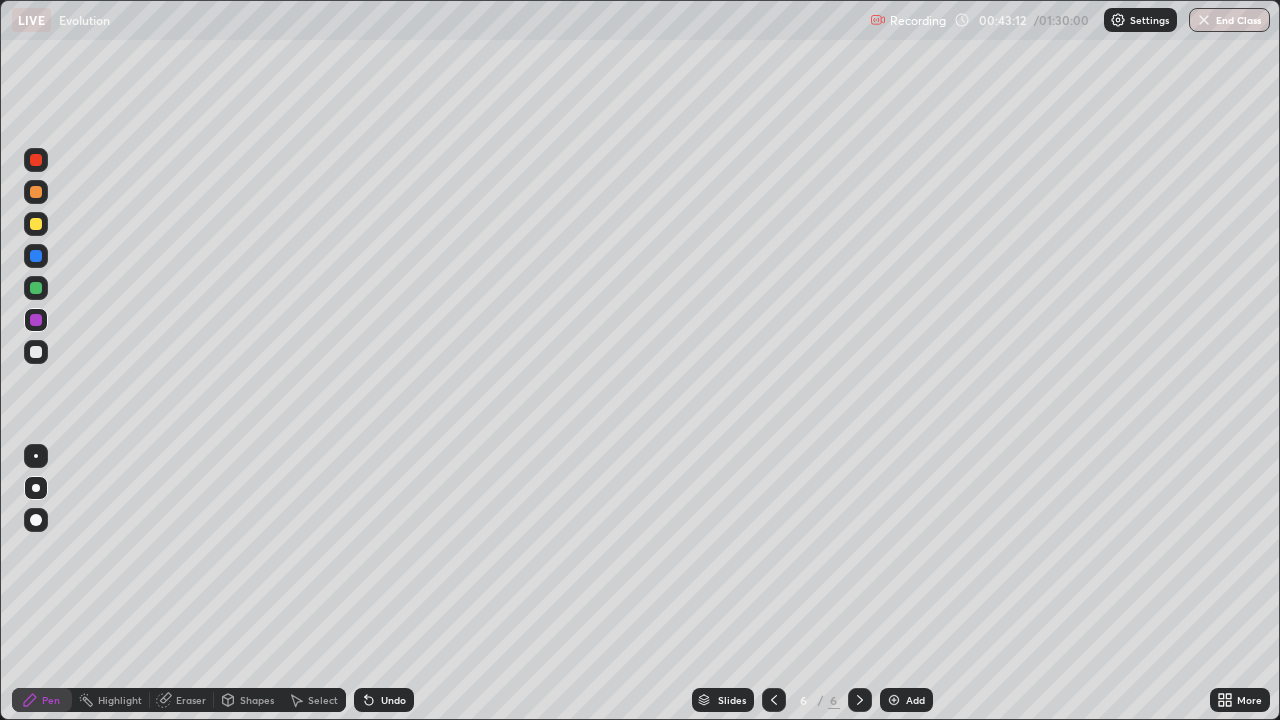 click at bounding box center (894, 700) 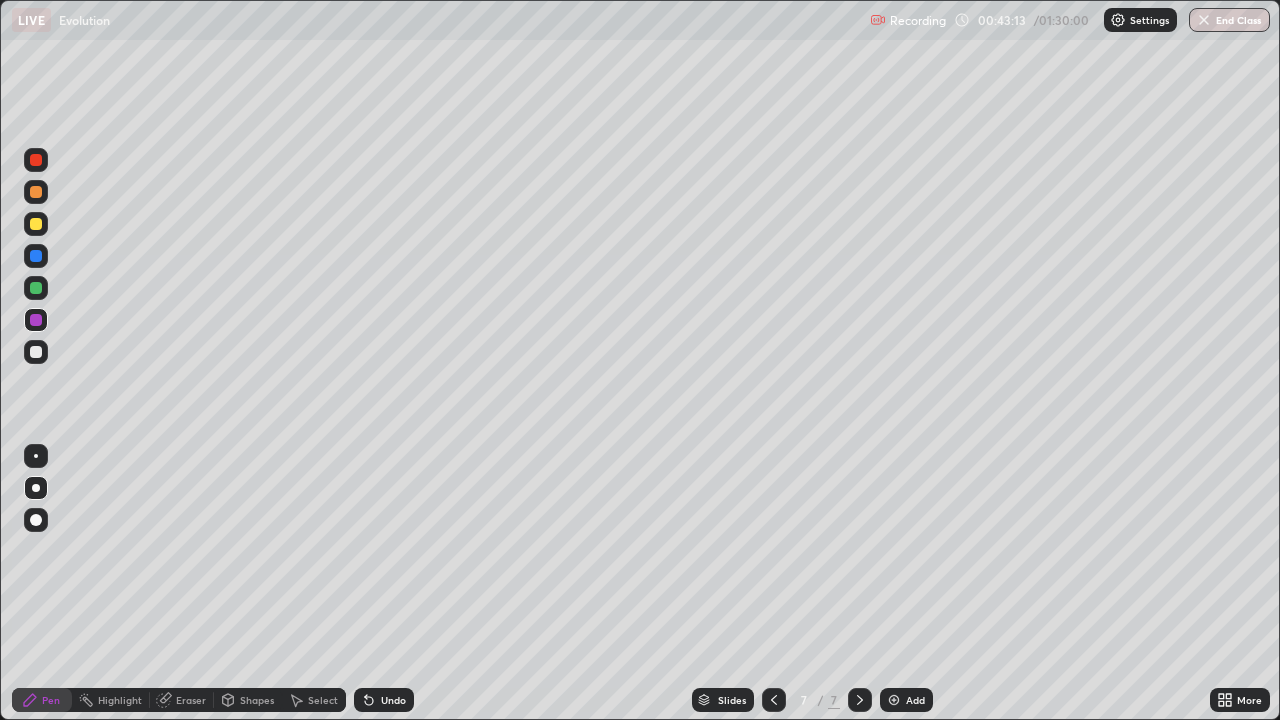 click on "LIVE Evolution" at bounding box center (437, 20) 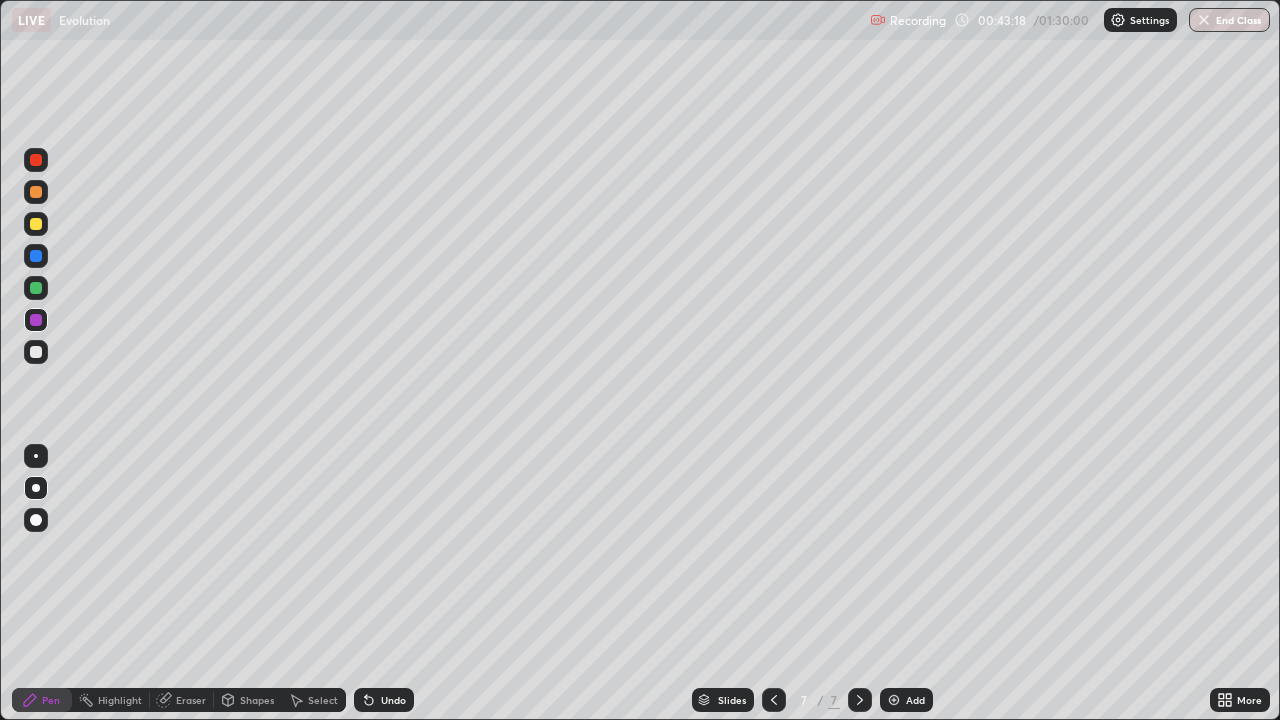 click 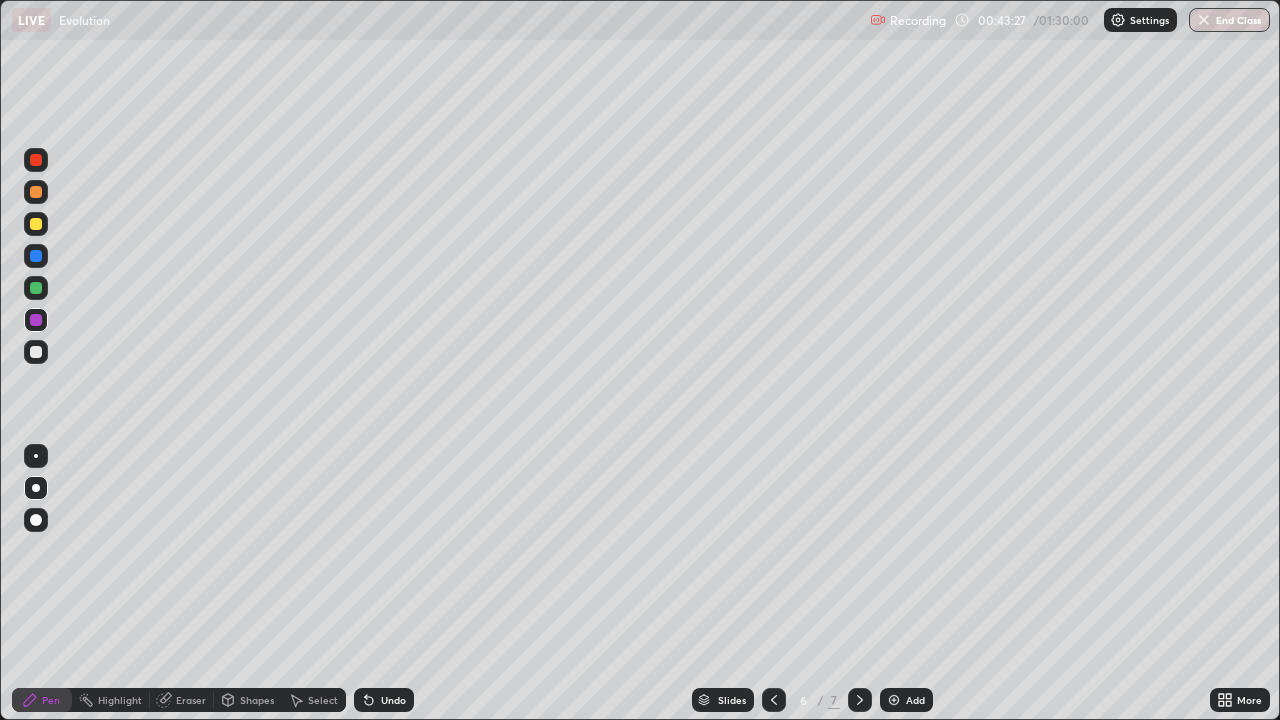 click 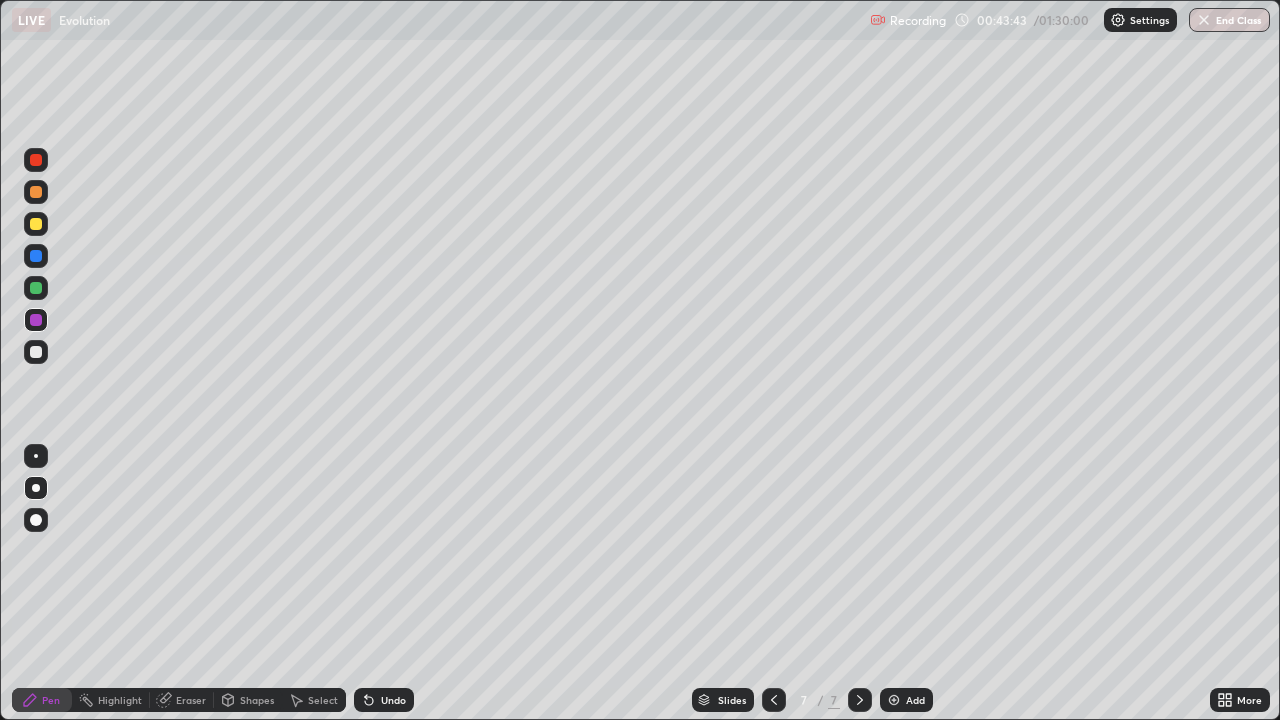 click 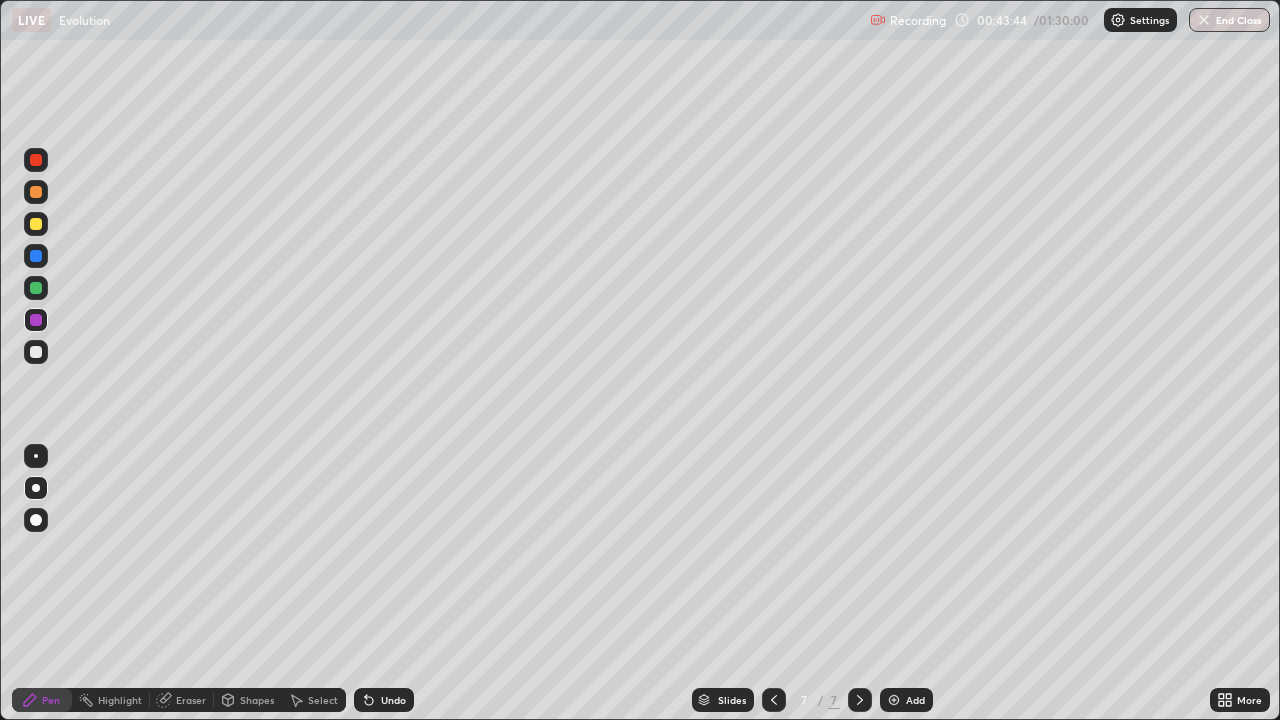 click on "Undo" at bounding box center (384, 700) 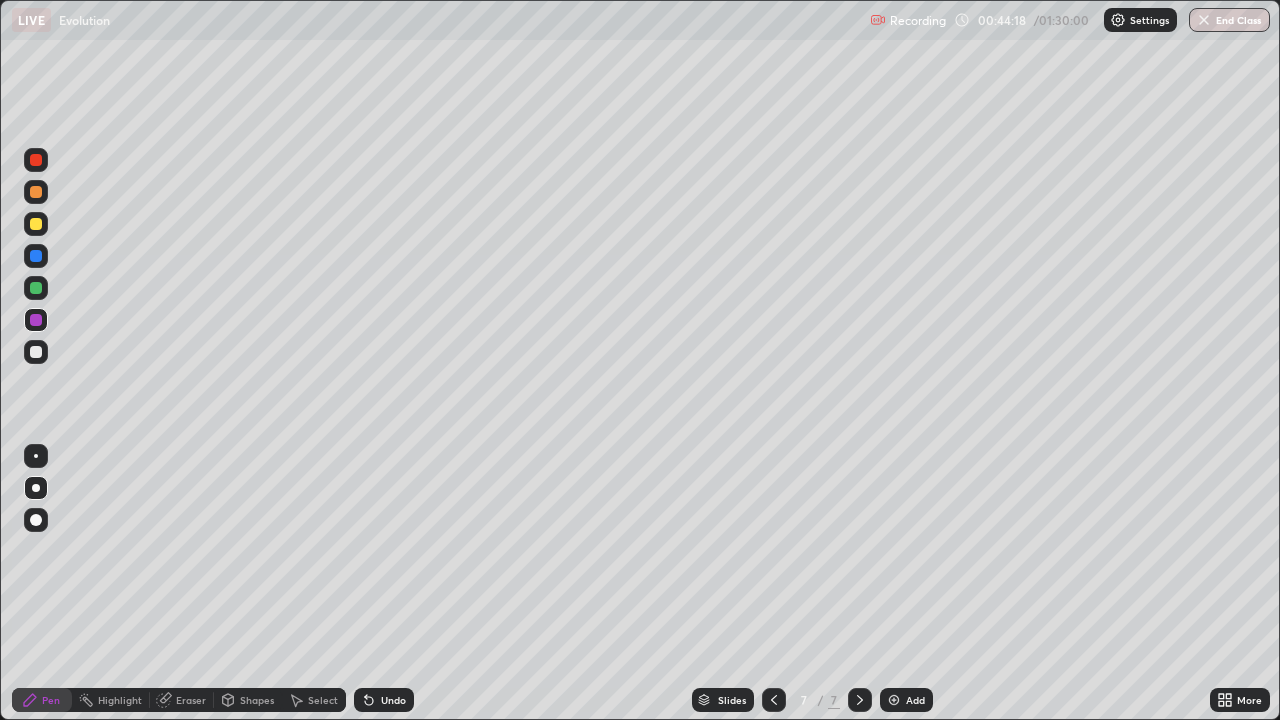 click on "Undo" at bounding box center [393, 700] 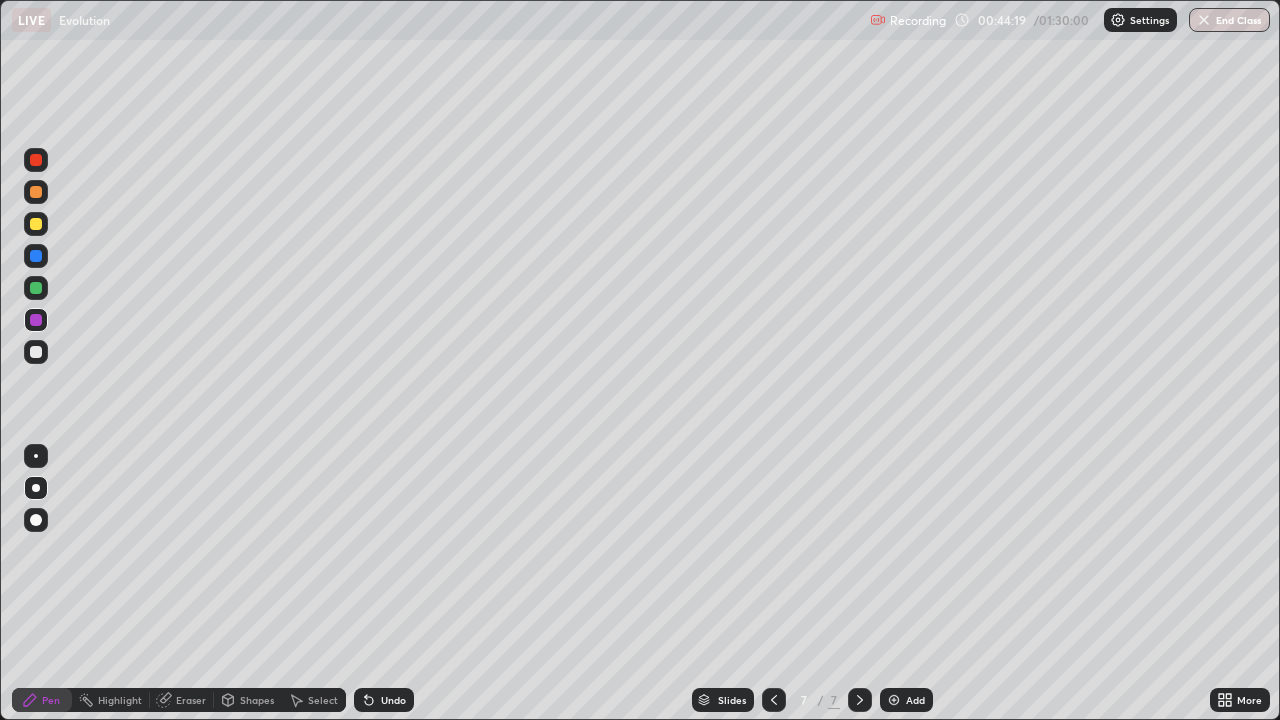click on "Undo" at bounding box center (393, 700) 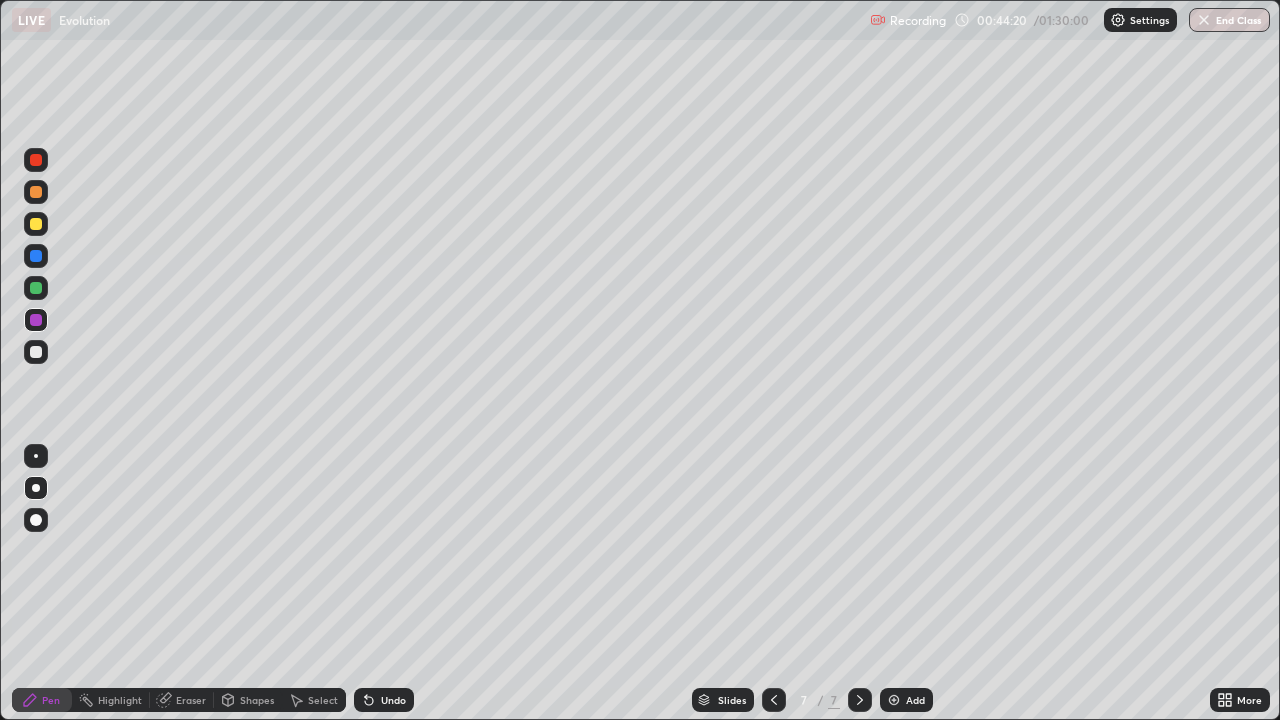 click on "Undo" at bounding box center [393, 700] 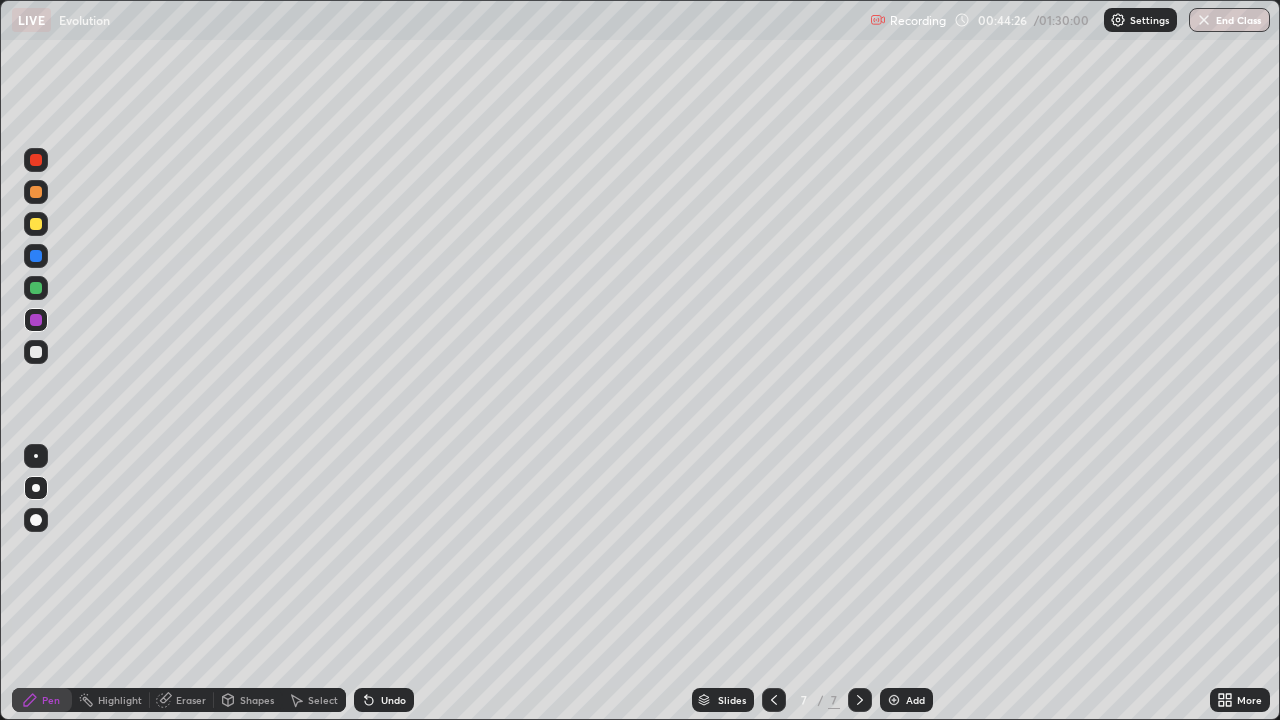 click on "Undo" at bounding box center (384, 700) 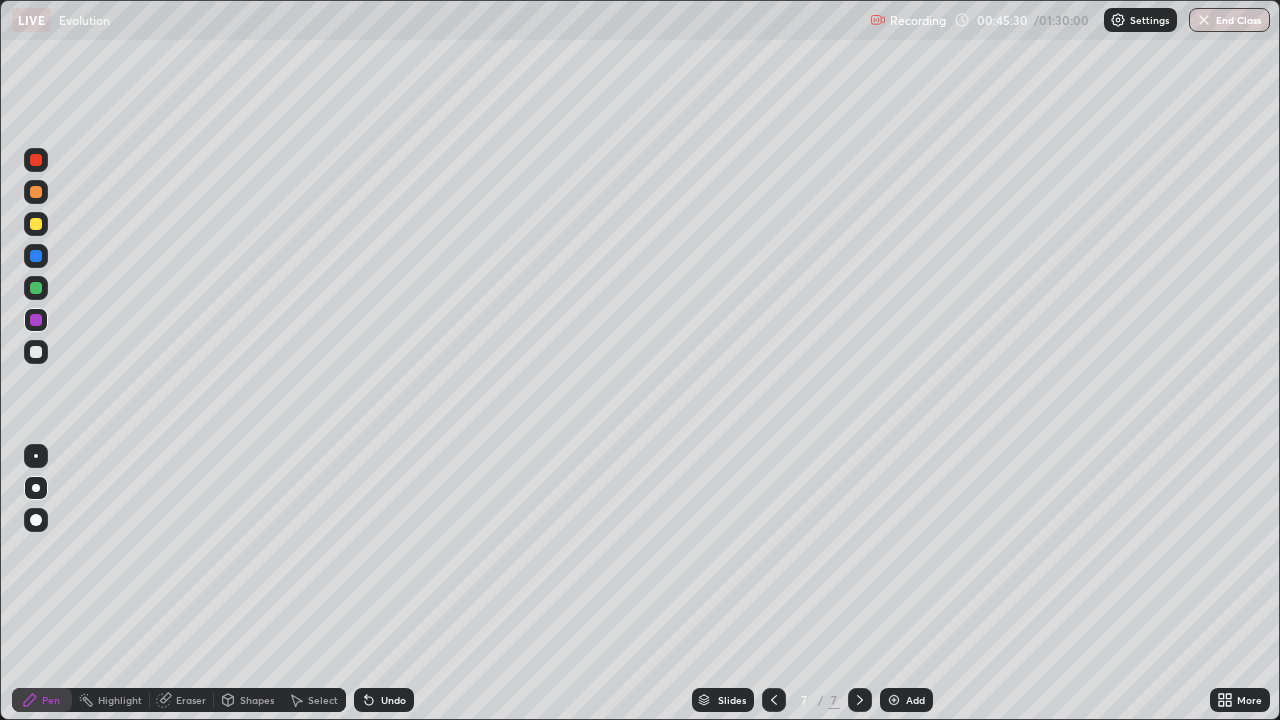 click on "Undo" at bounding box center [393, 700] 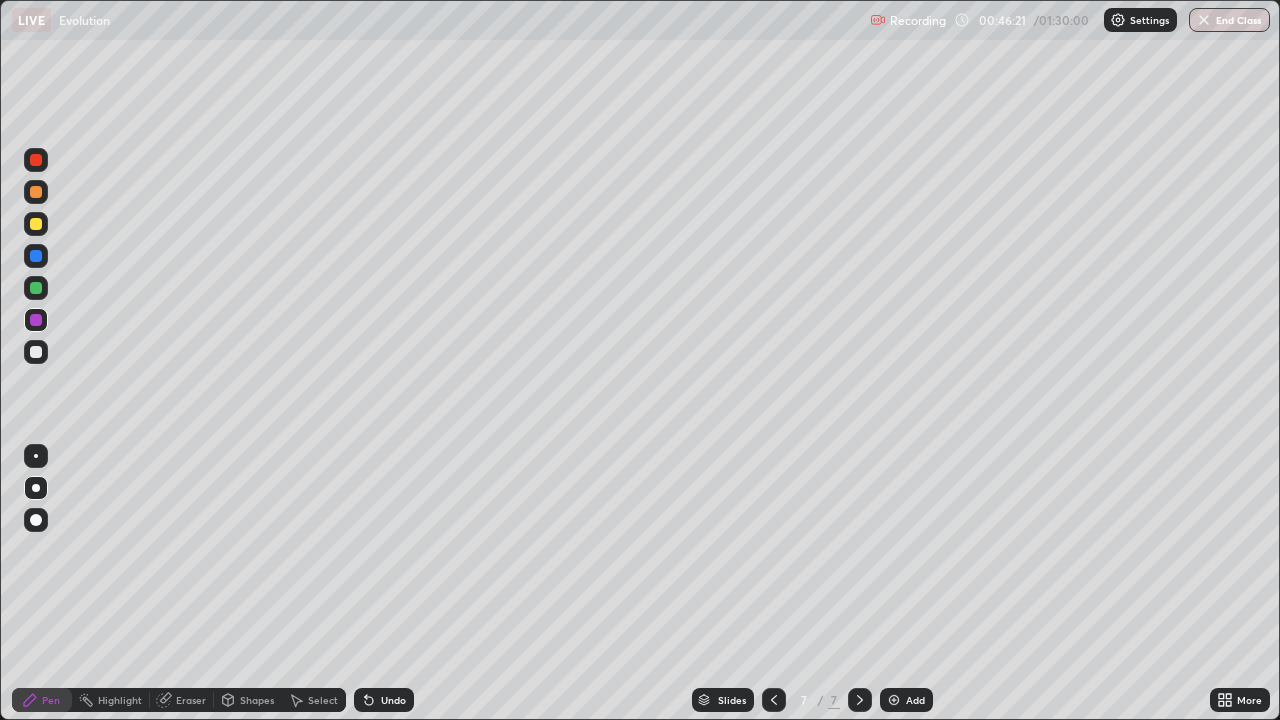 click at bounding box center (774, 700) 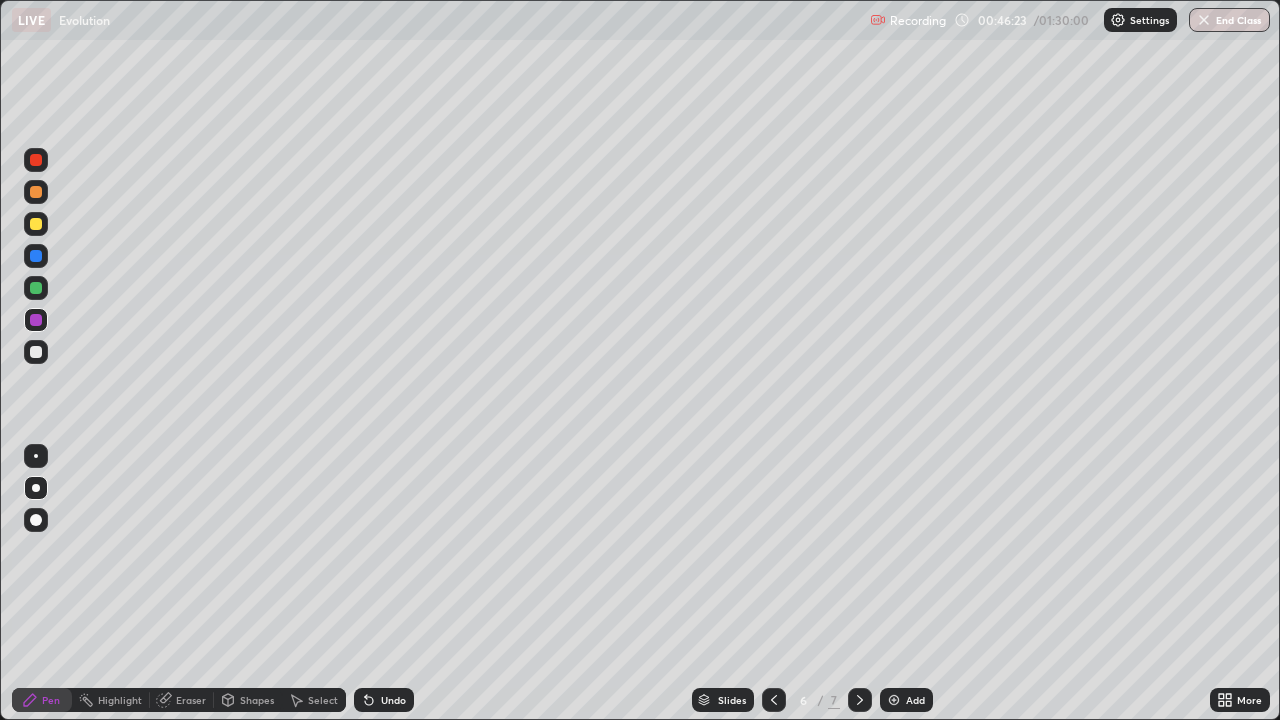 click 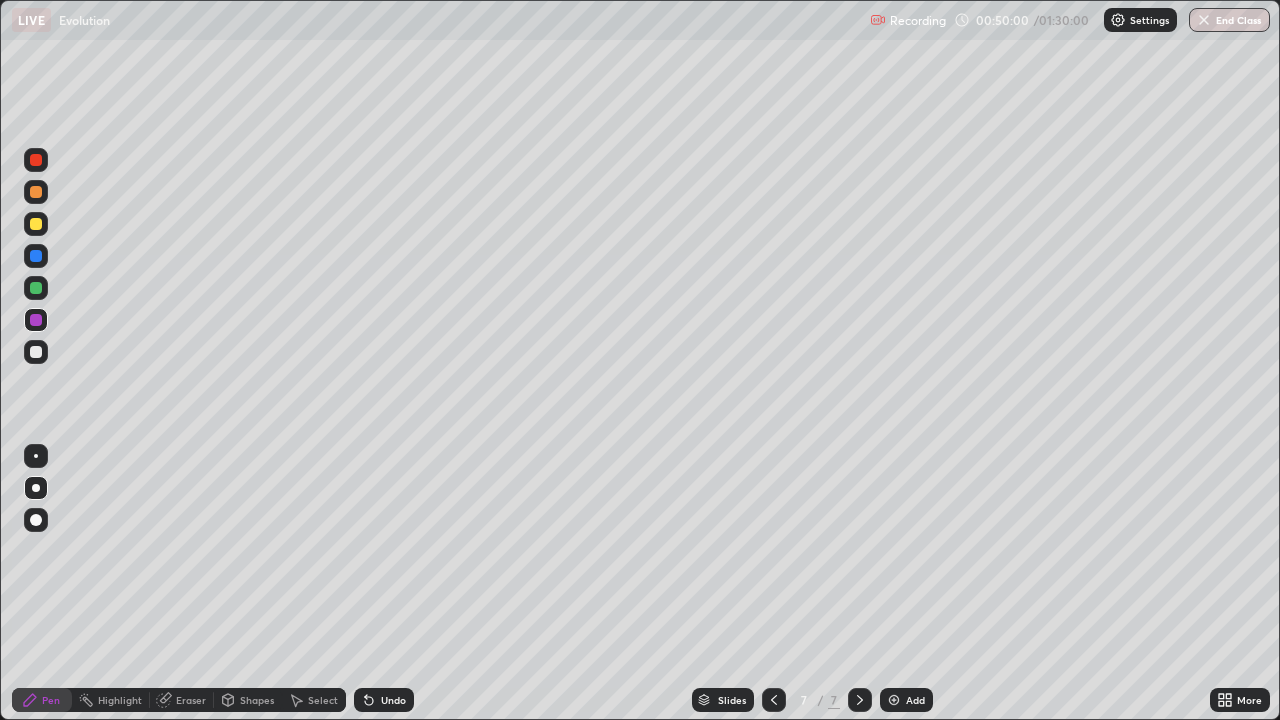 click on "Add" at bounding box center [906, 700] 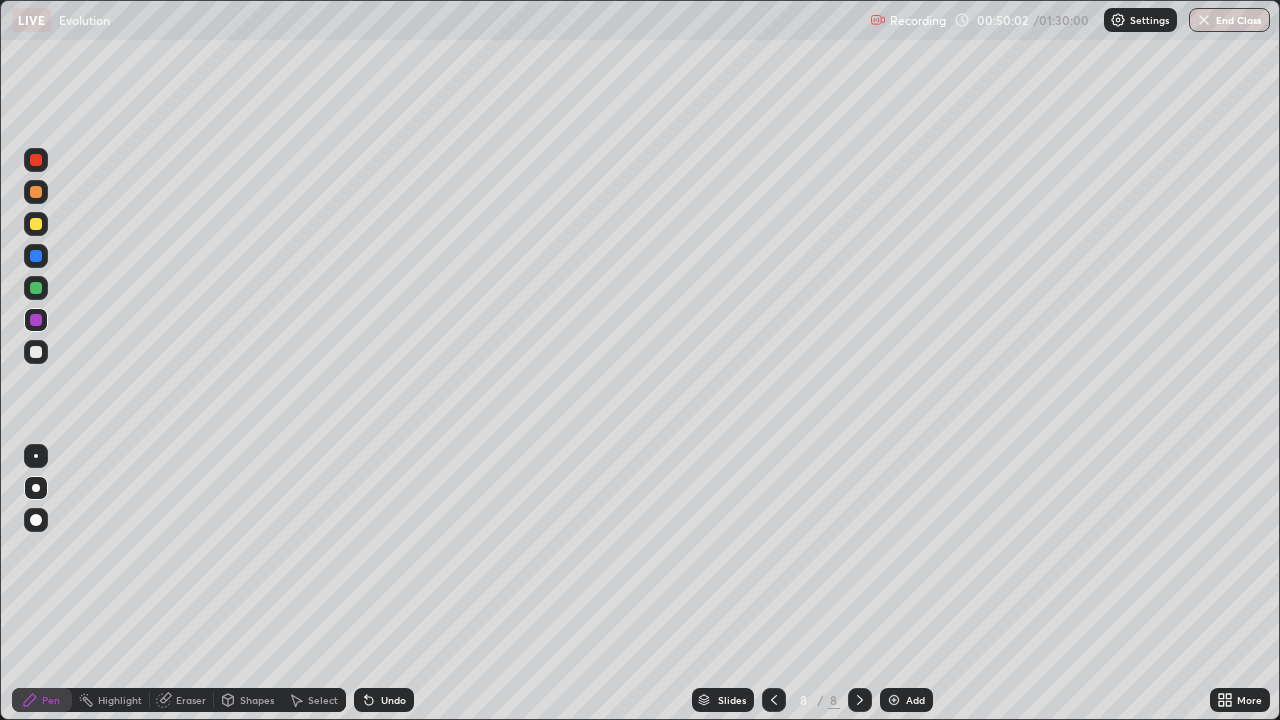 click at bounding box center (36, 352) 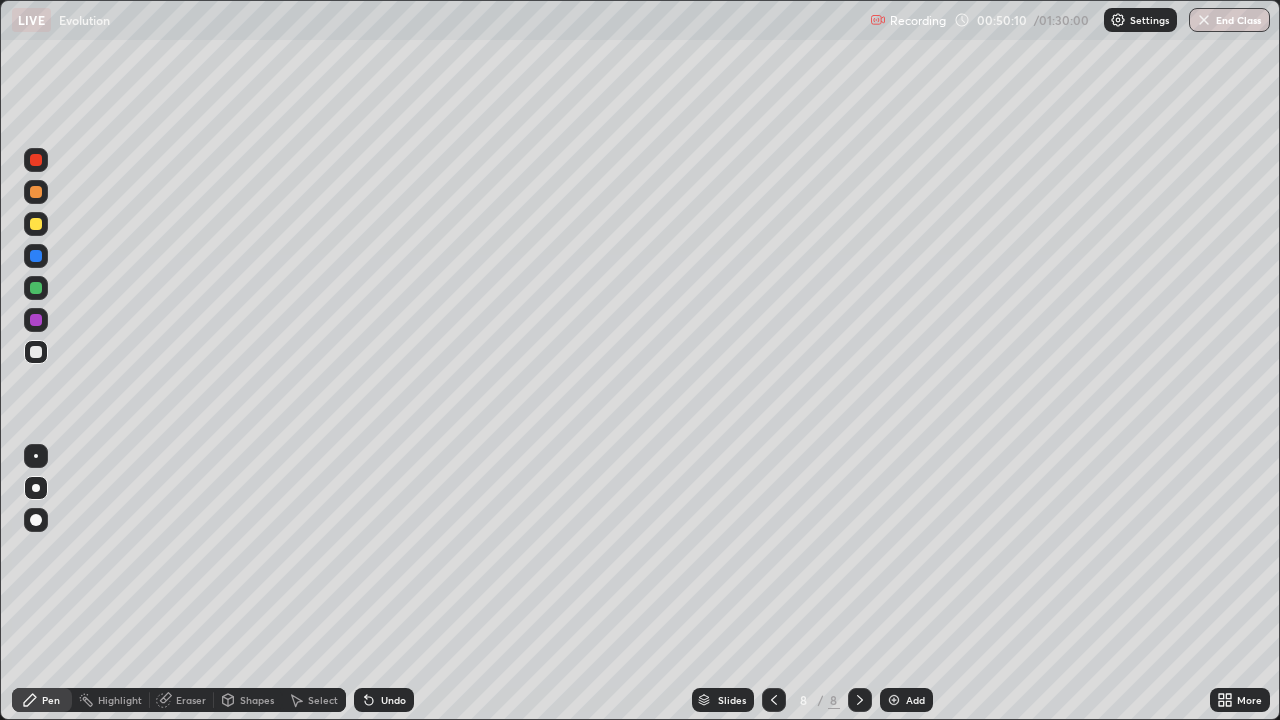 click at bounding box center [36, 224] 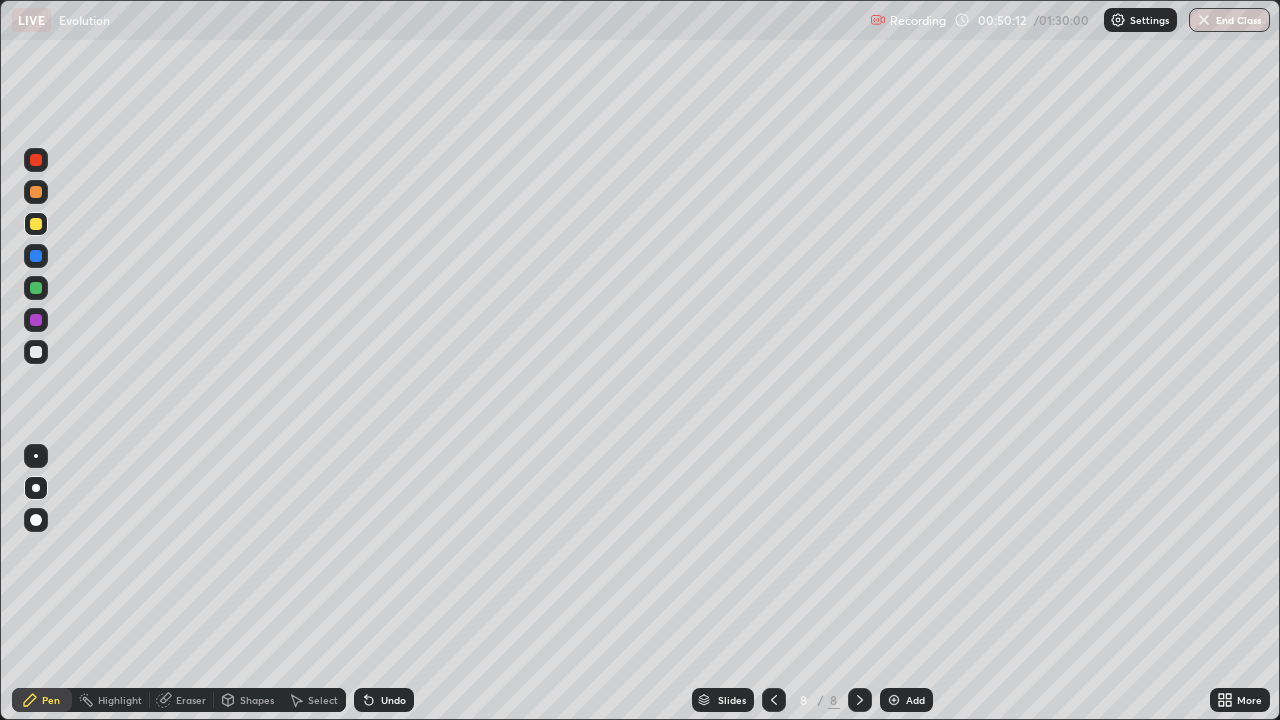 click 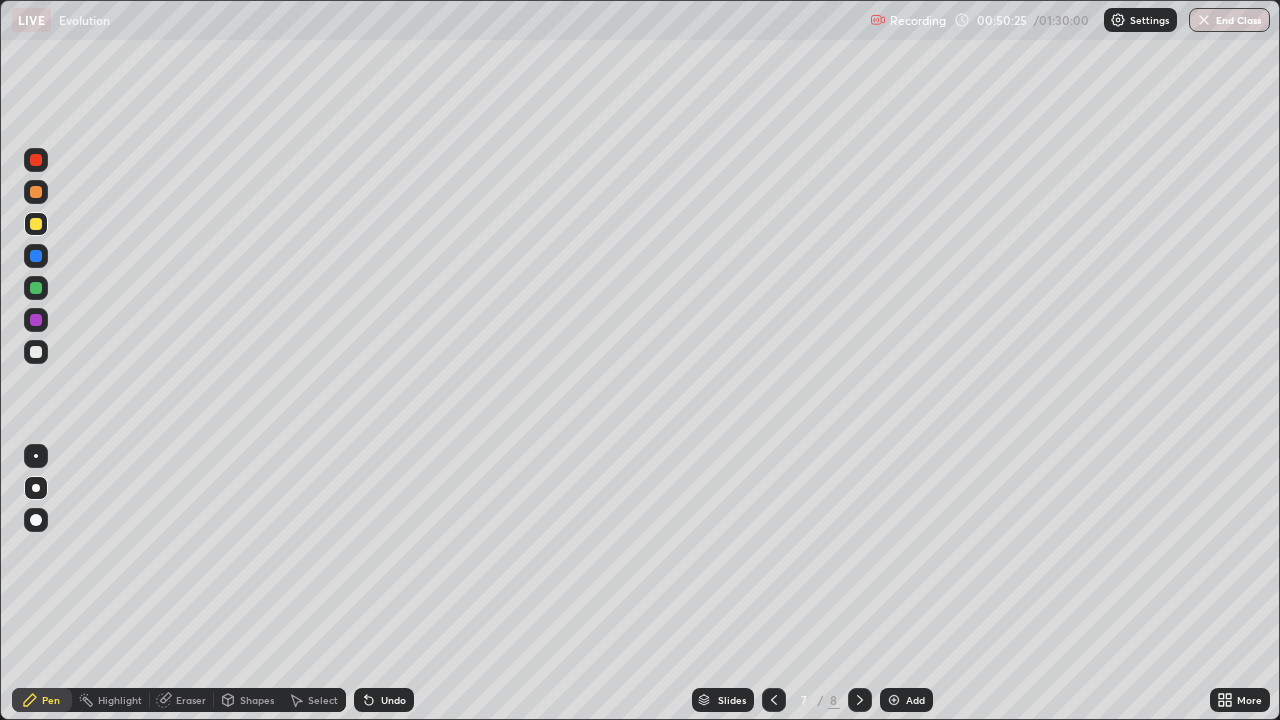 click 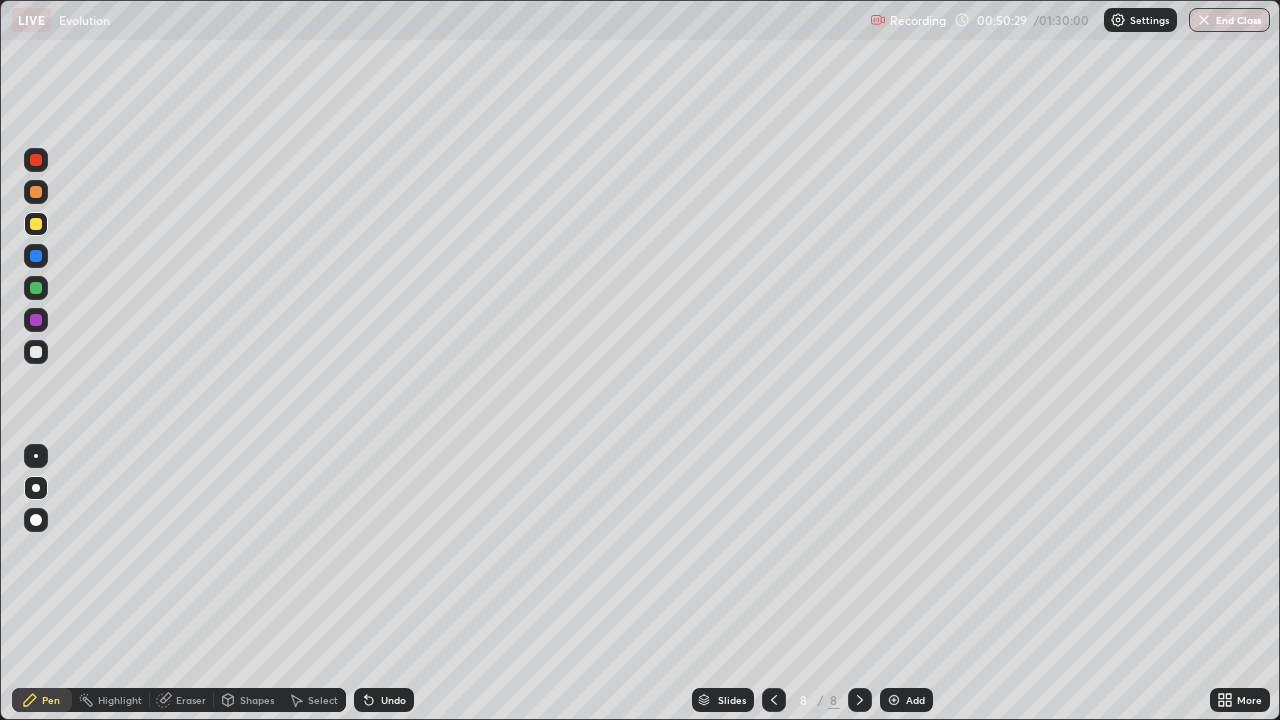click 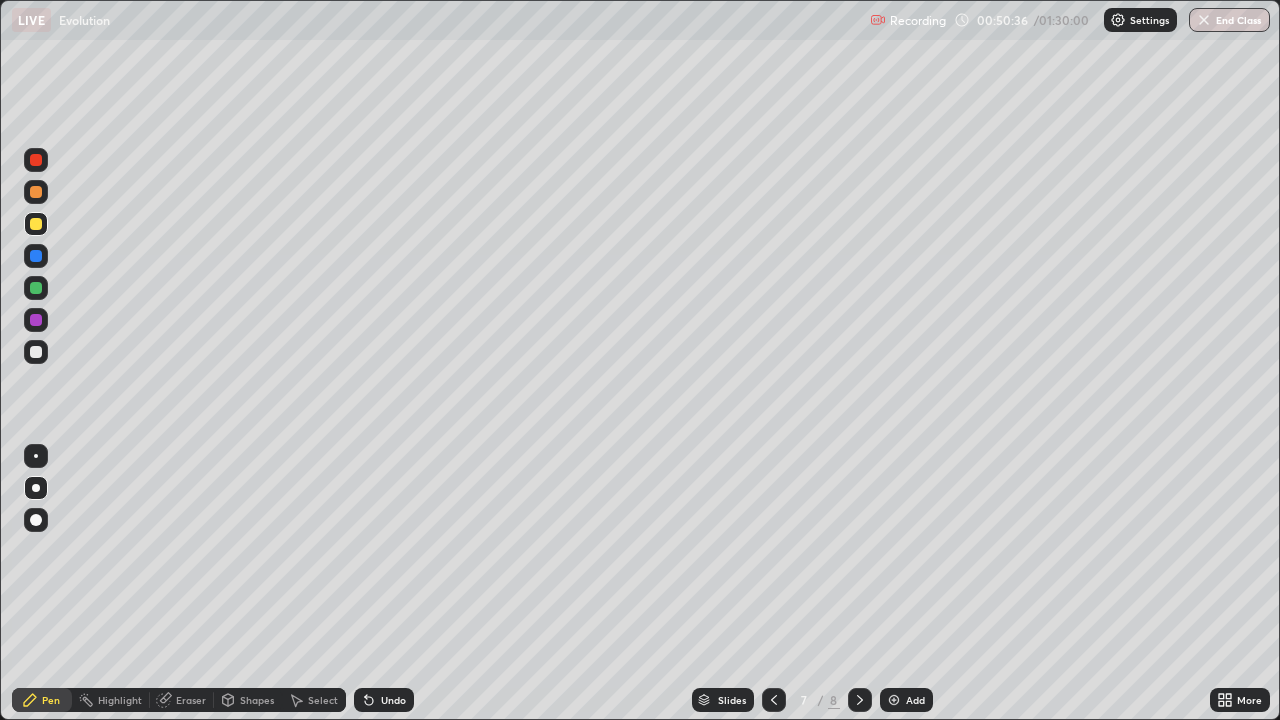 click 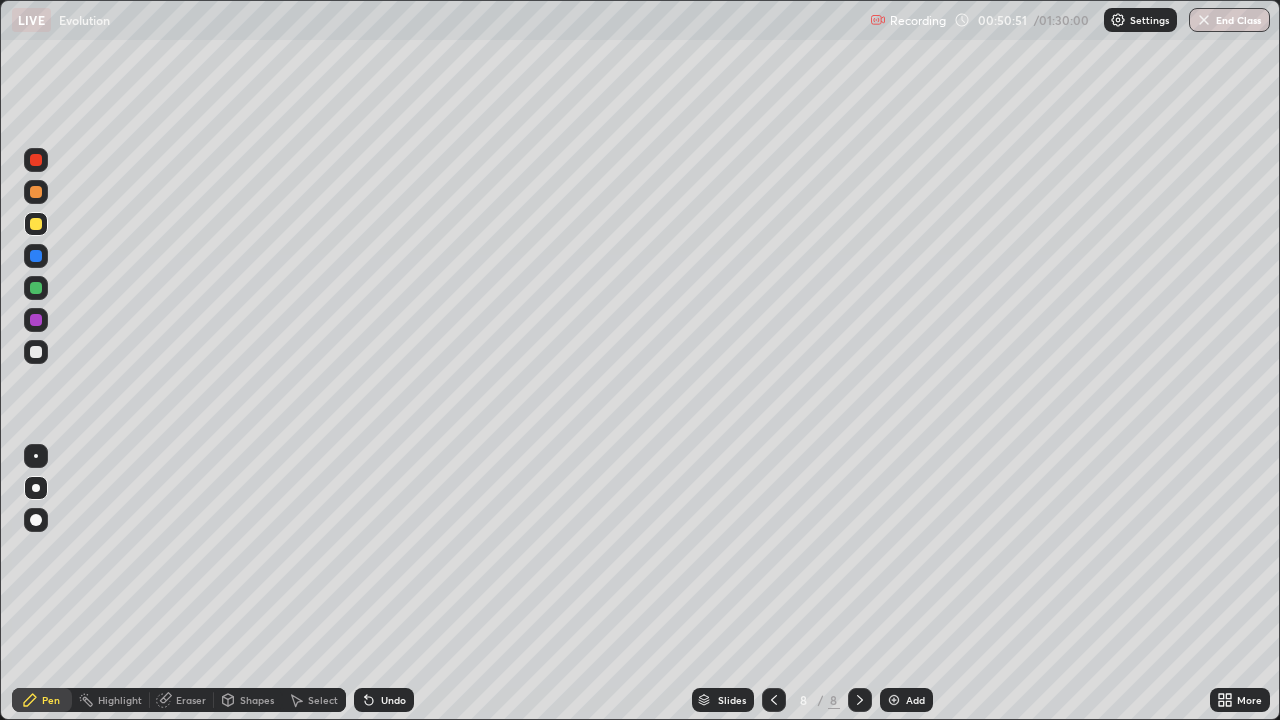 click on "Eraser" at bounding box center [191, 700] 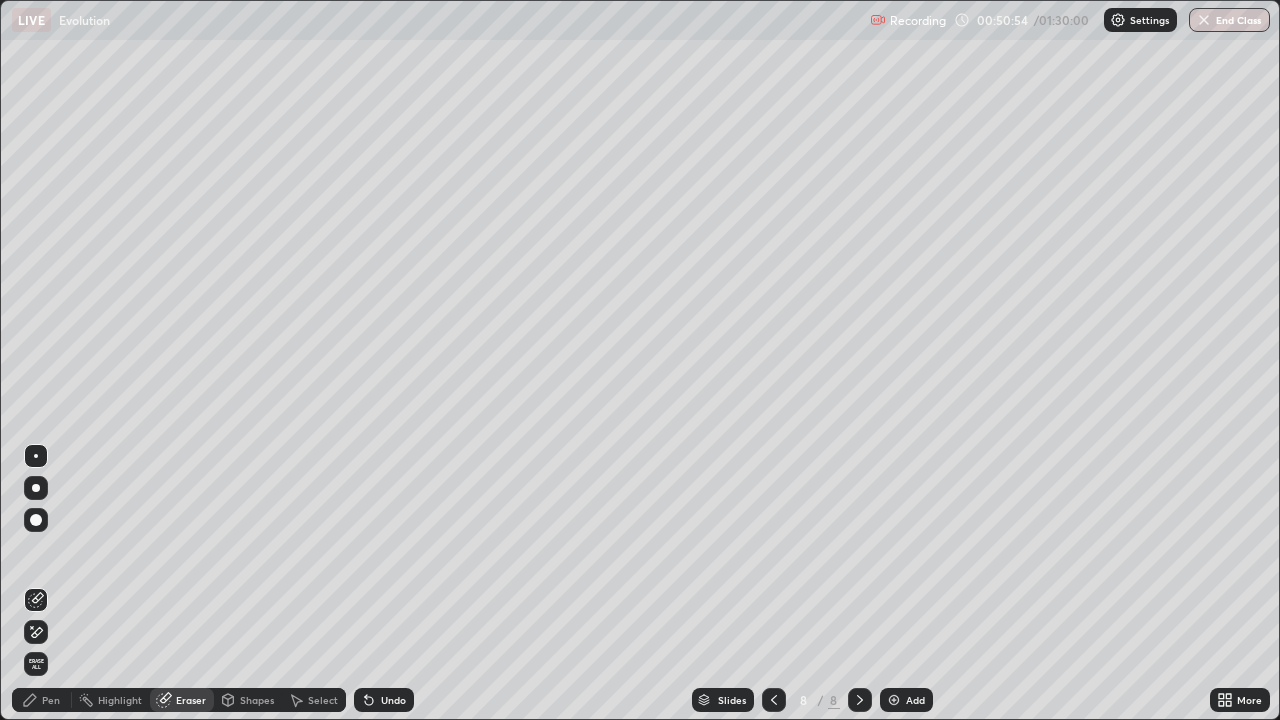 click on "Pen" at bounding box center (51, 700) 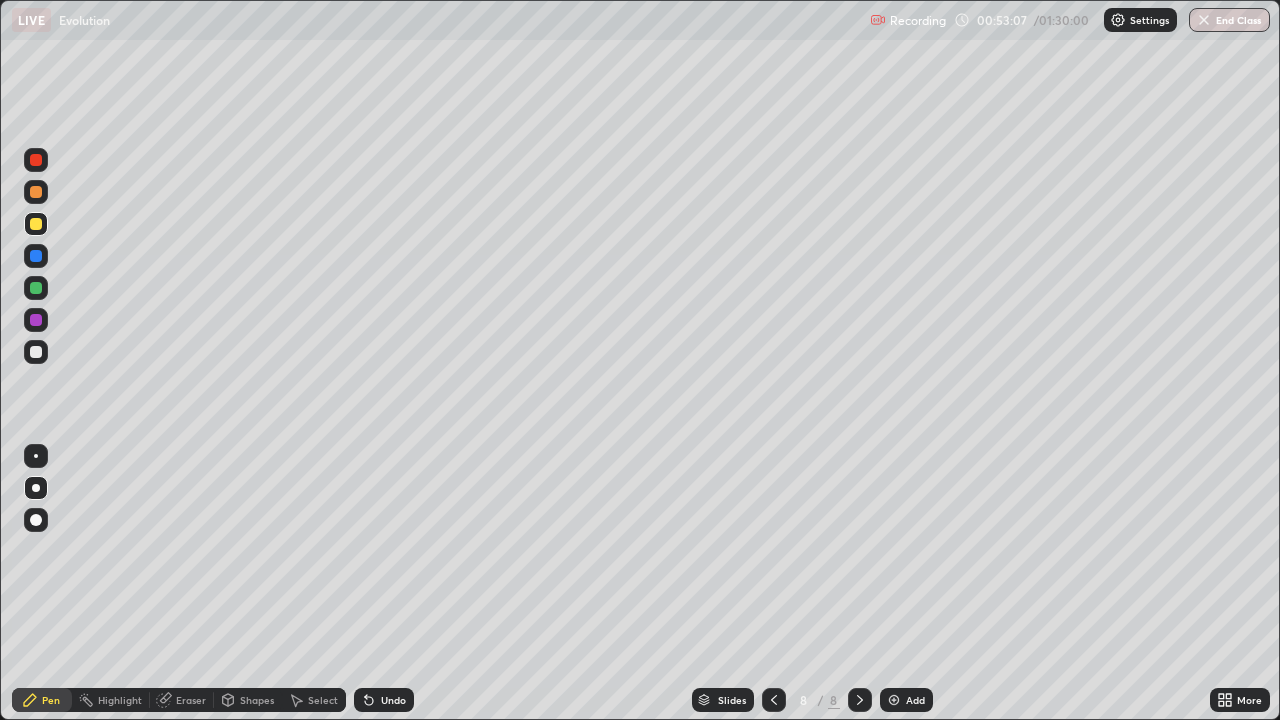 click at bounding box center (36, 352) 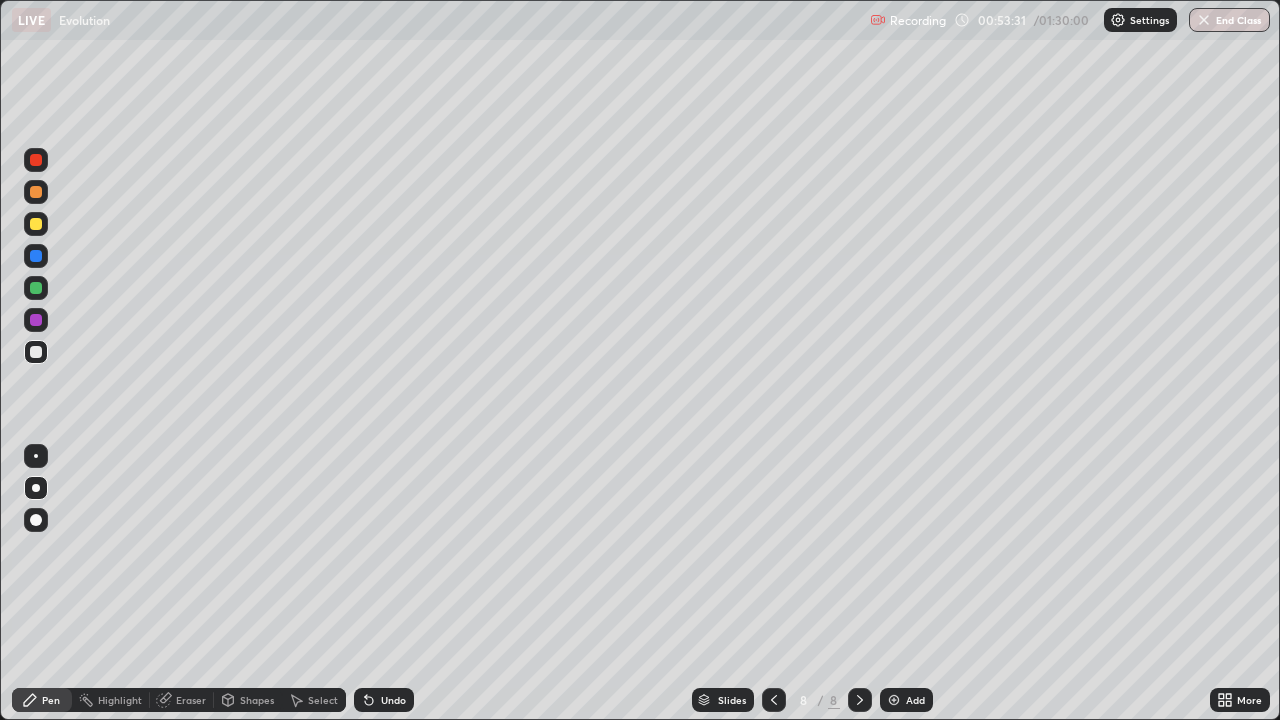 click on "Undo" at bounding box center (393, 700) 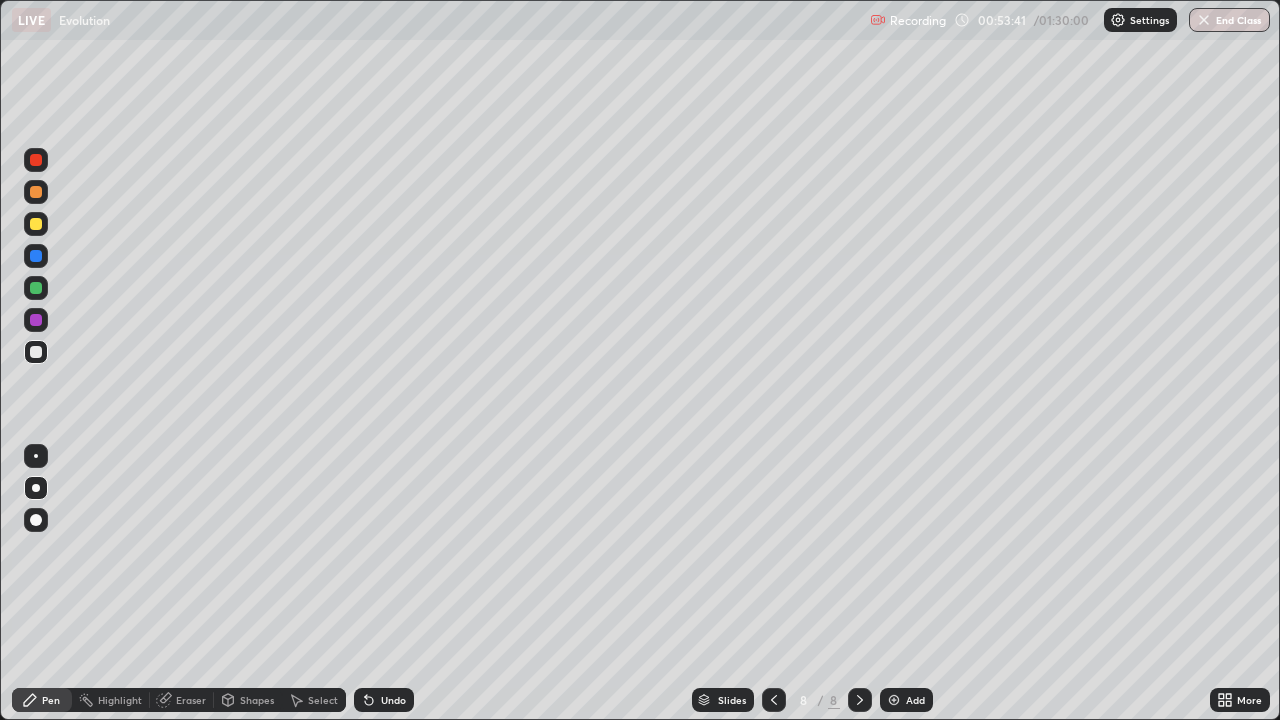 click on "Undo" at bounding box center [384, 700] 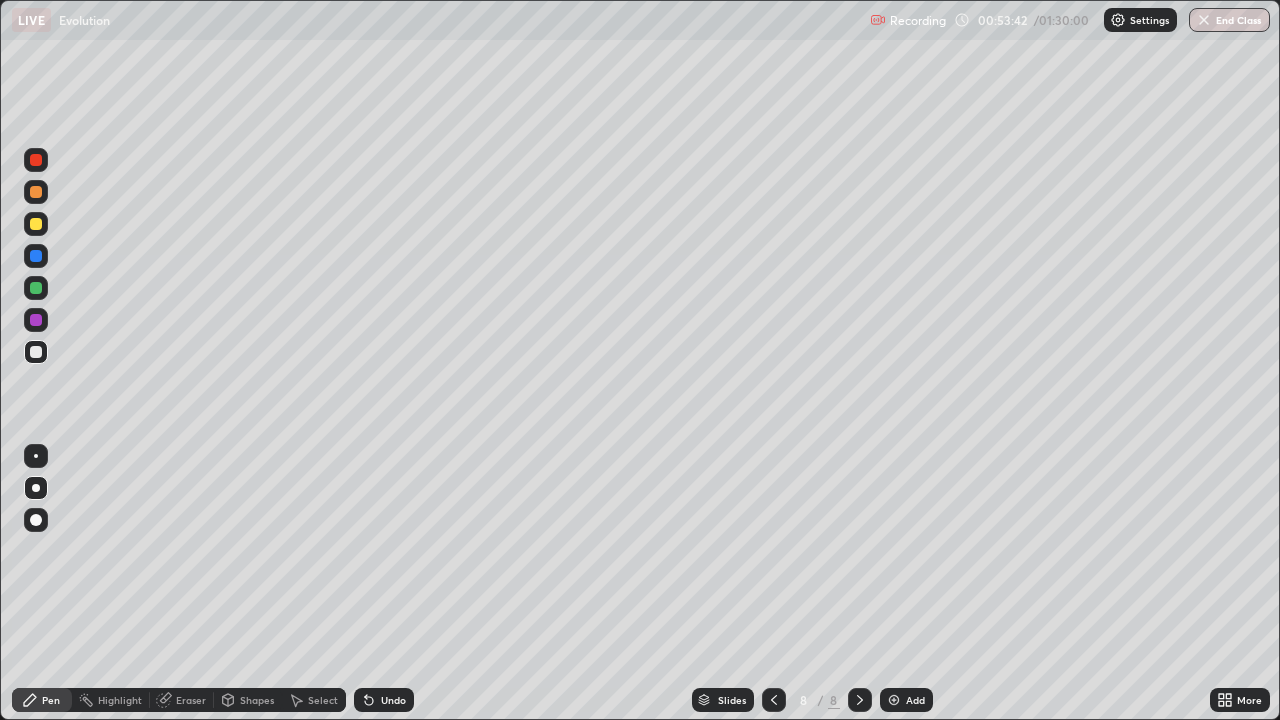 click on "Undo" at bounding box center (393, 700) 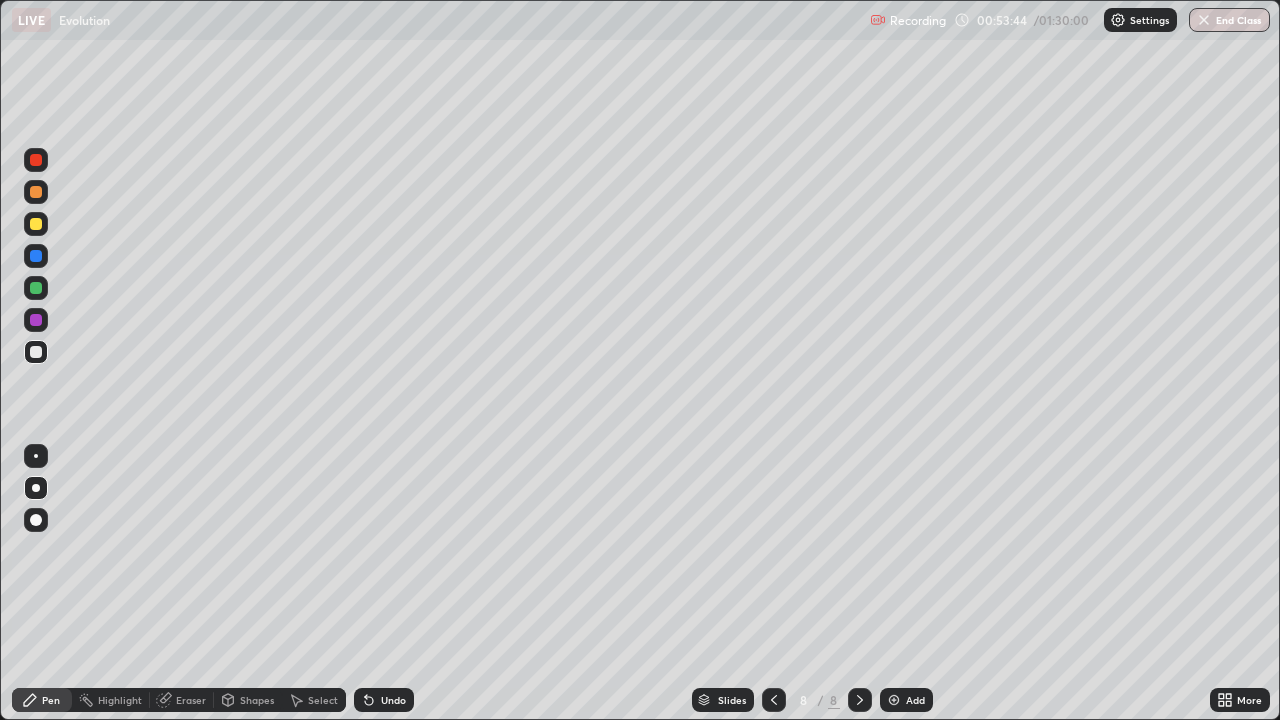 click on "Undo" at bounding box center (393, 700) 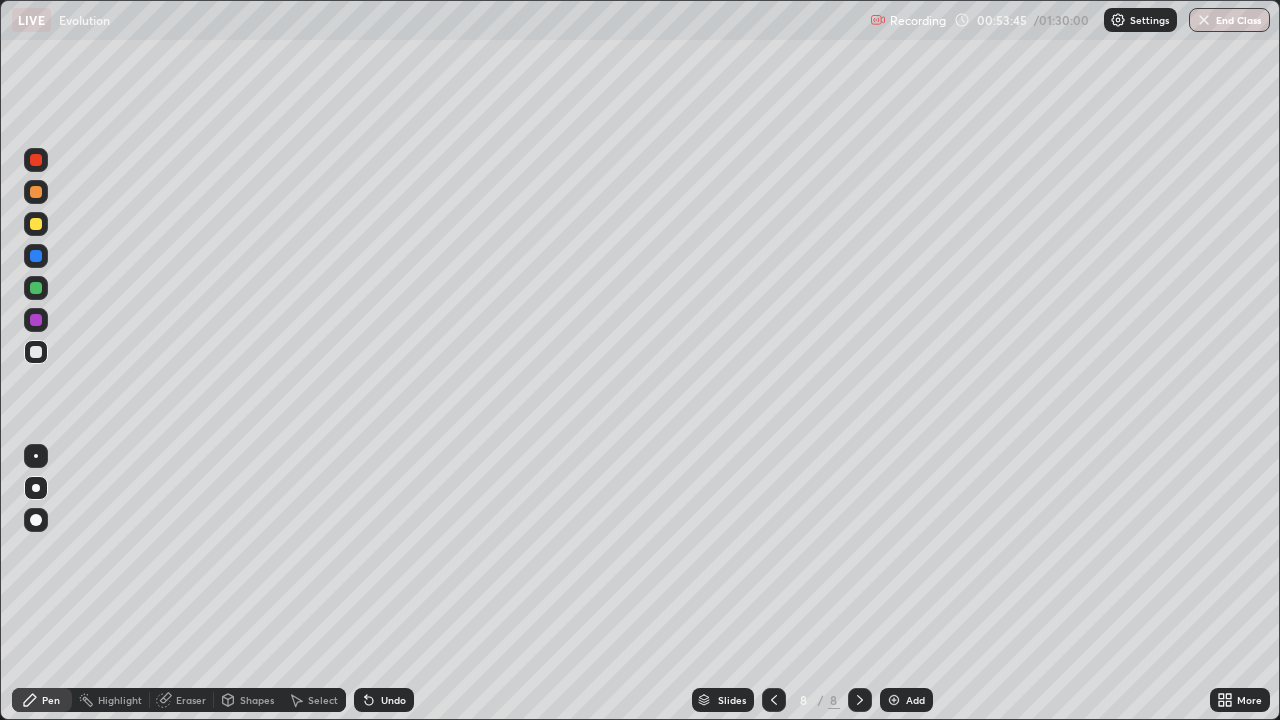 click 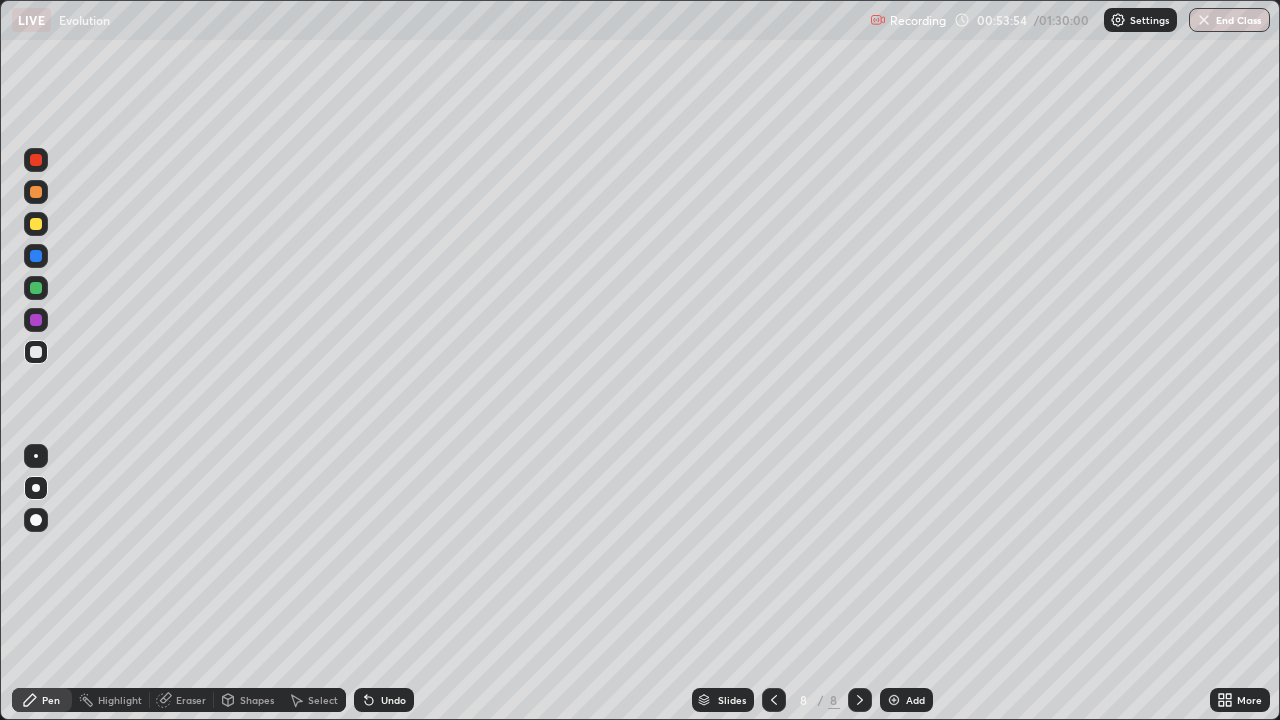 click on "Undo" at bounding box center (384, 700) 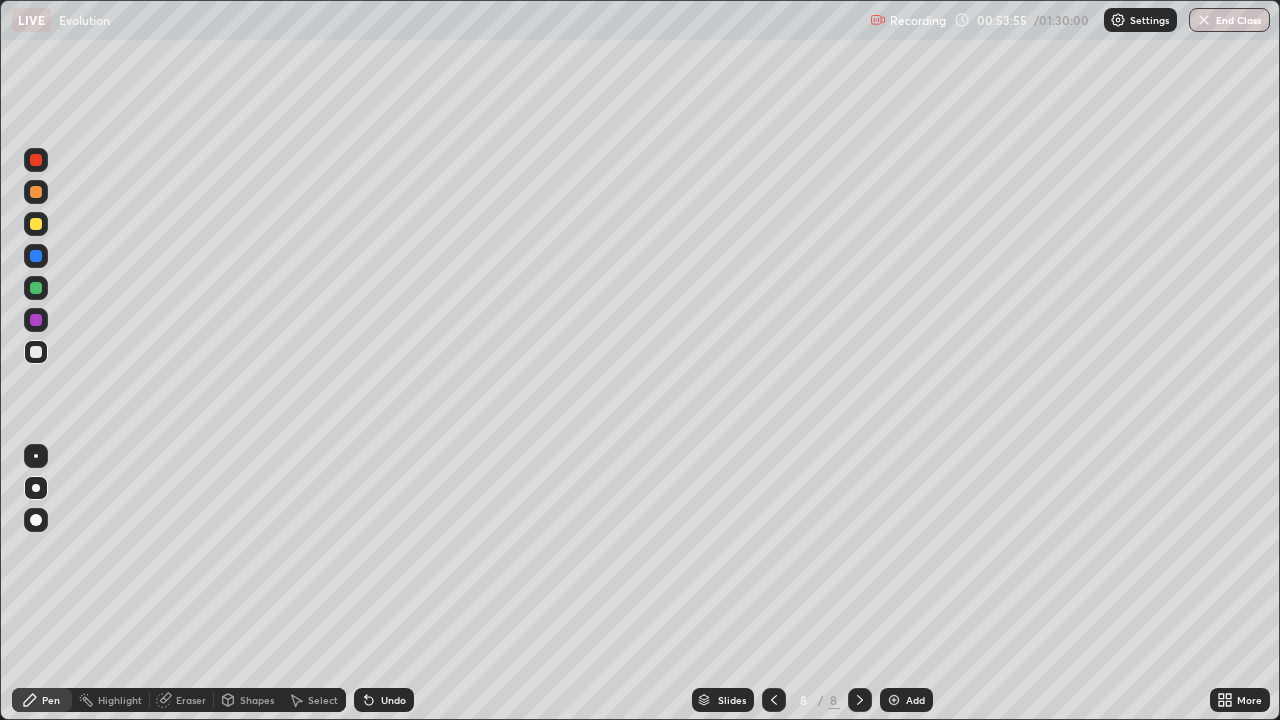 click on "Undo" at bounding box center [384, 700] 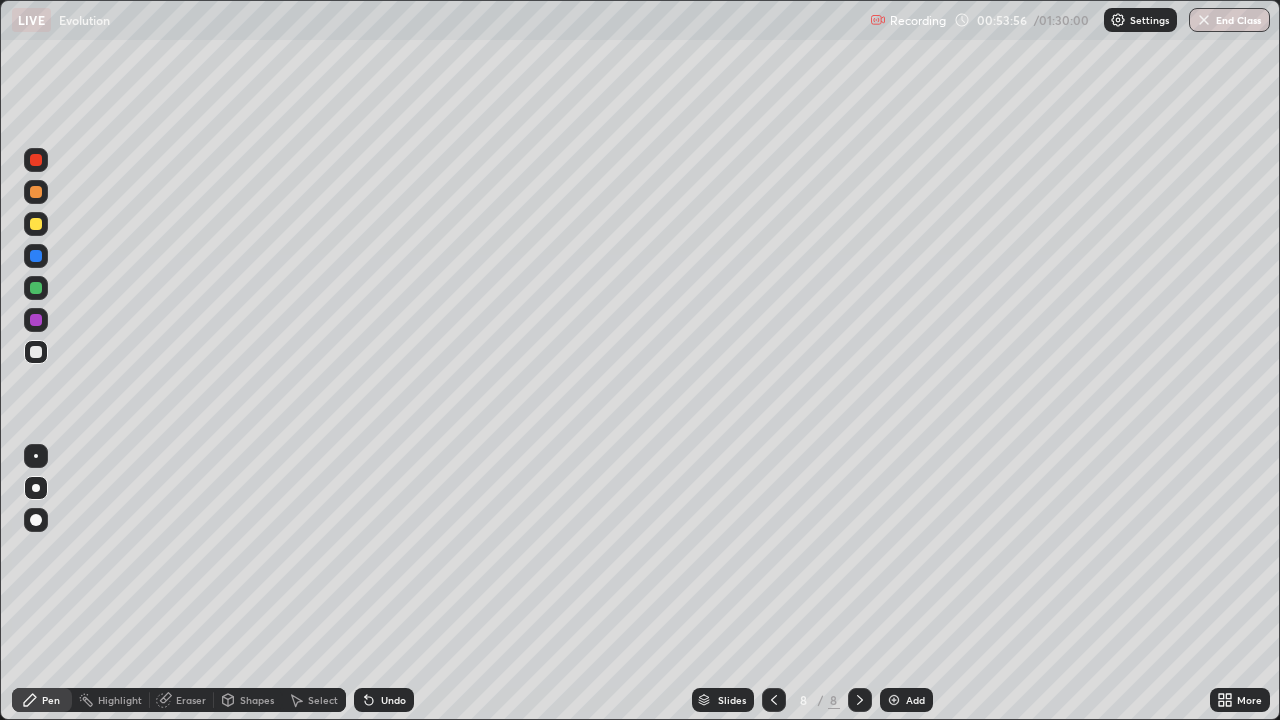 click on "Undo" at bounding box center [393, 700] 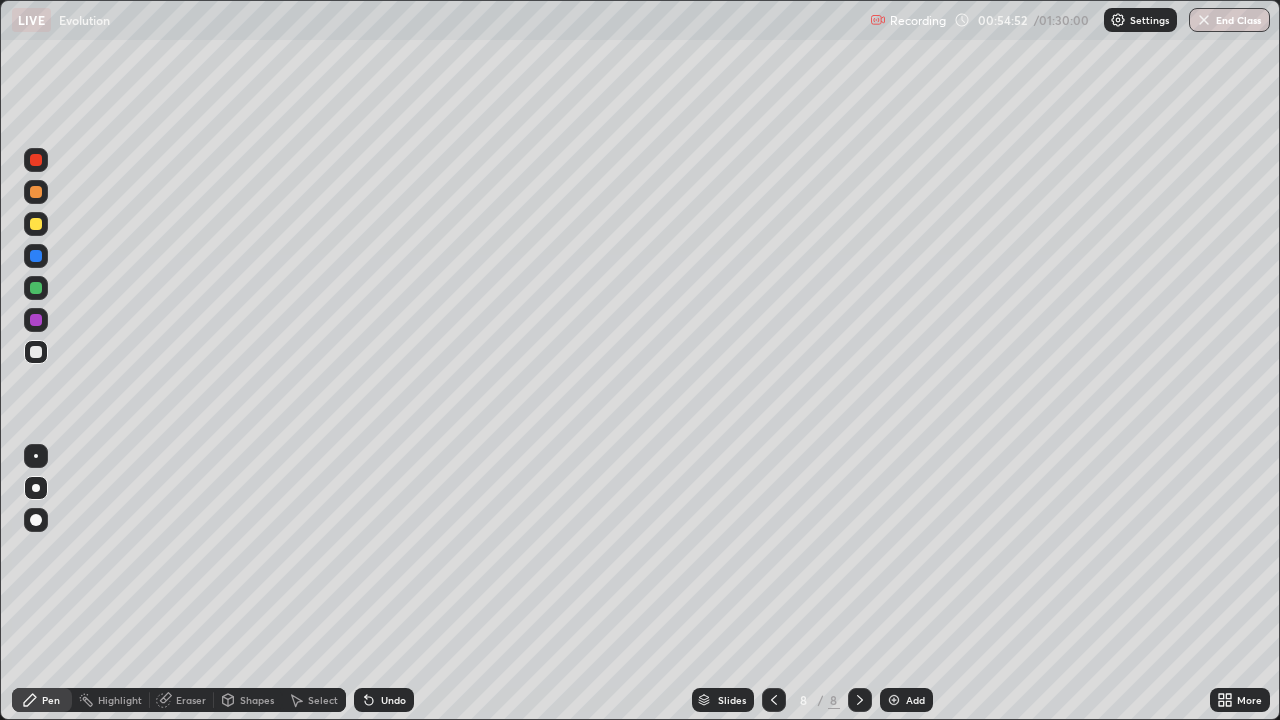 click 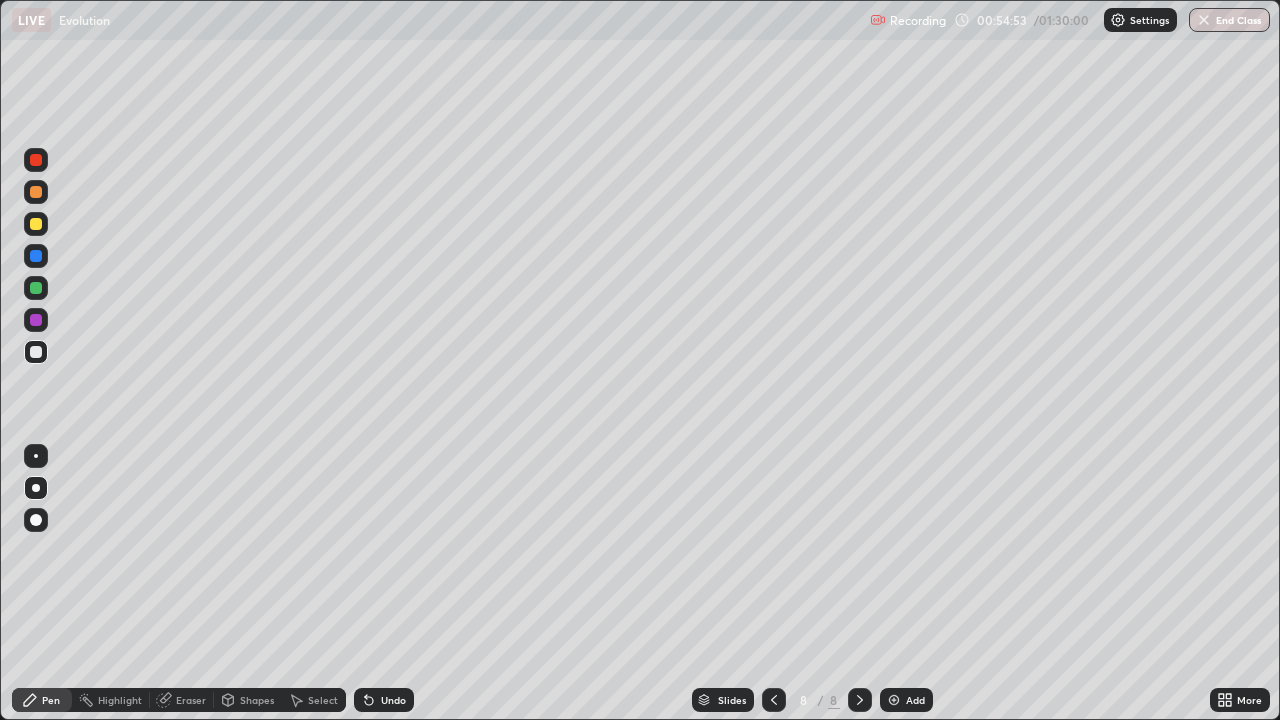 click on "Undo" at bounding box center (384, 700) 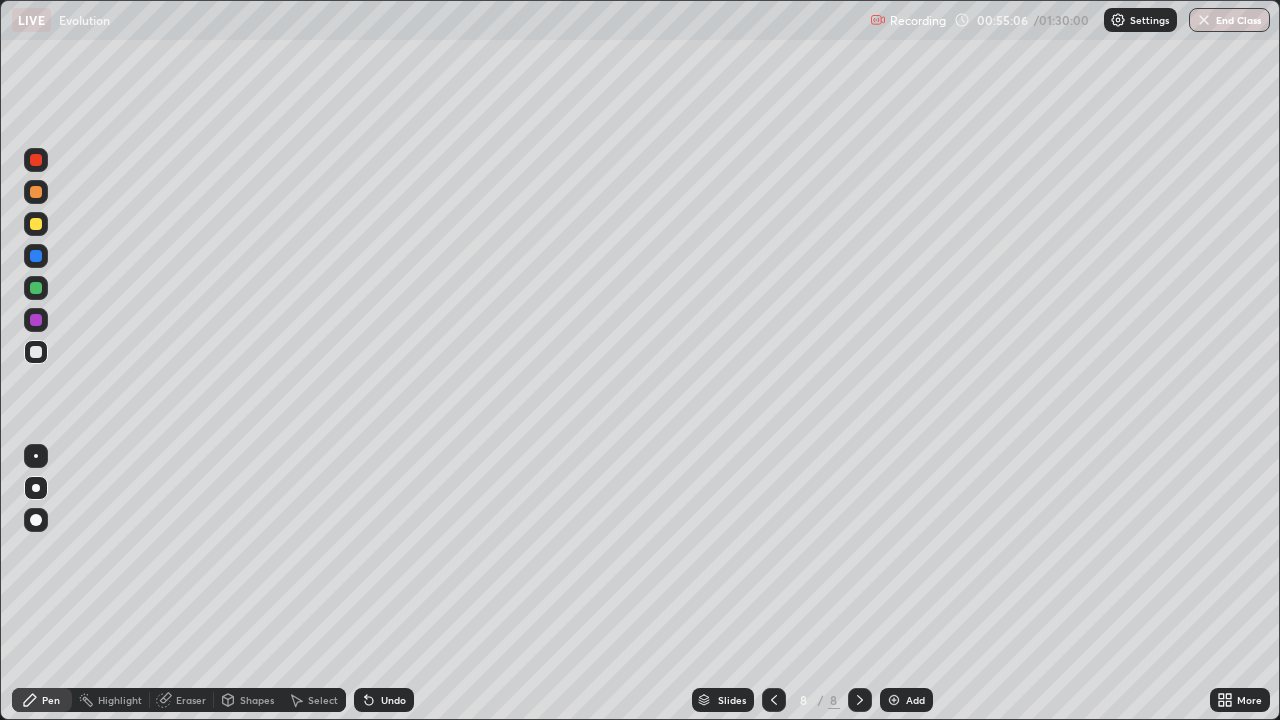 click on "Undo" at bounding box center (384, 700) 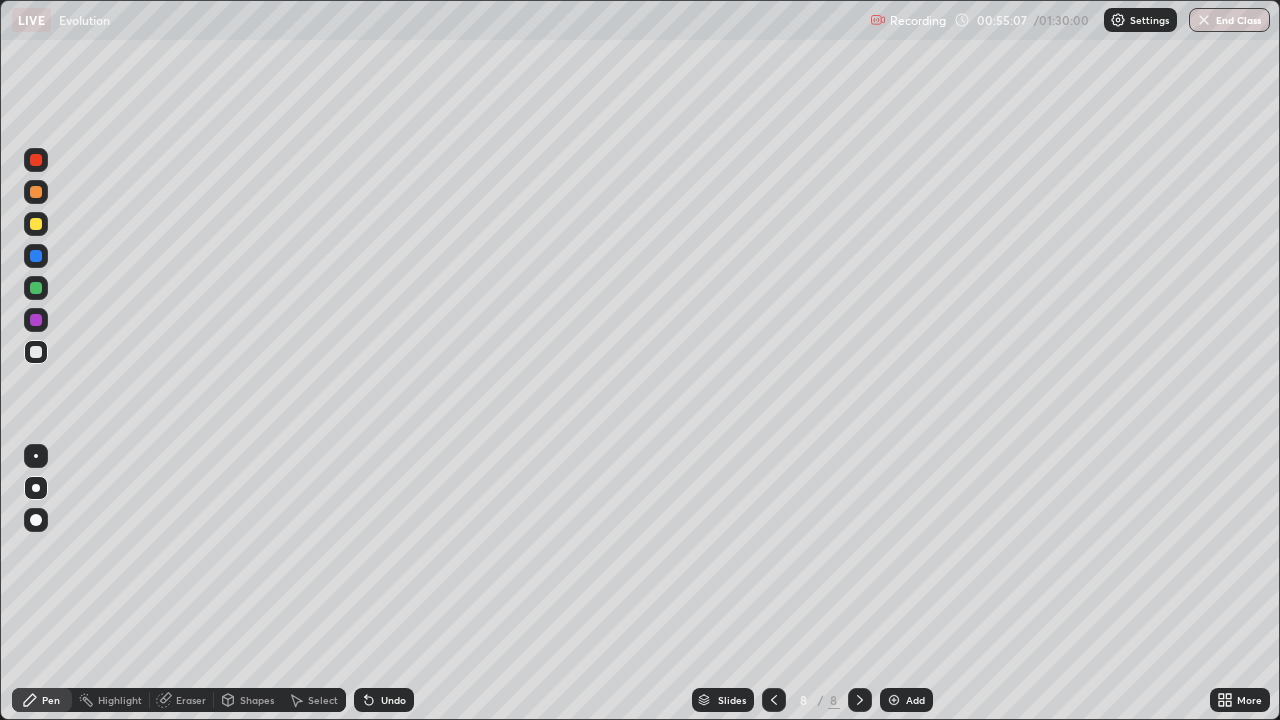 click 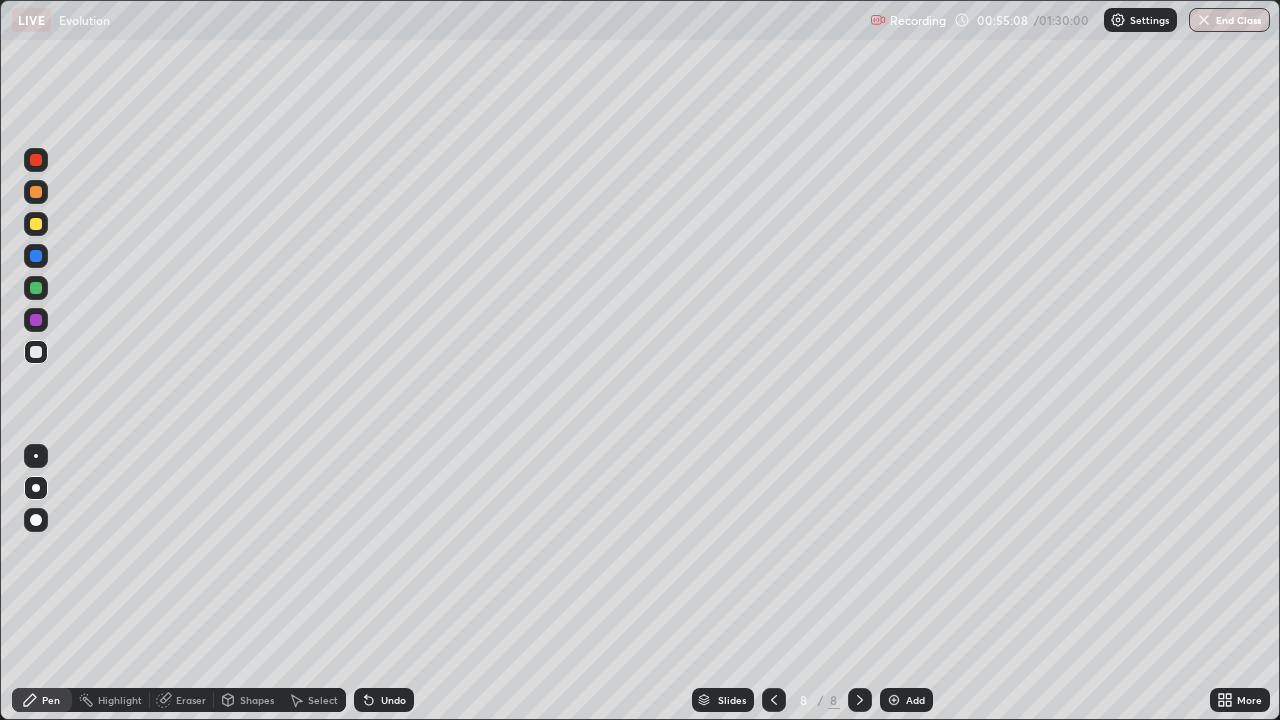 click on "Undo" at bounding box center (384, 700) 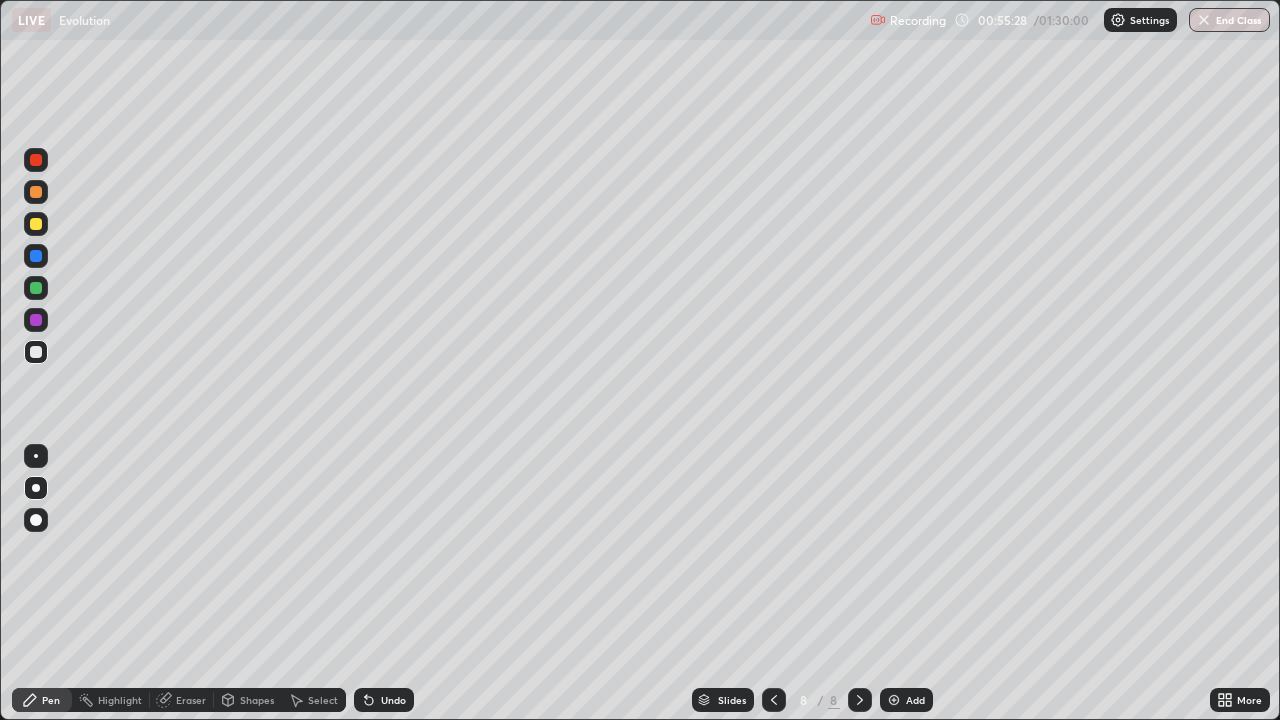 click at bounding box center (36, 320) 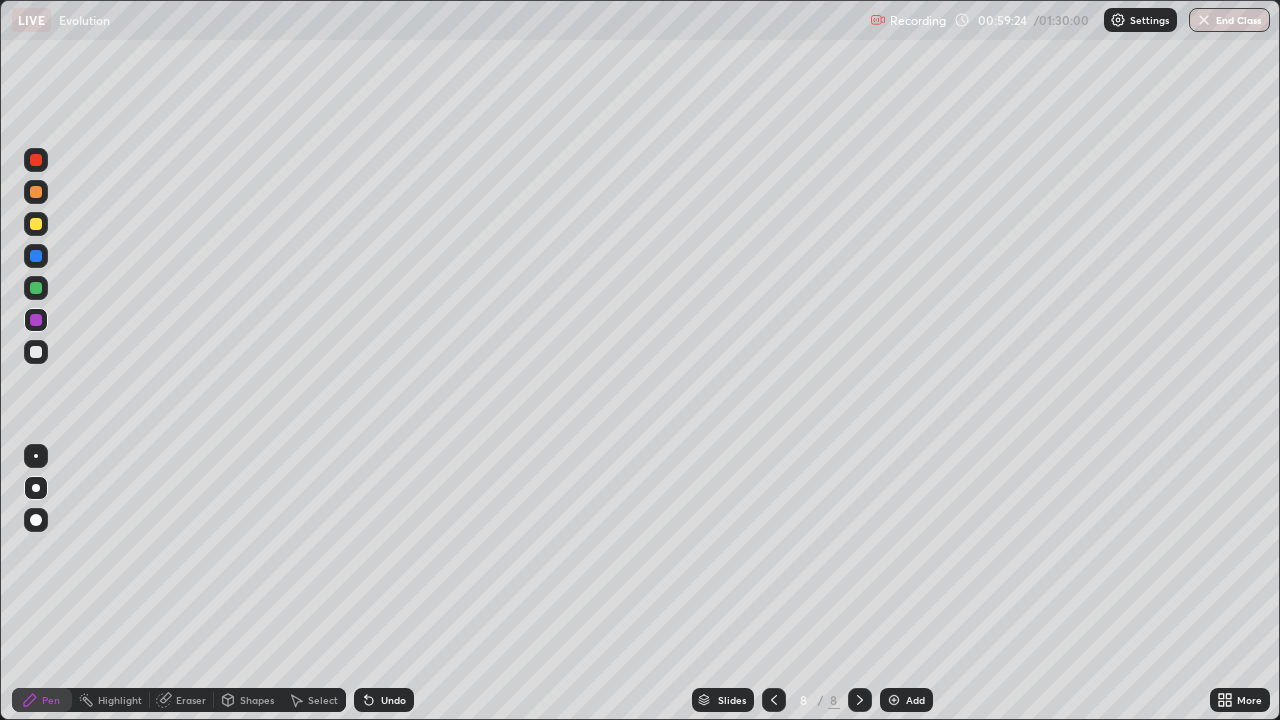 click on "Add" at bounding box center (906, 700) 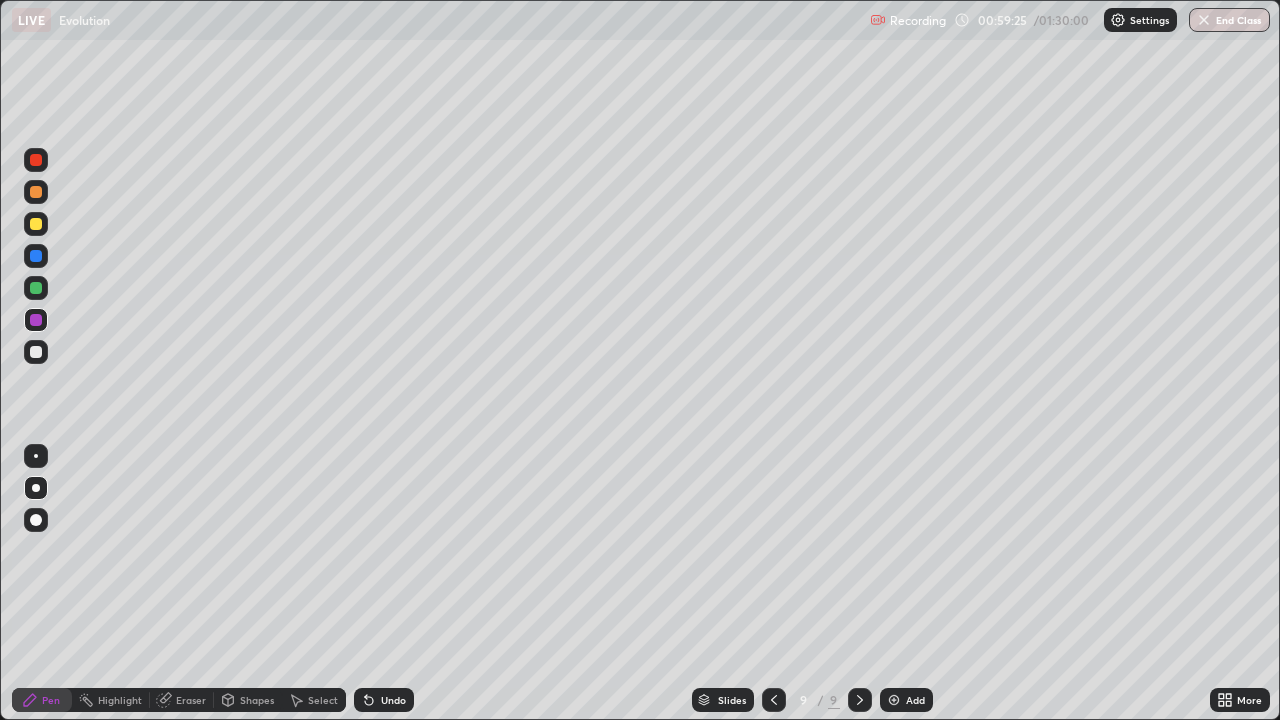 click at bounding box center (36, 352) 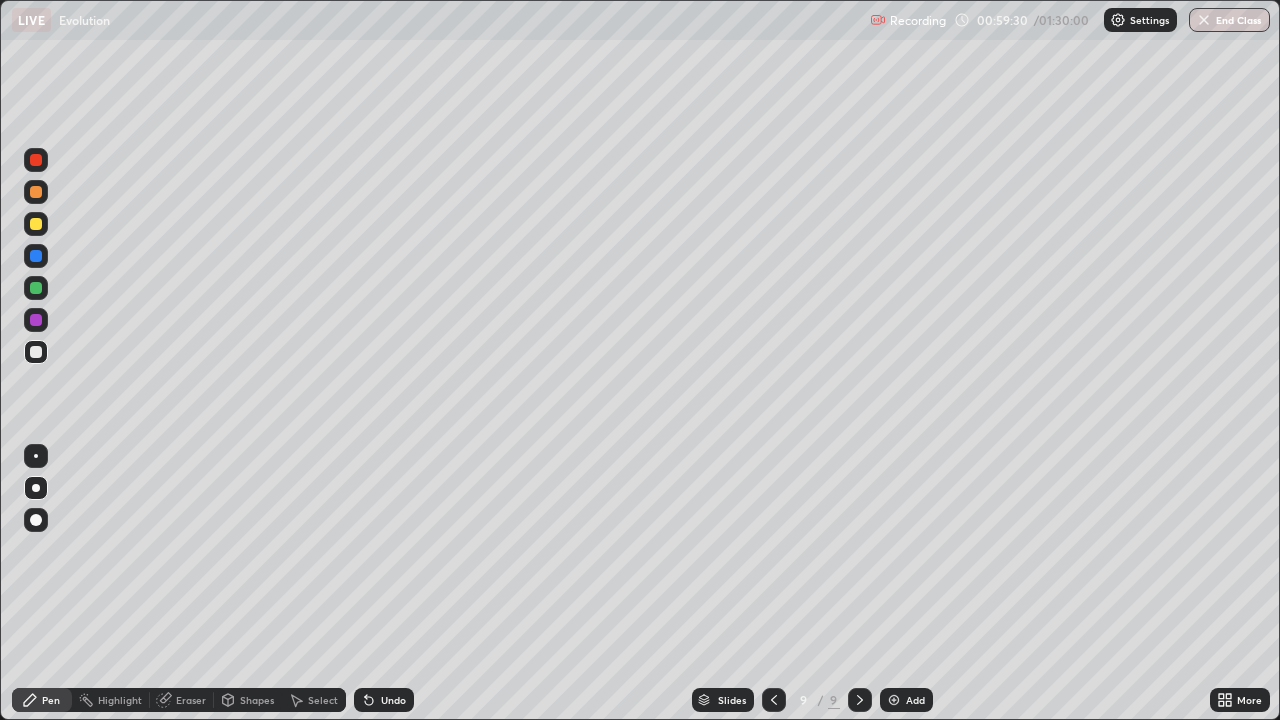 click at bounding box center (36, 224) 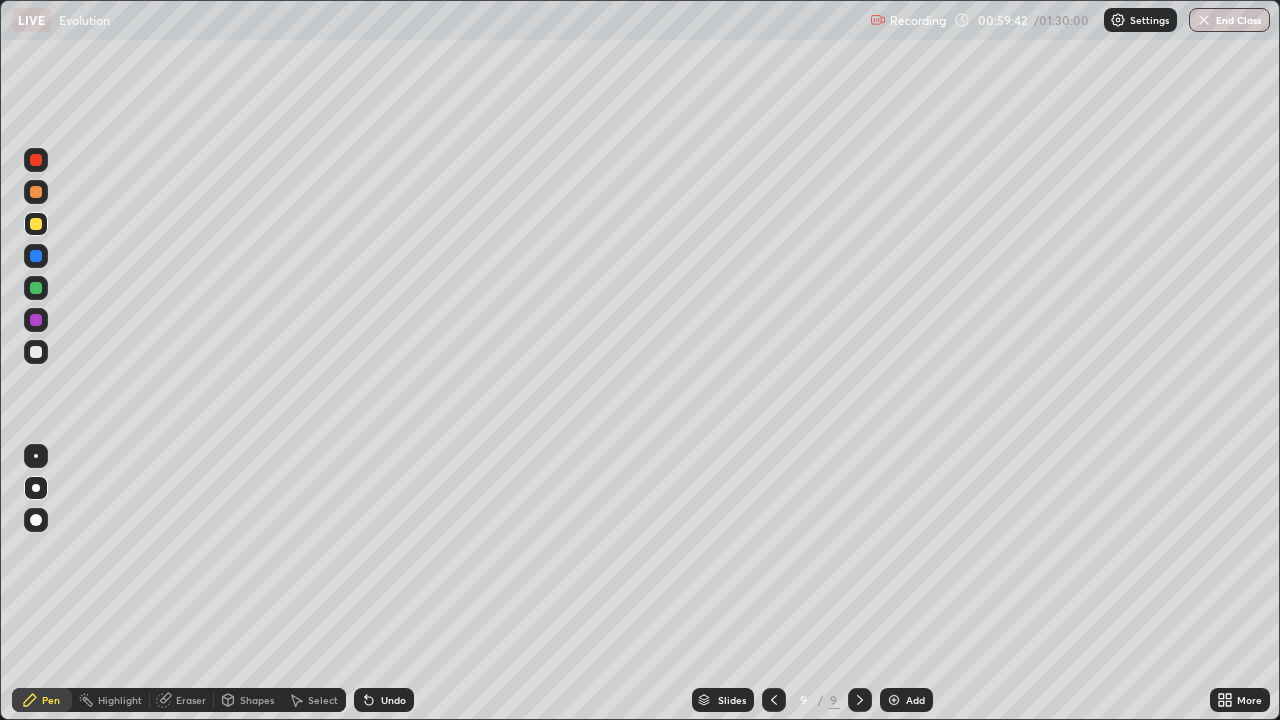 click at bounding box center (36, 352) 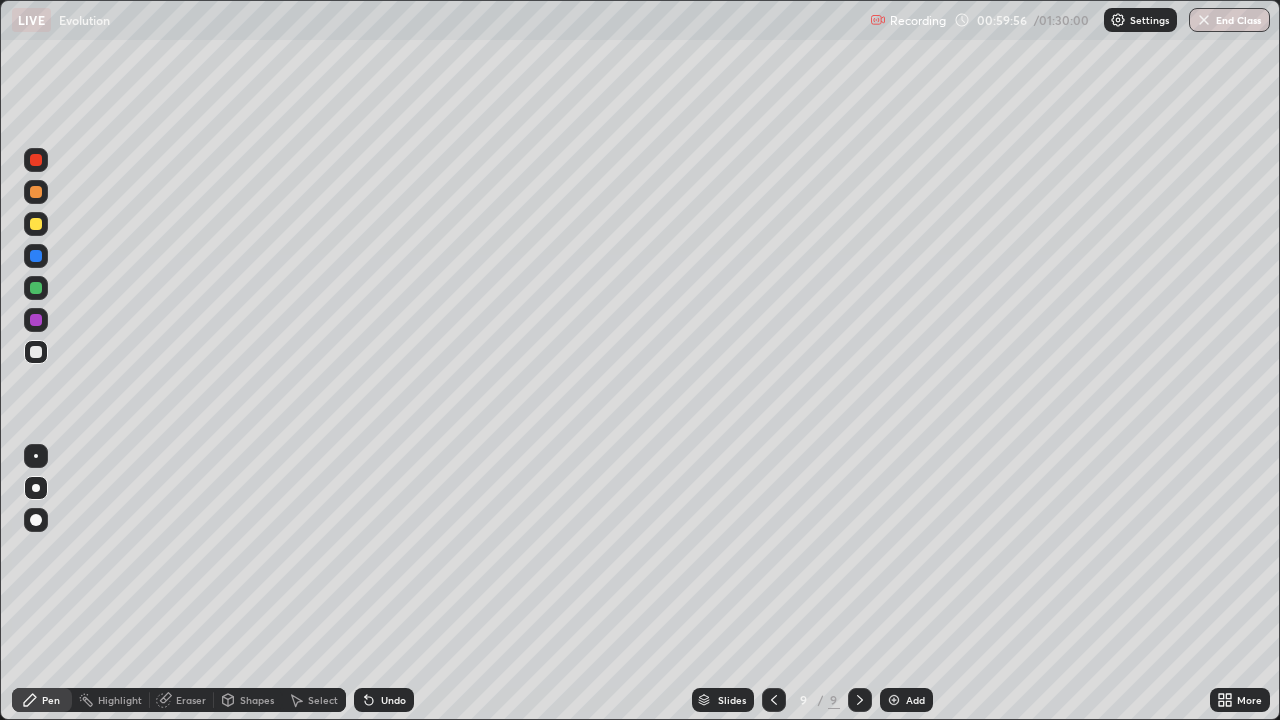 click on "Undo" at bounding box center (384, 700) 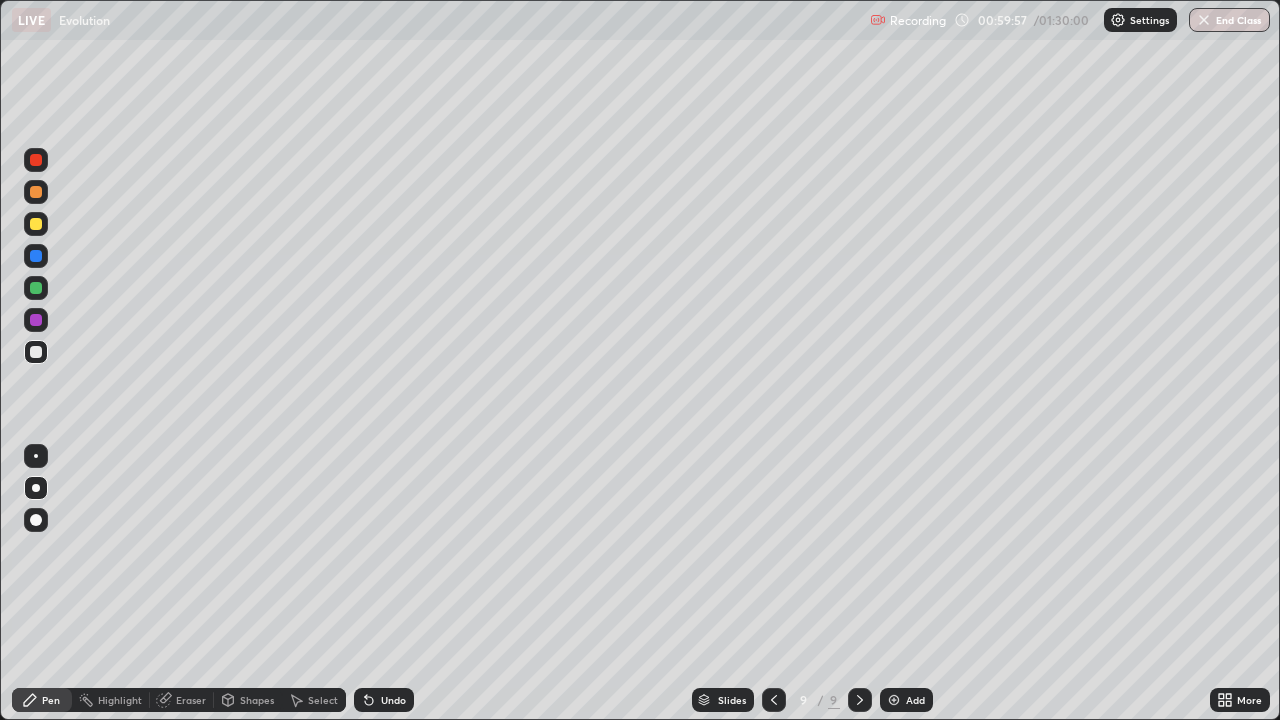 click on "Undo" at bounding box center [393, 700] 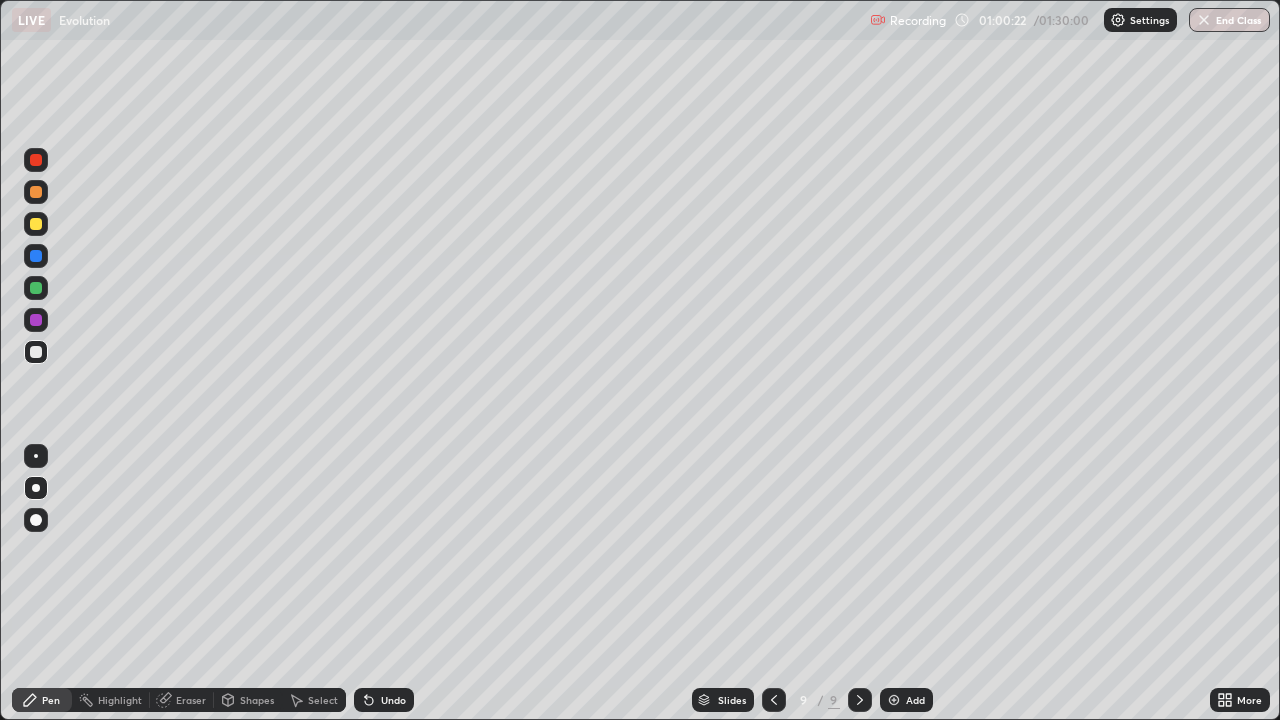 click at bounding box center [36, 288] 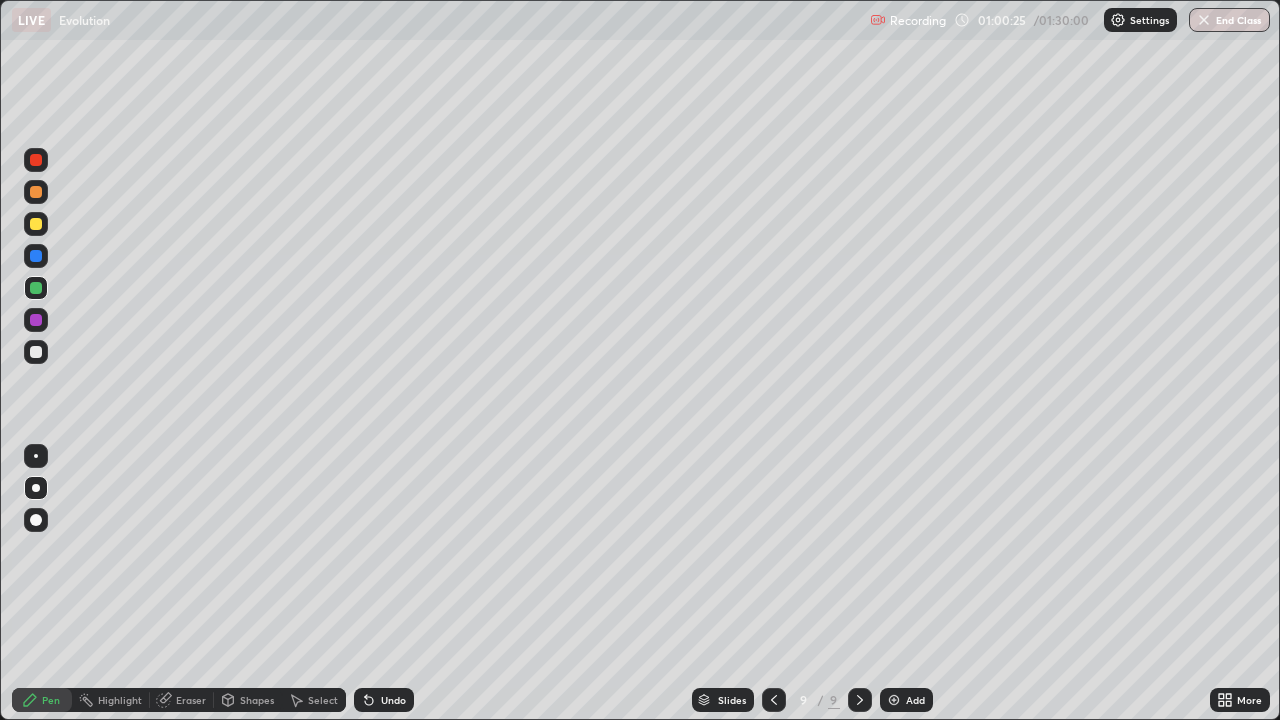click 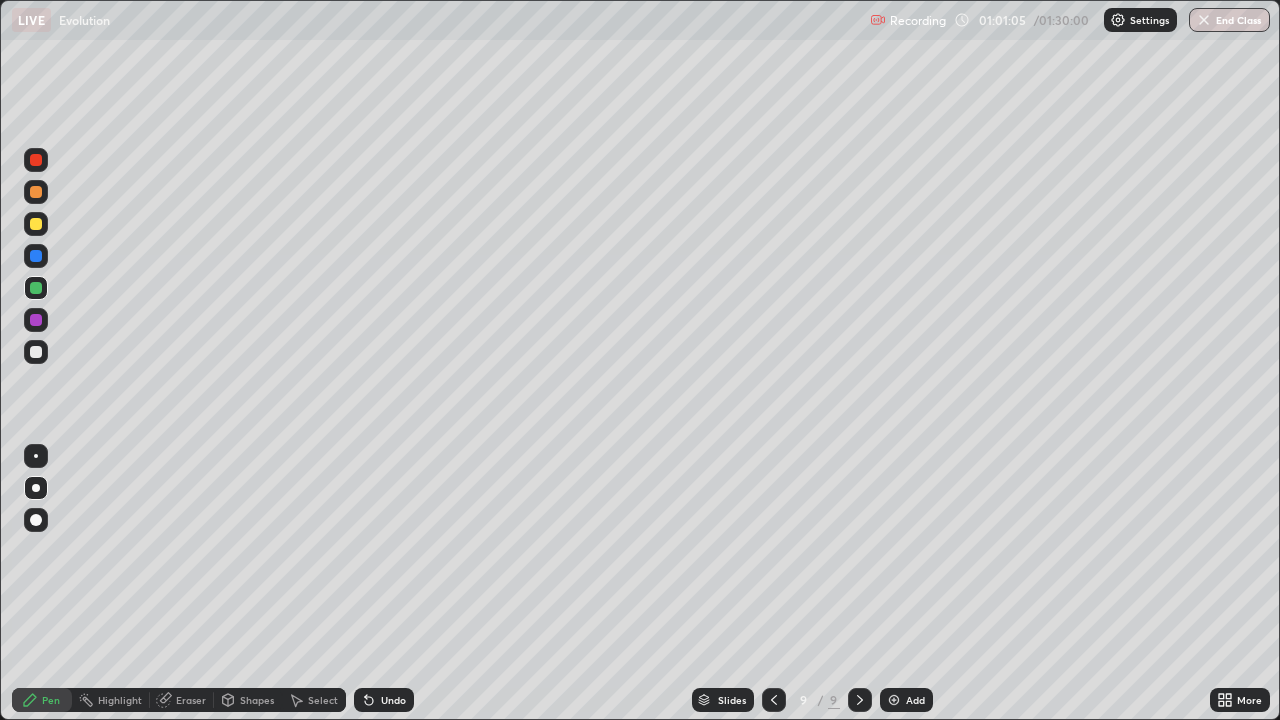 click 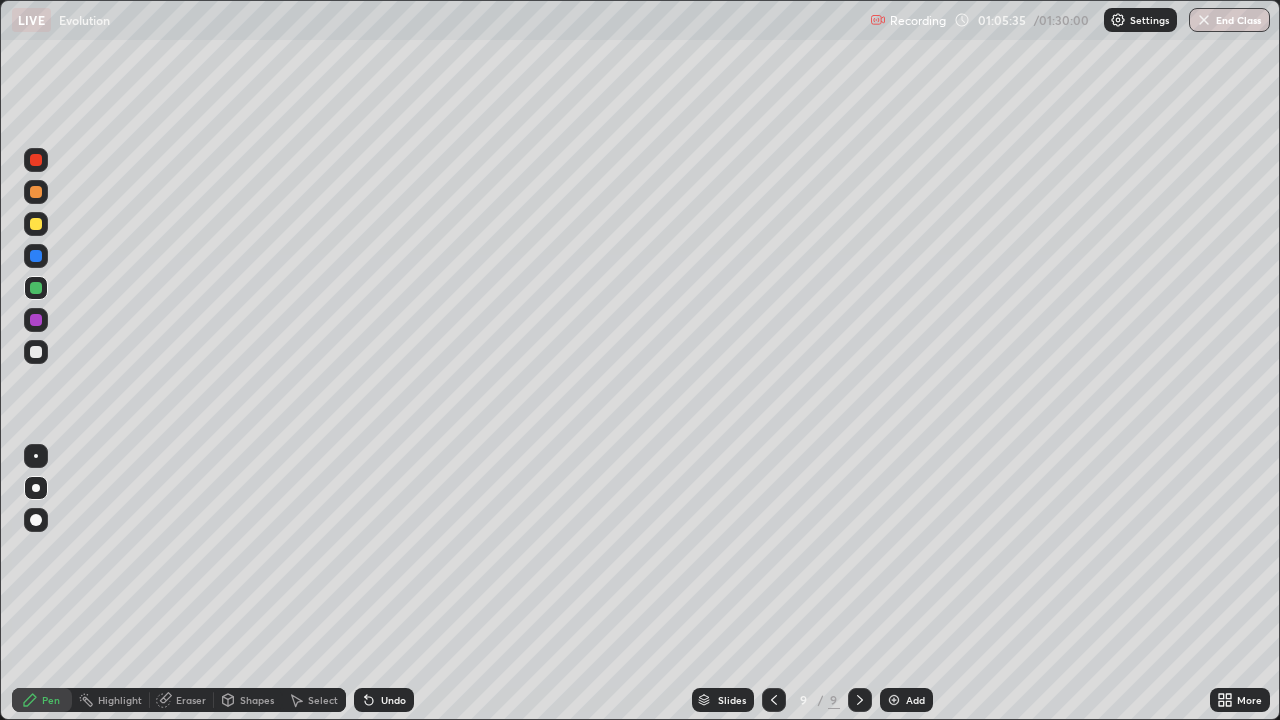 click on "Add" at bounding box center [906, 700] 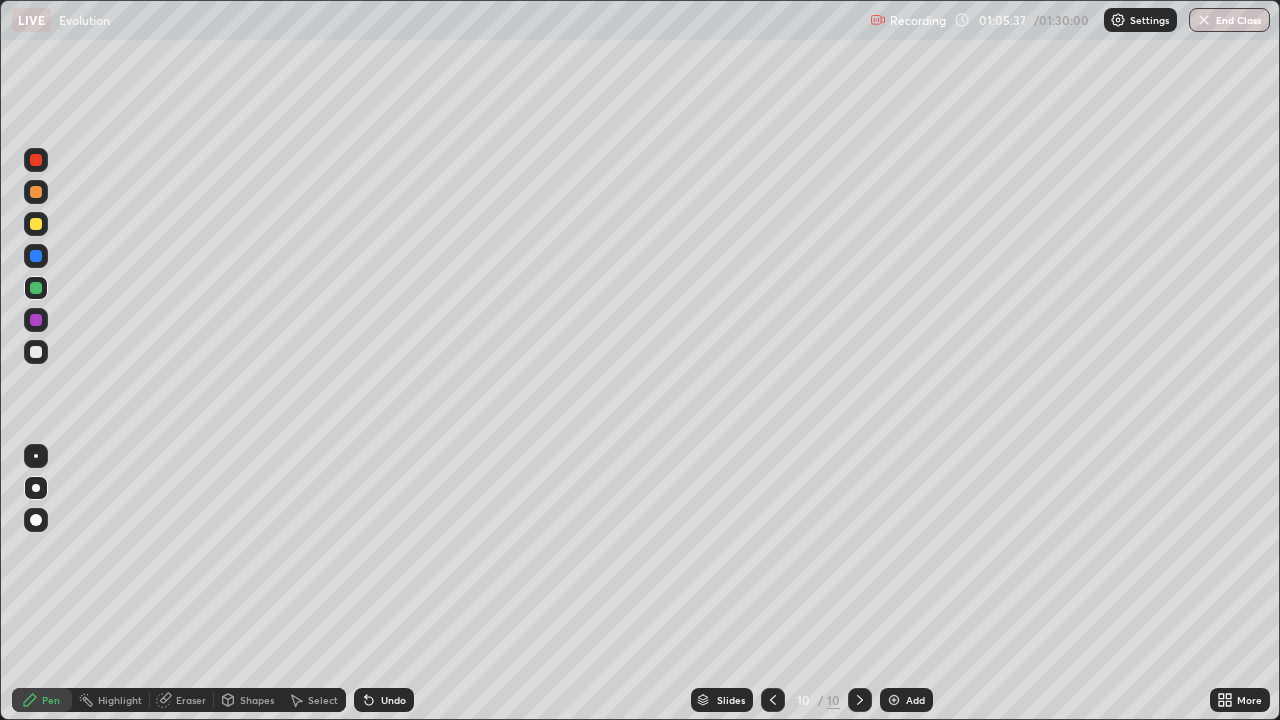 click at bounding box center (36, 320) 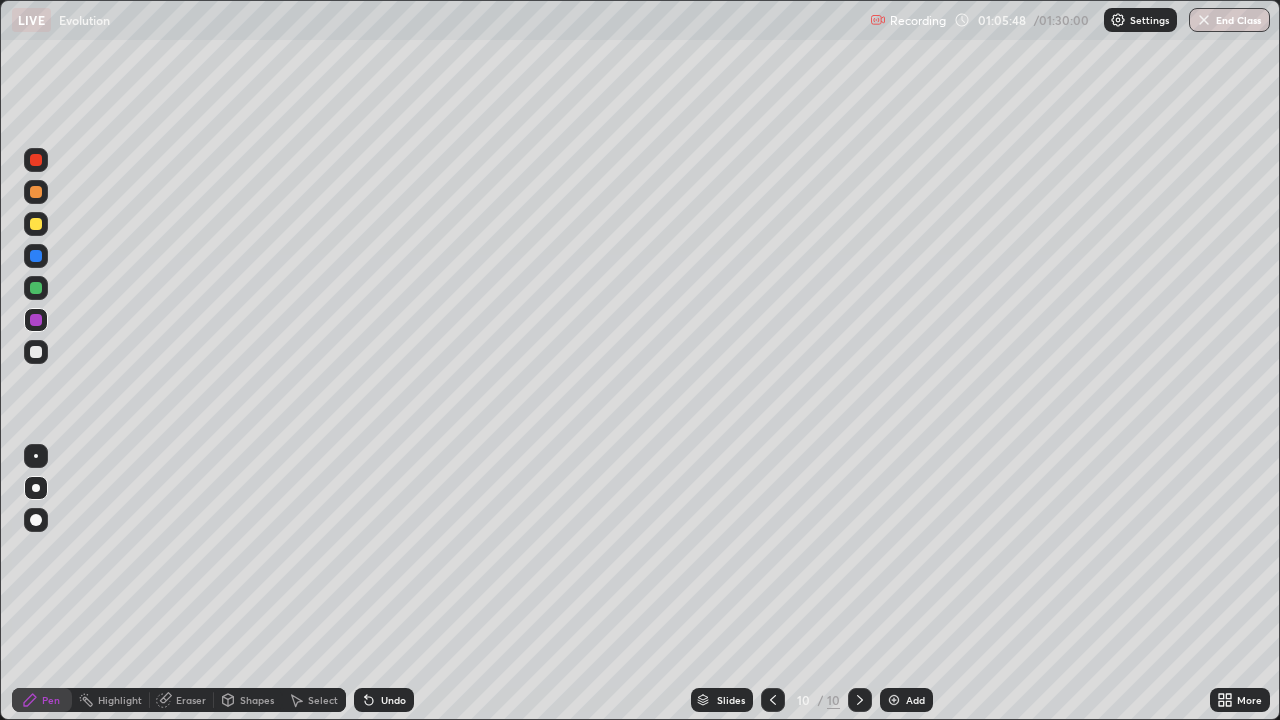 click on "Undo" at bounding box center (393, 700) 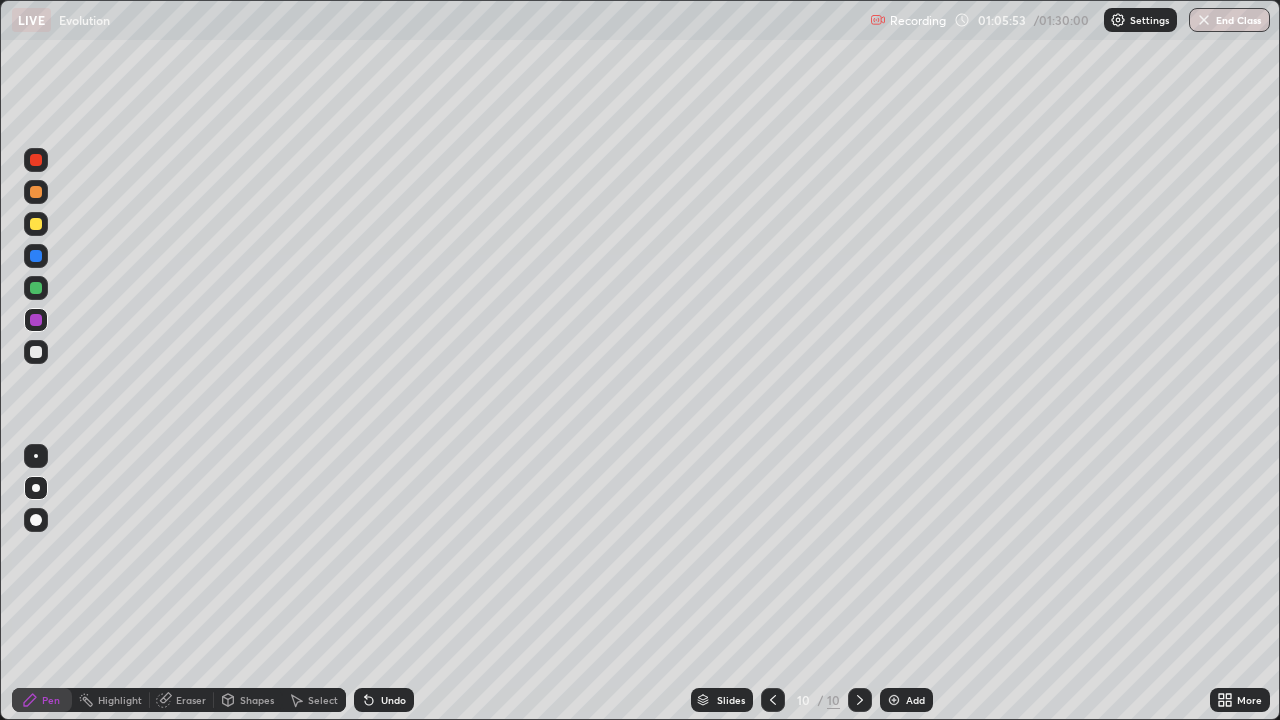 click at bounding box center (36, 352) 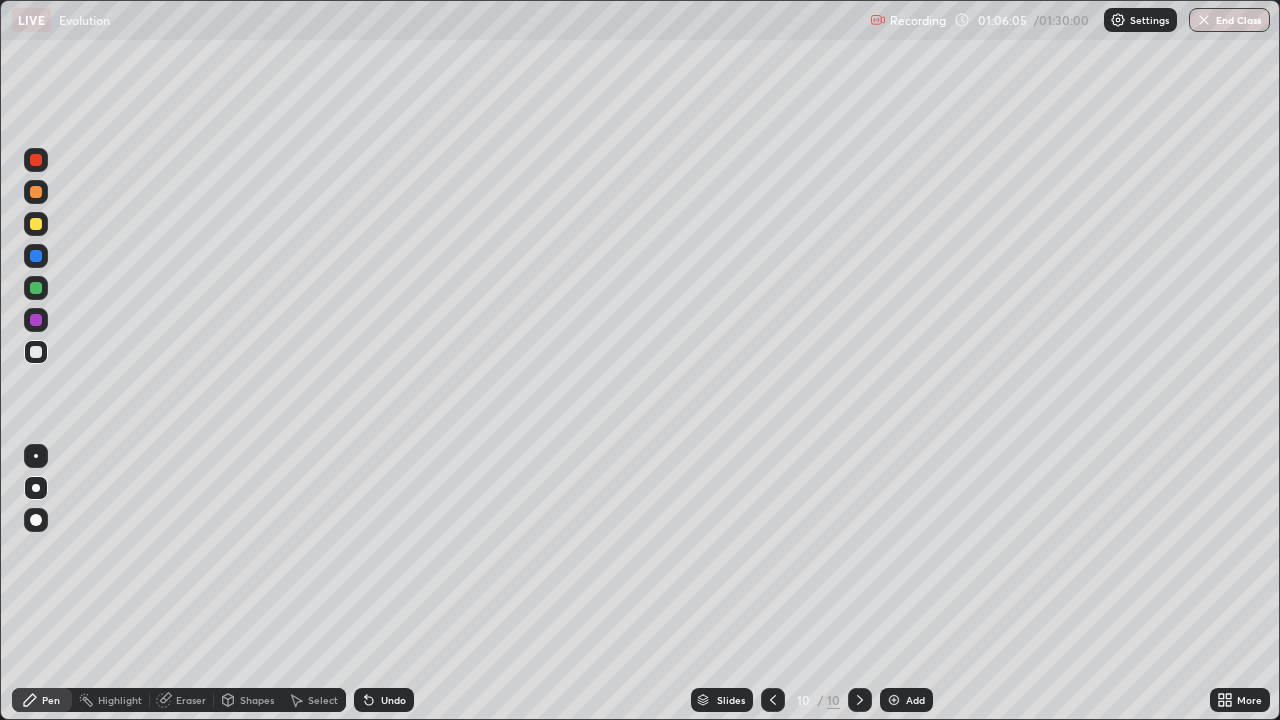 click on "Undo" at bounding box center (384, 700) 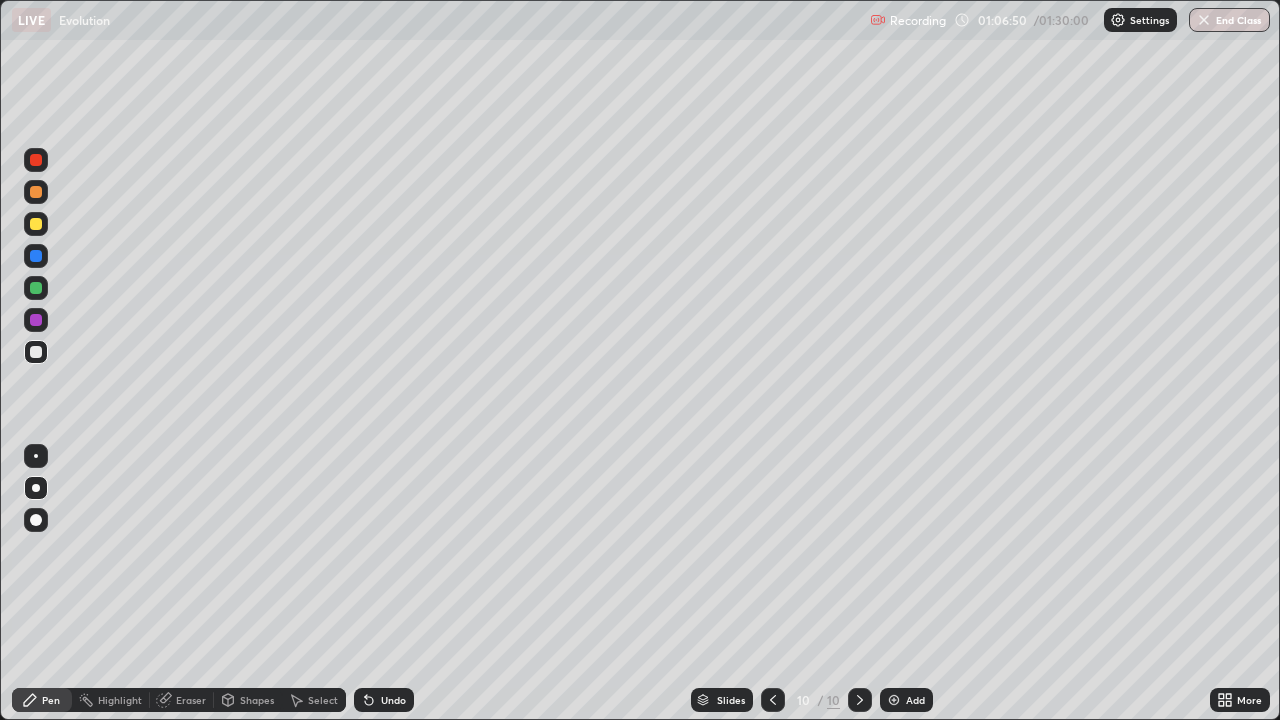 click at bounding box center (36, 320) 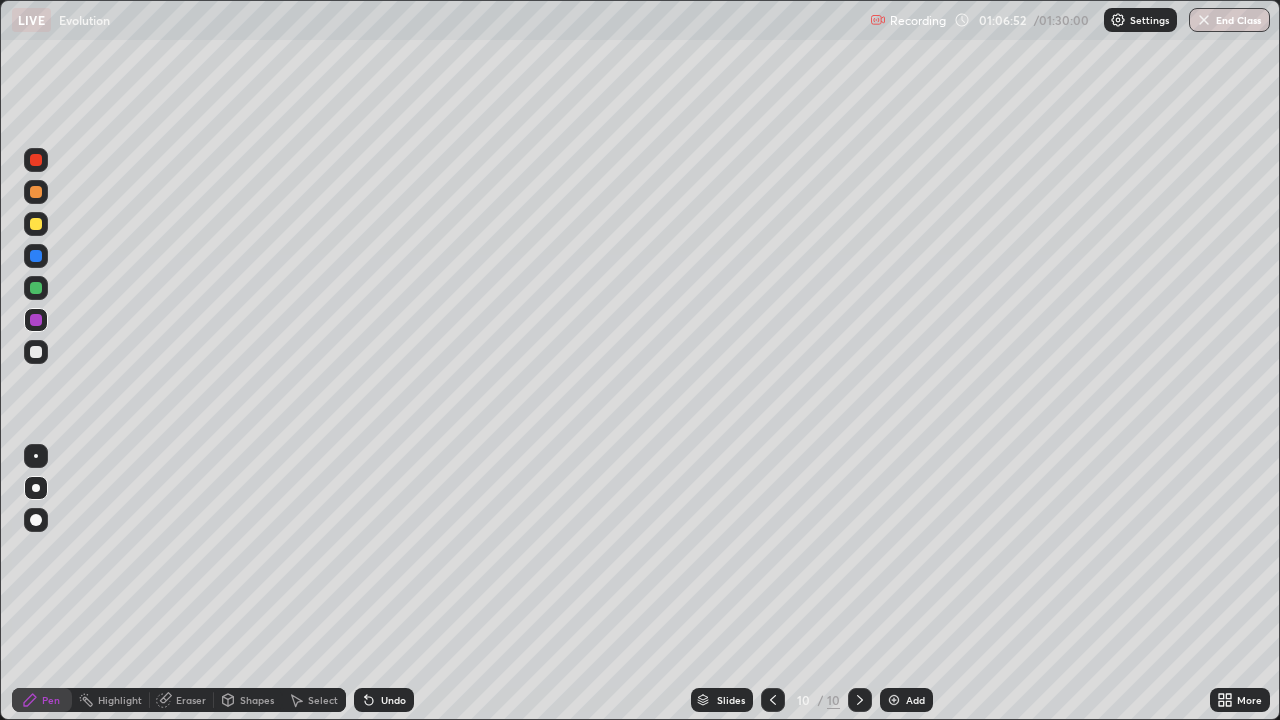 click on "Undo" at bounding box center (393, 700) 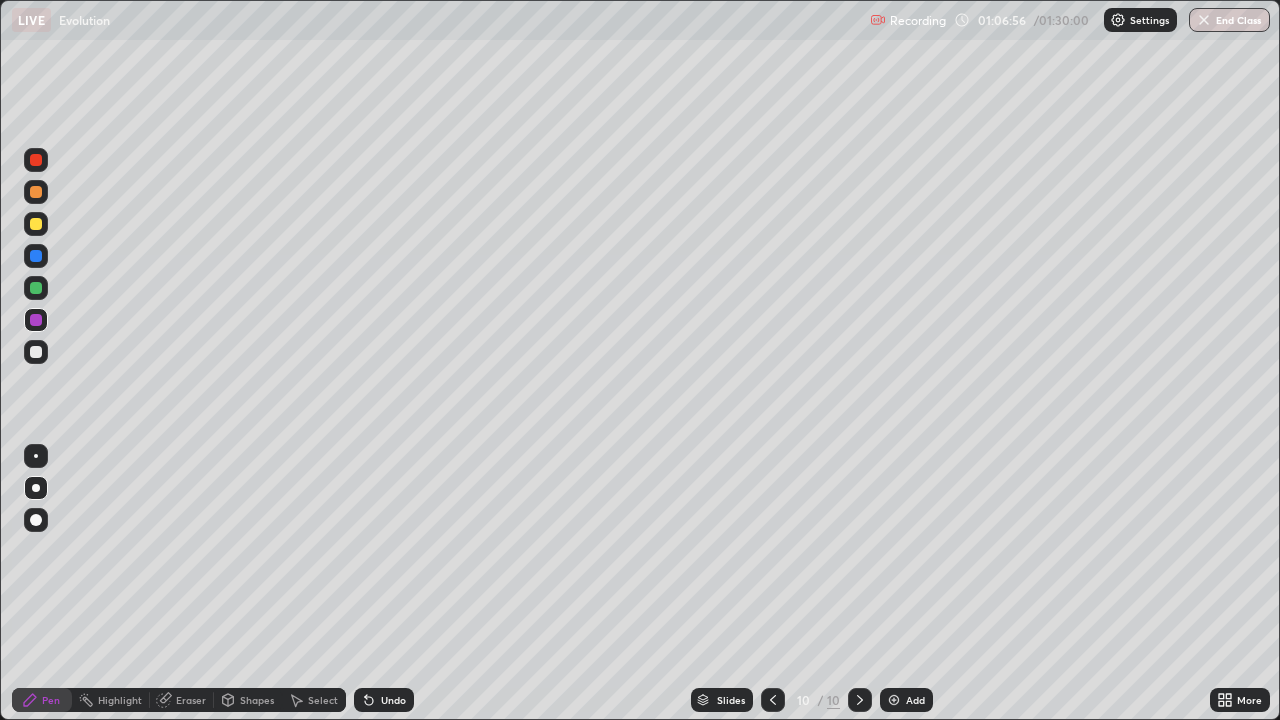 click on "Undo" at bounding box center (384, 700) 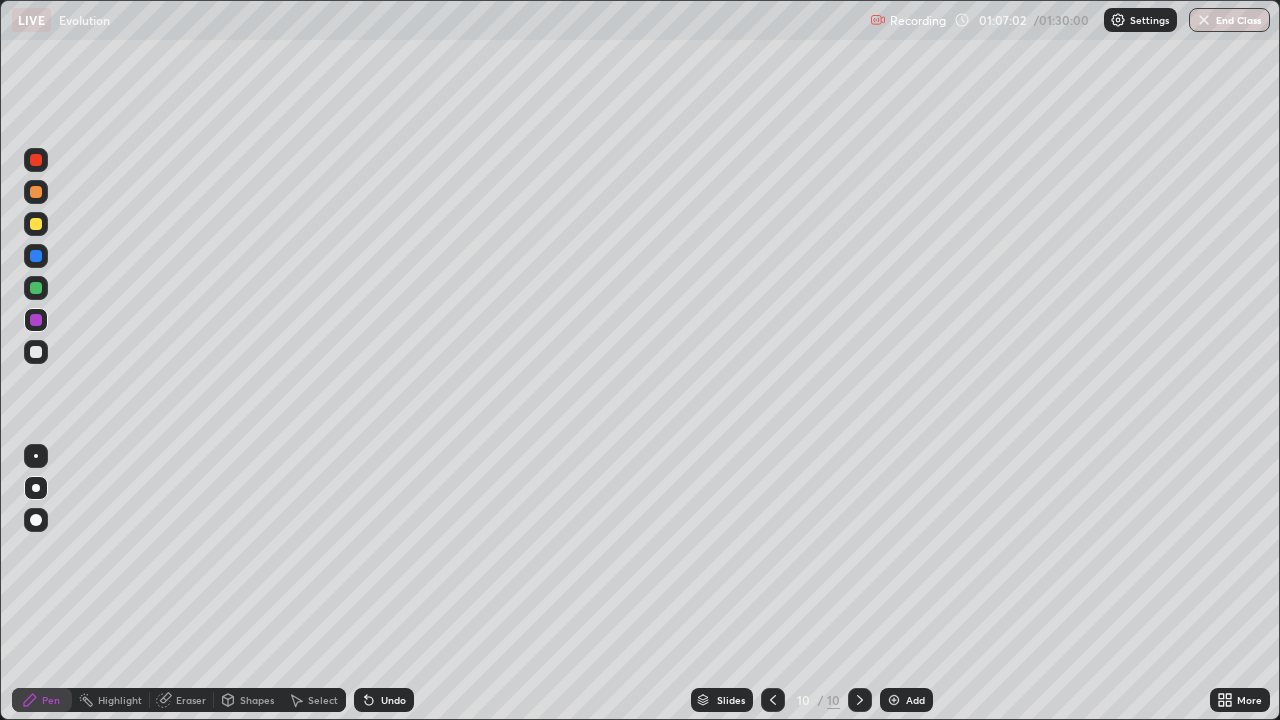 click on "Undo" at bounding box center (393, 700) 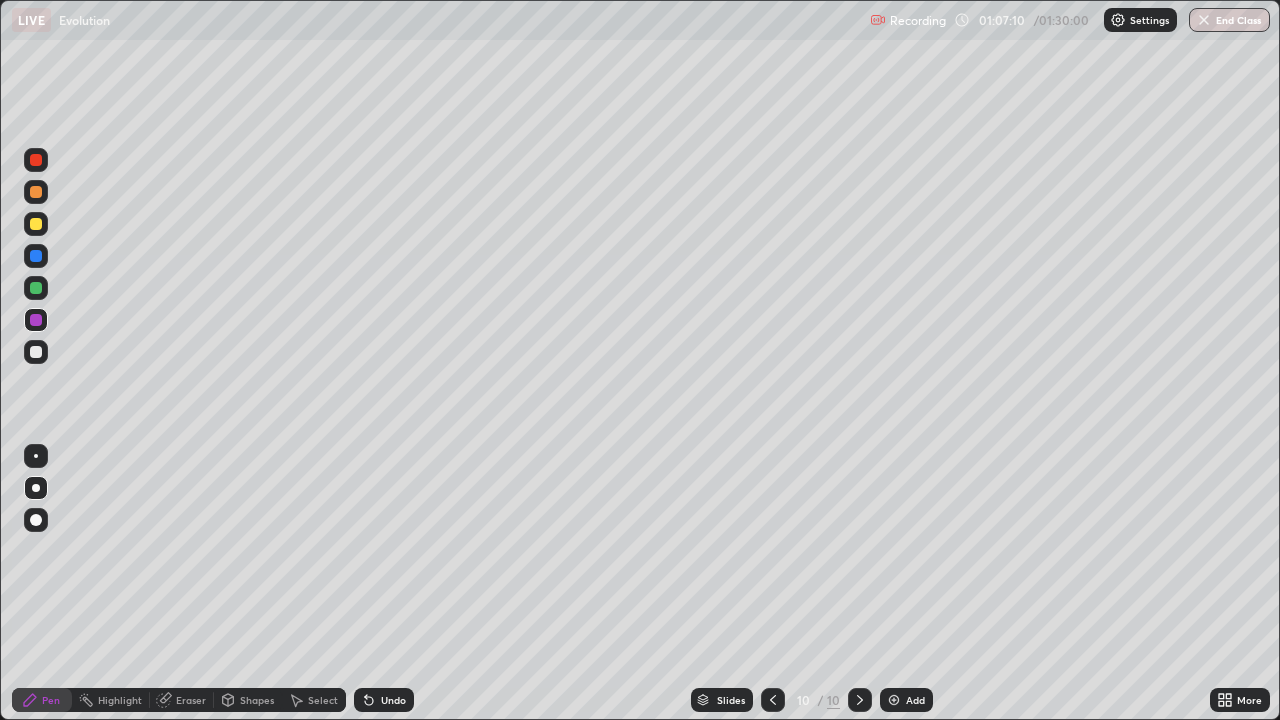 click at bounding box center [36, 288] 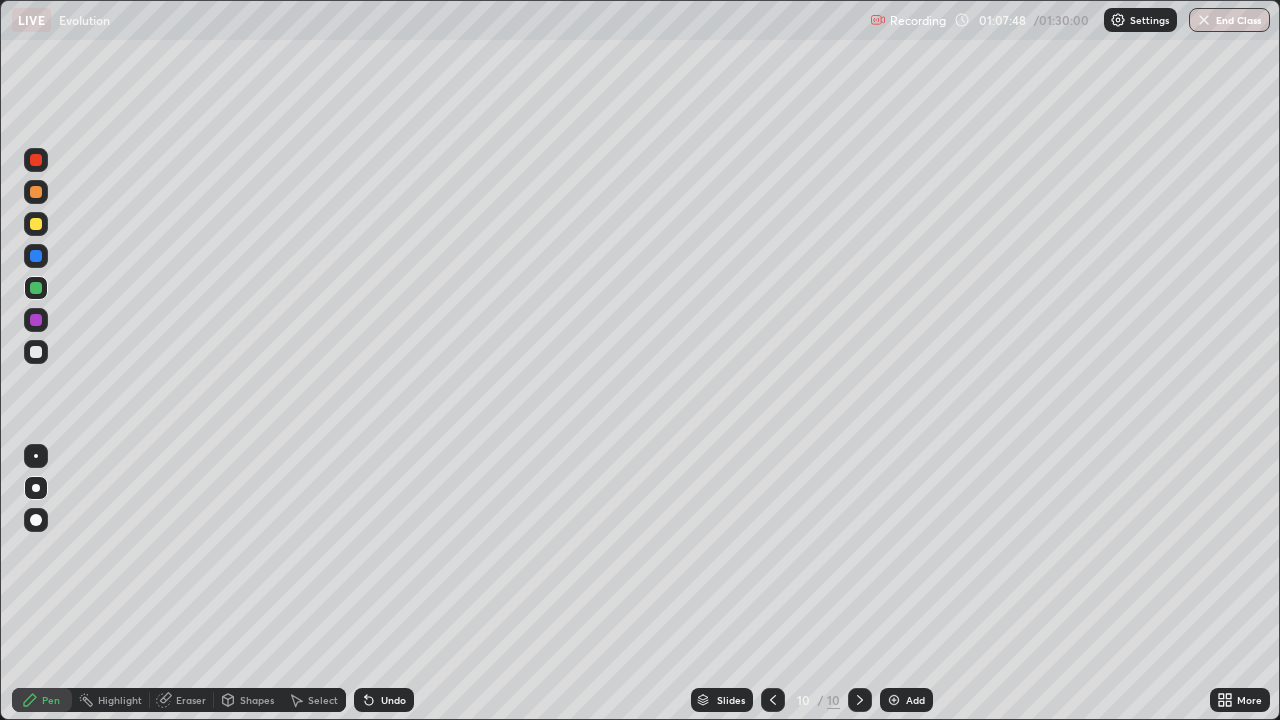 click on "Undo" at bounding box center (393, 700) 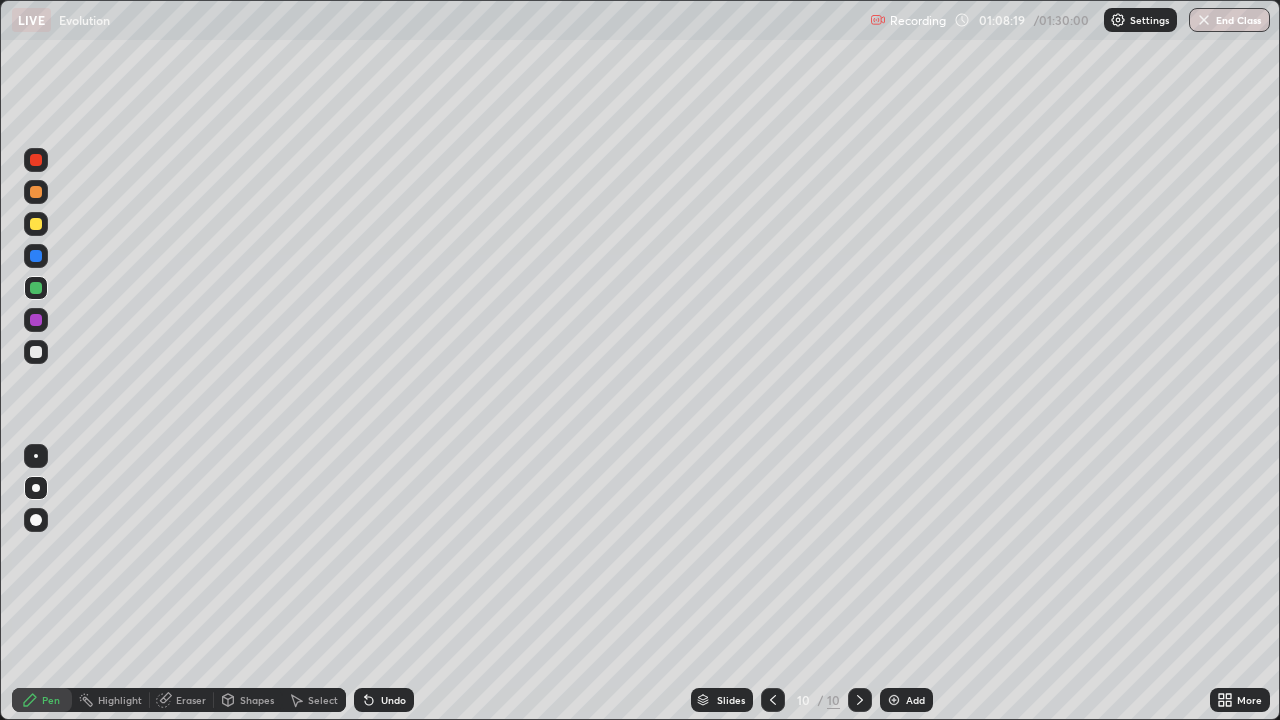 click at bounding box center [36, 320] 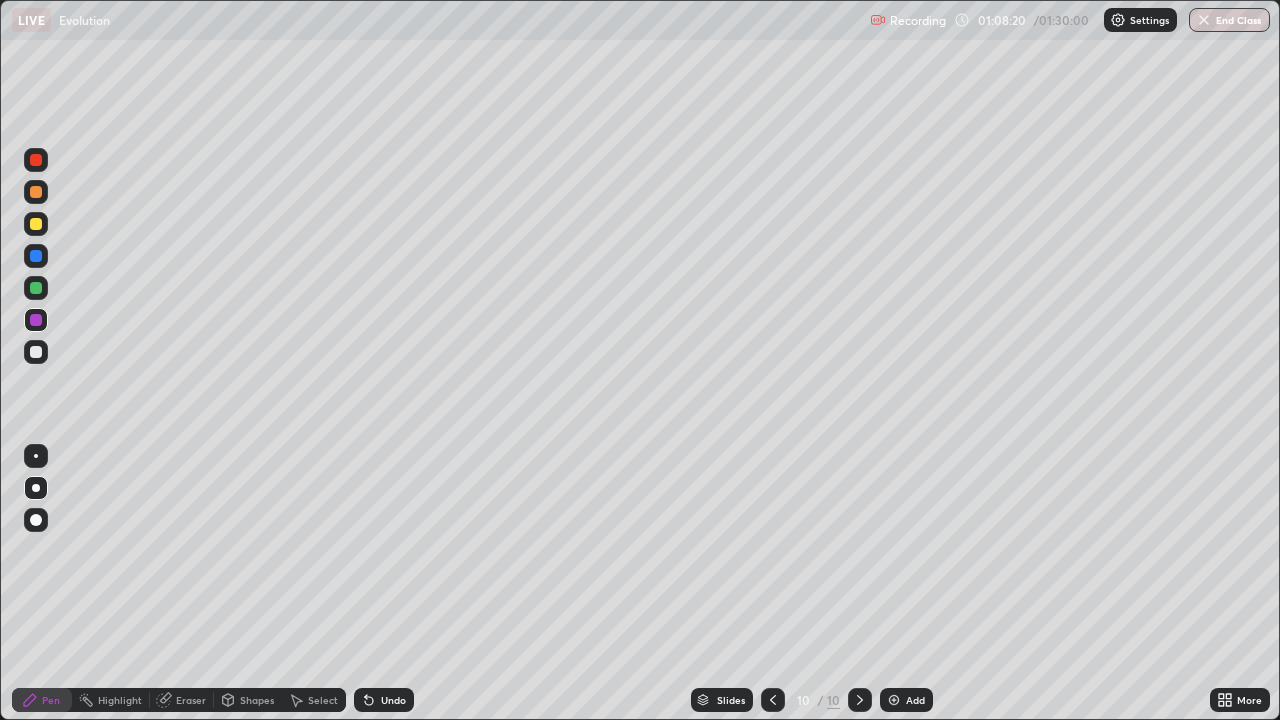 click at bounding box center [36, 224] 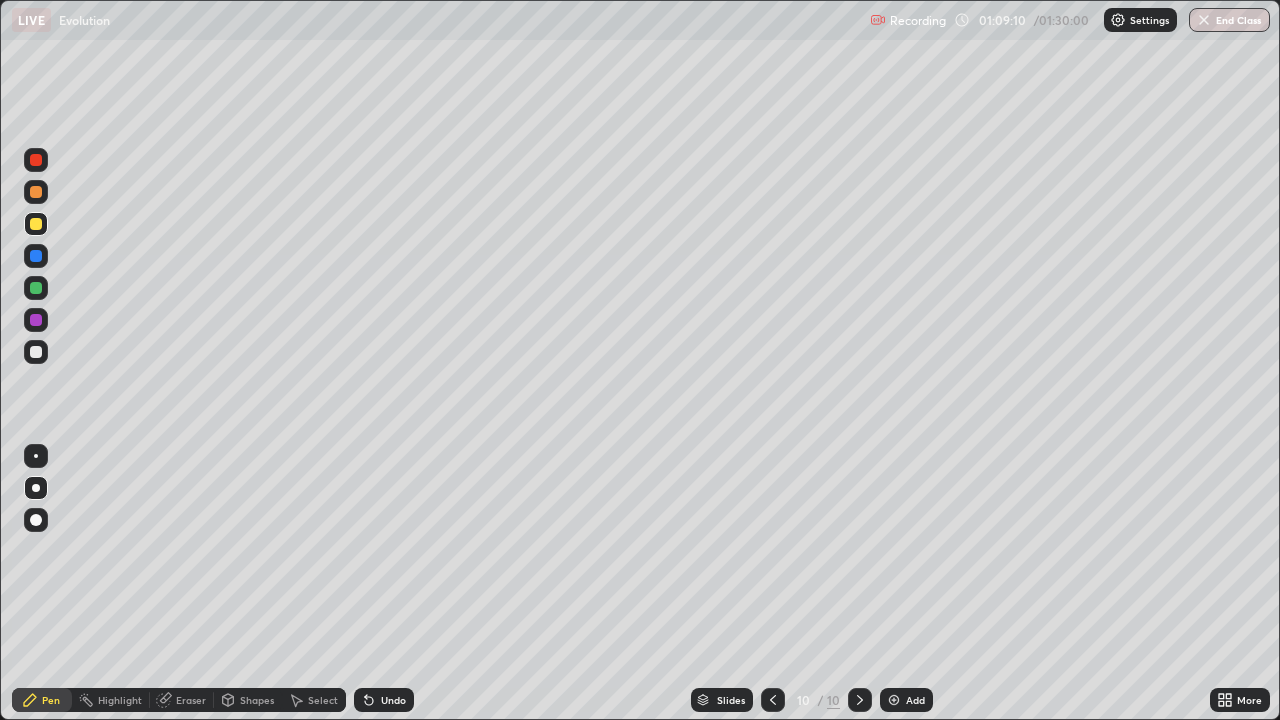 click 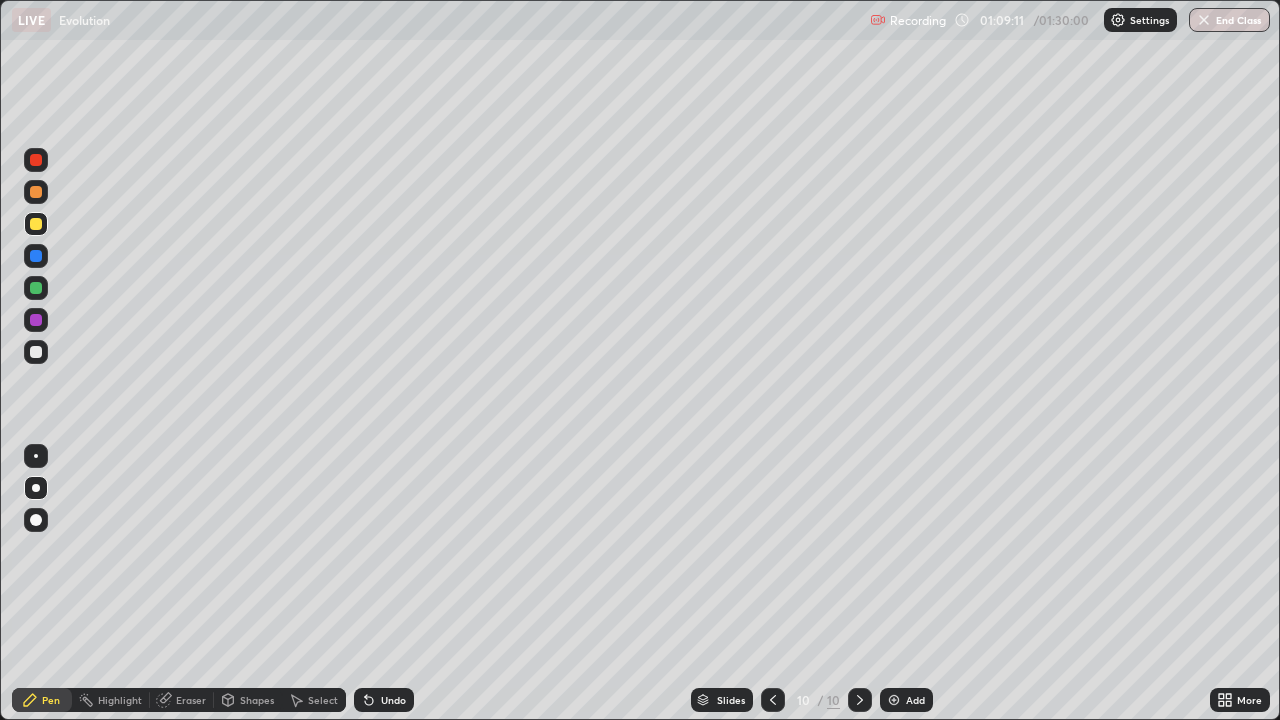 click 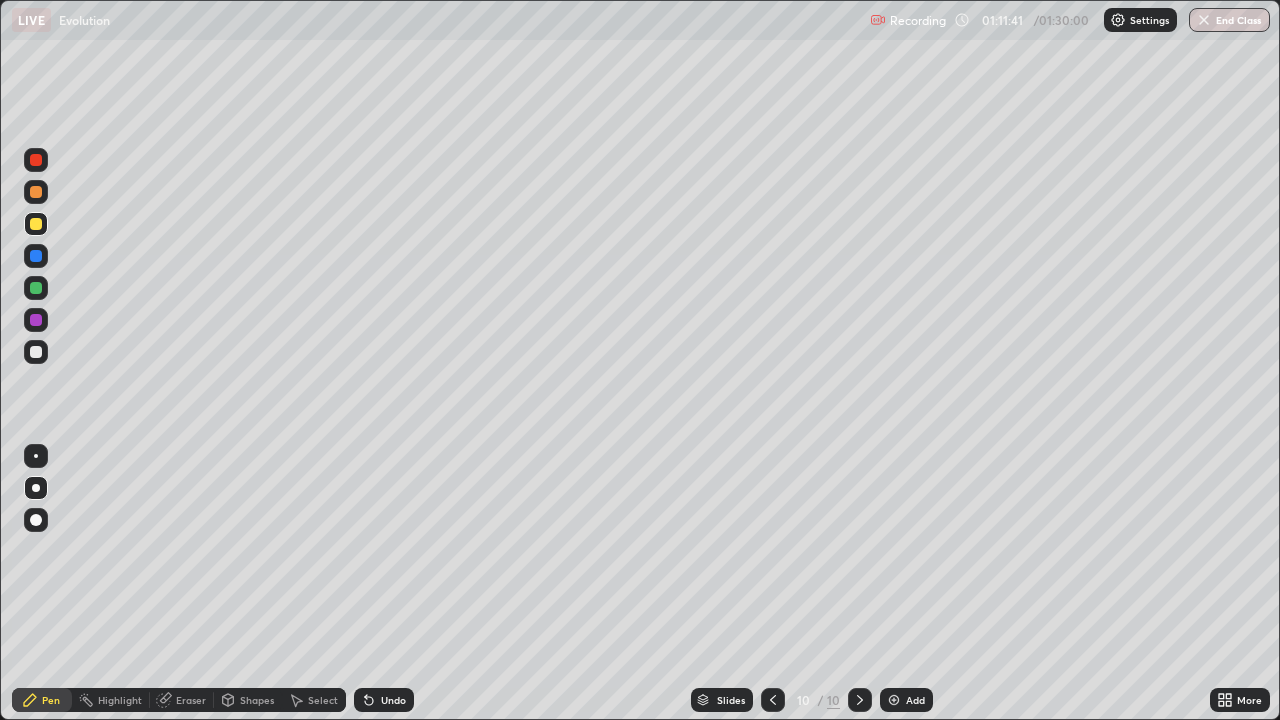 click at bounding box center (36, 352) 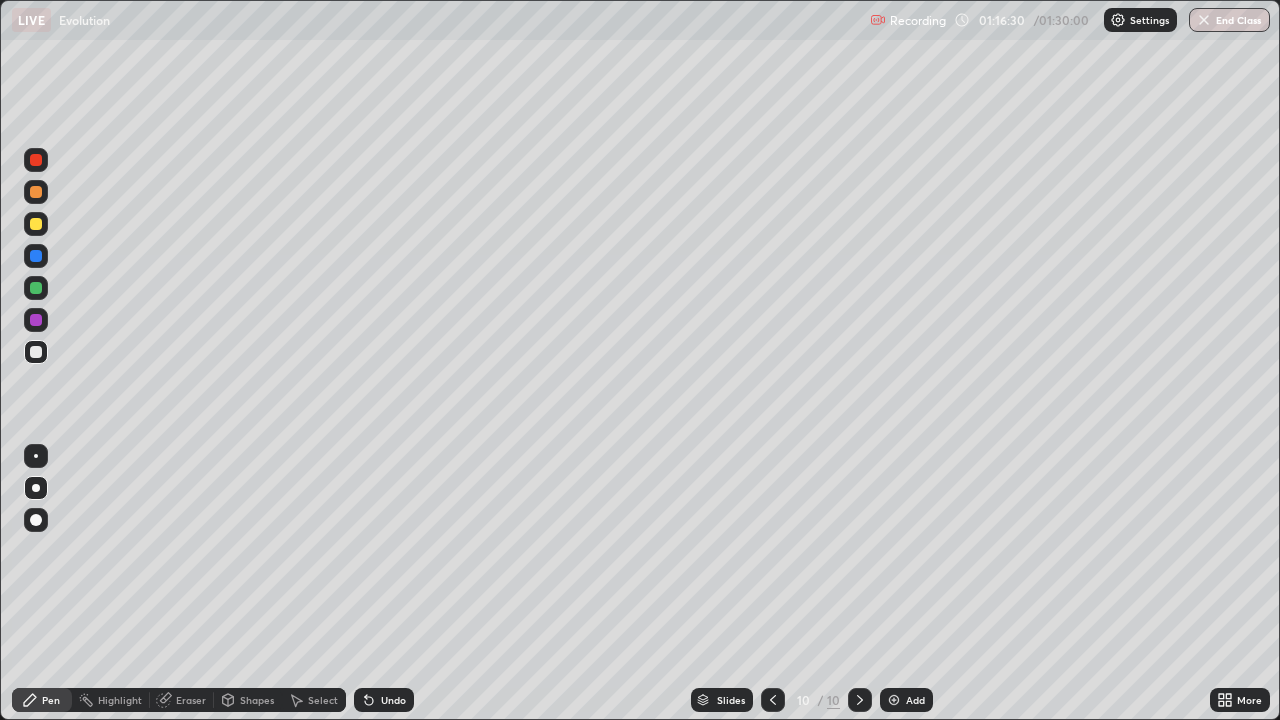 click on "Add" at bounding box center (915, 700) 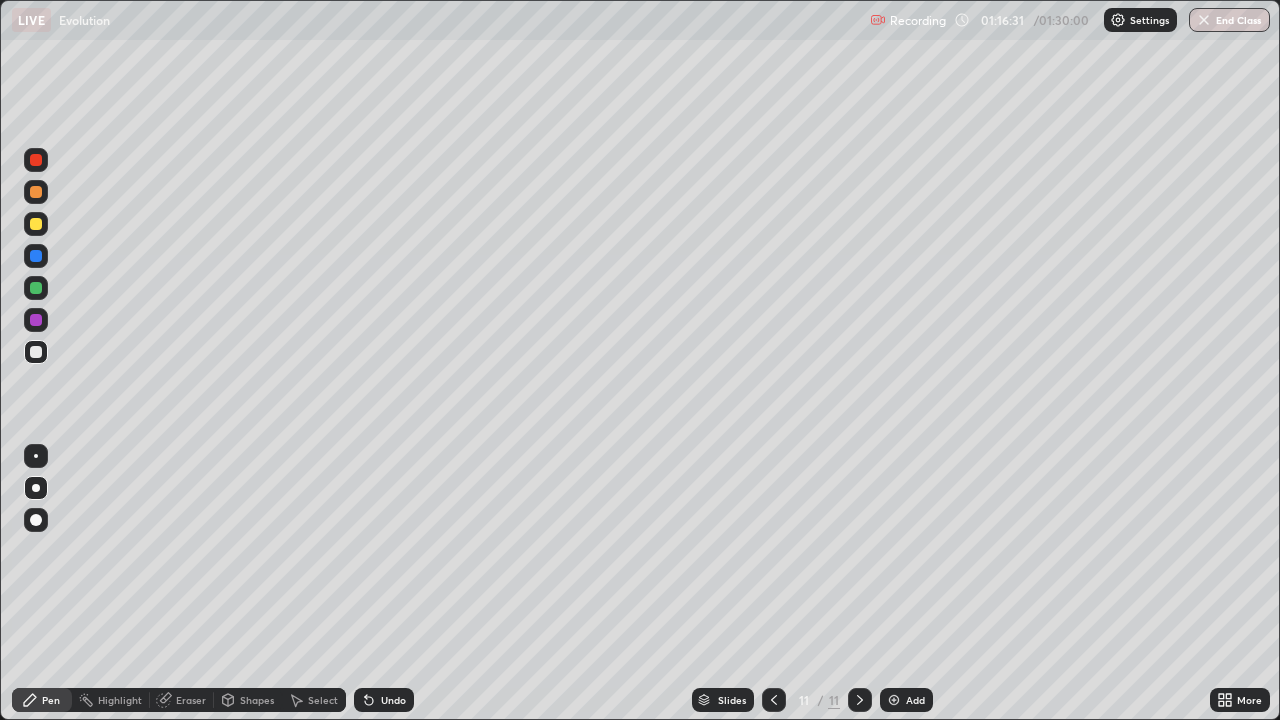 click at bounding box center [36, 352] 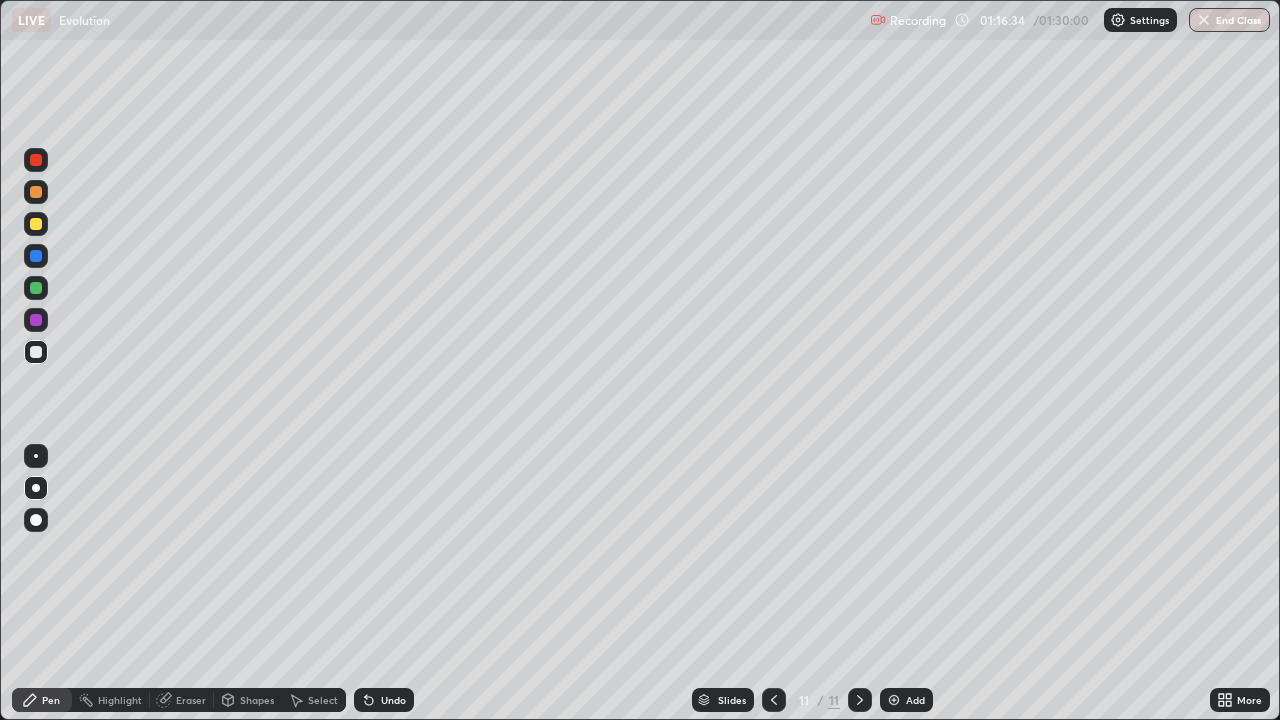 click on "Undo" at bounding box center [393, 700] 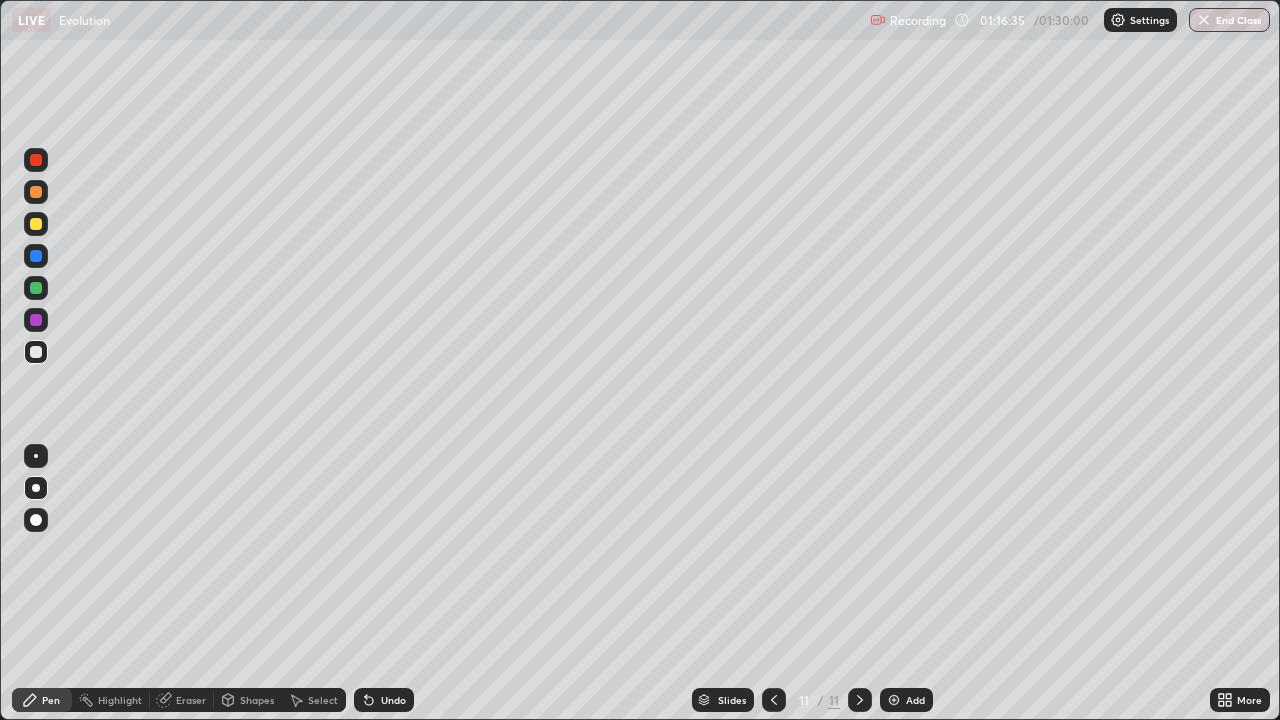 click 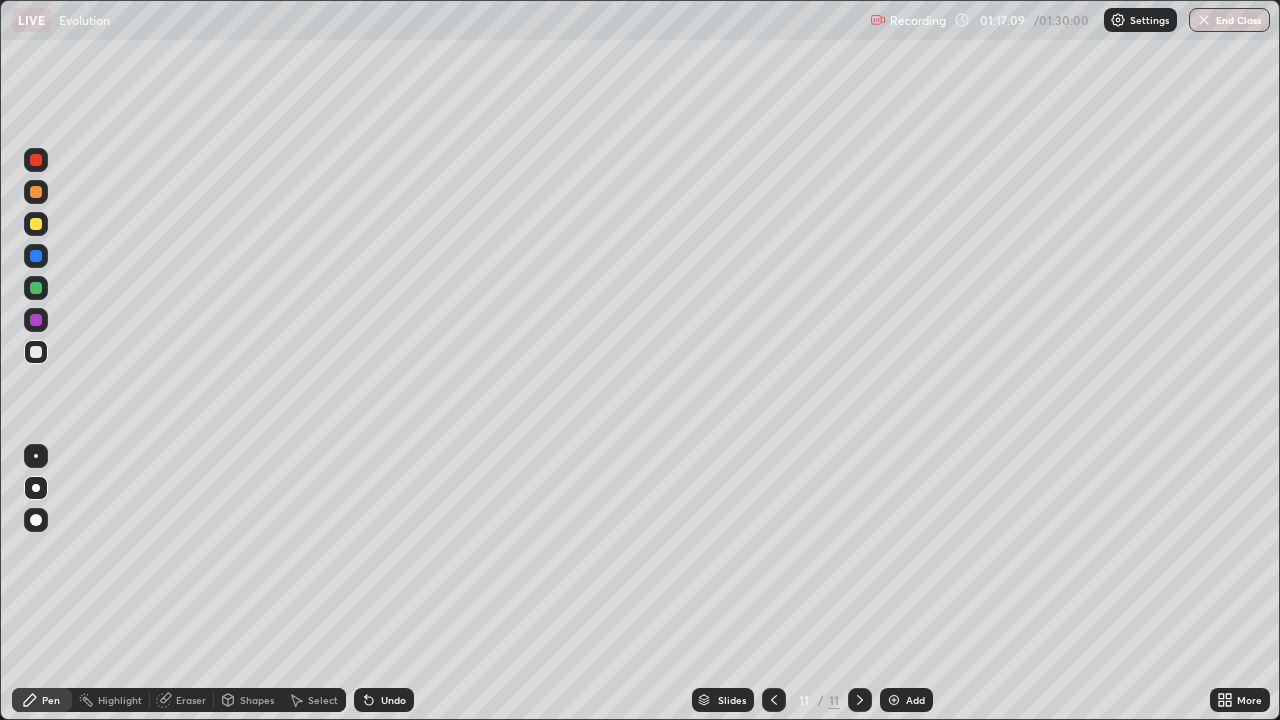 click 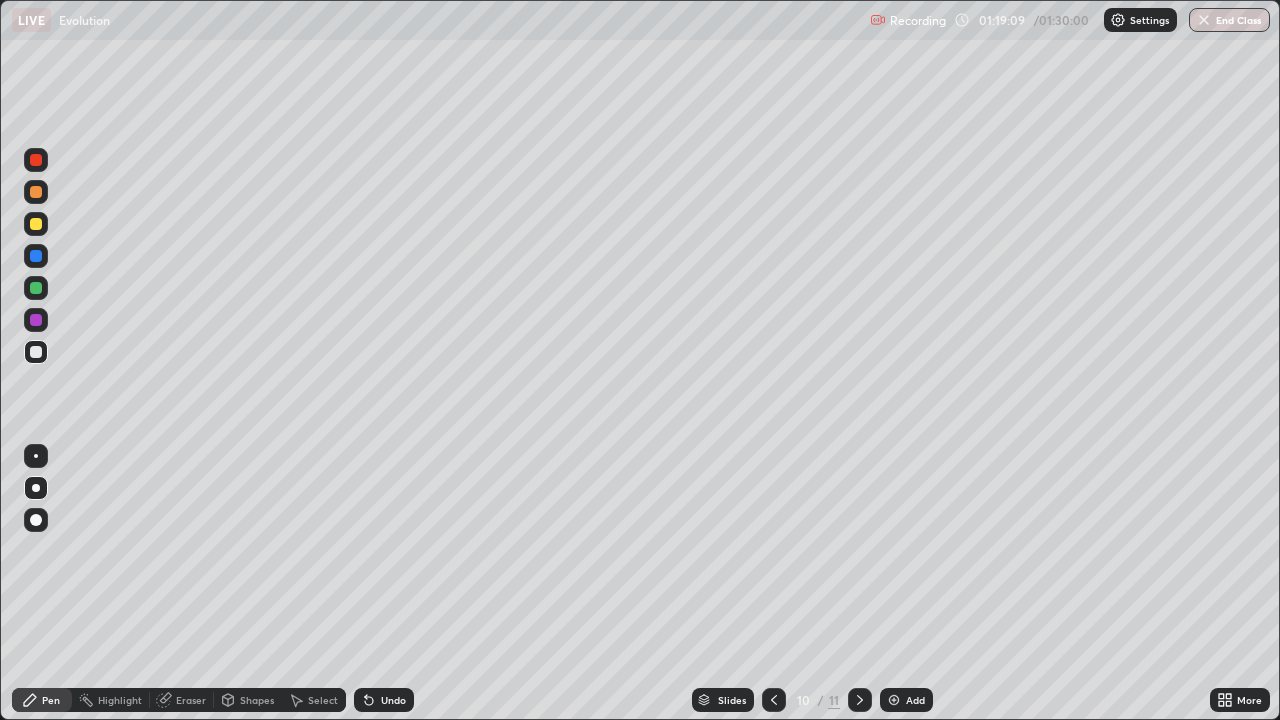 click on "End Class" at bounding box center (1229, 20) 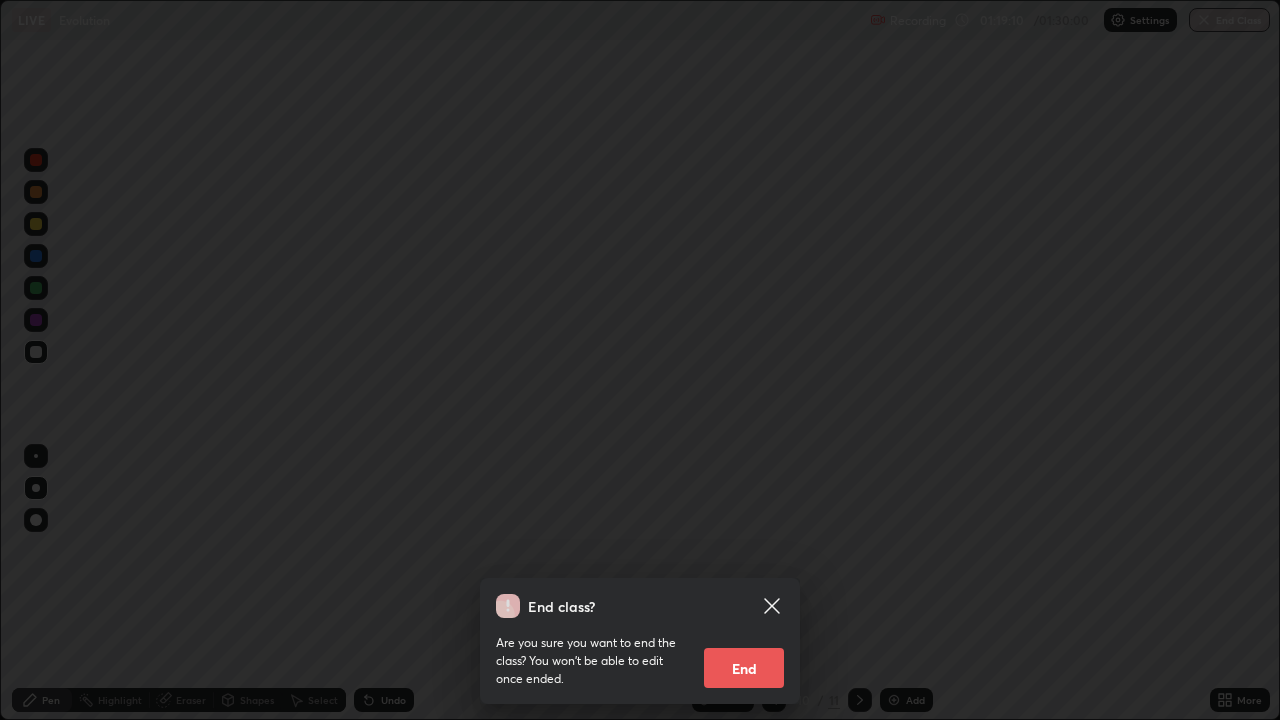 click on "End" at bounding box center [744, 668] 